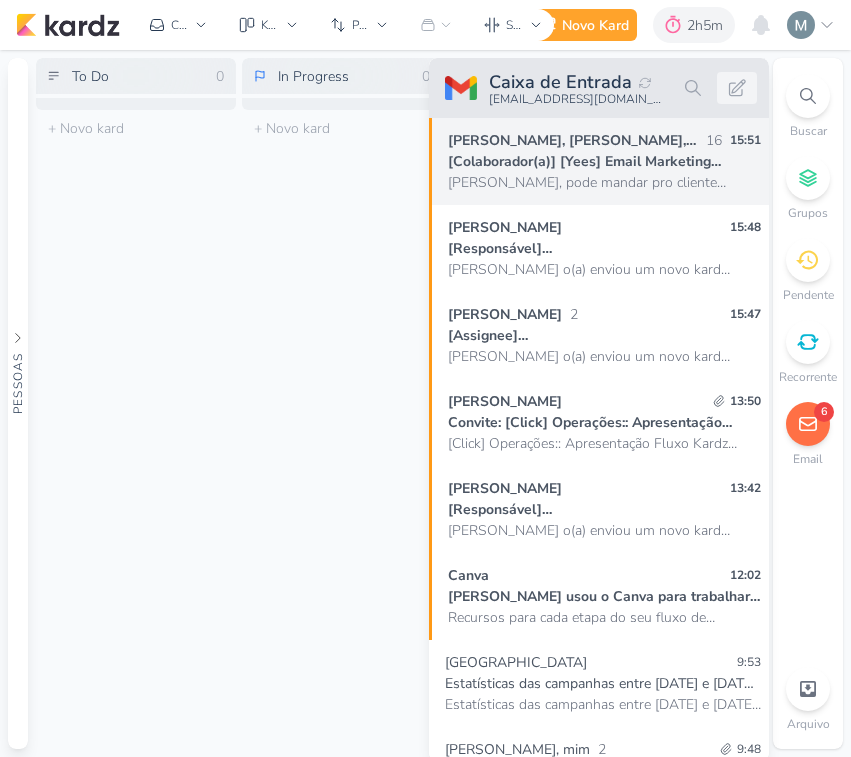 scroll, scrollTop: 0, scrollLeft: 0, axis: both 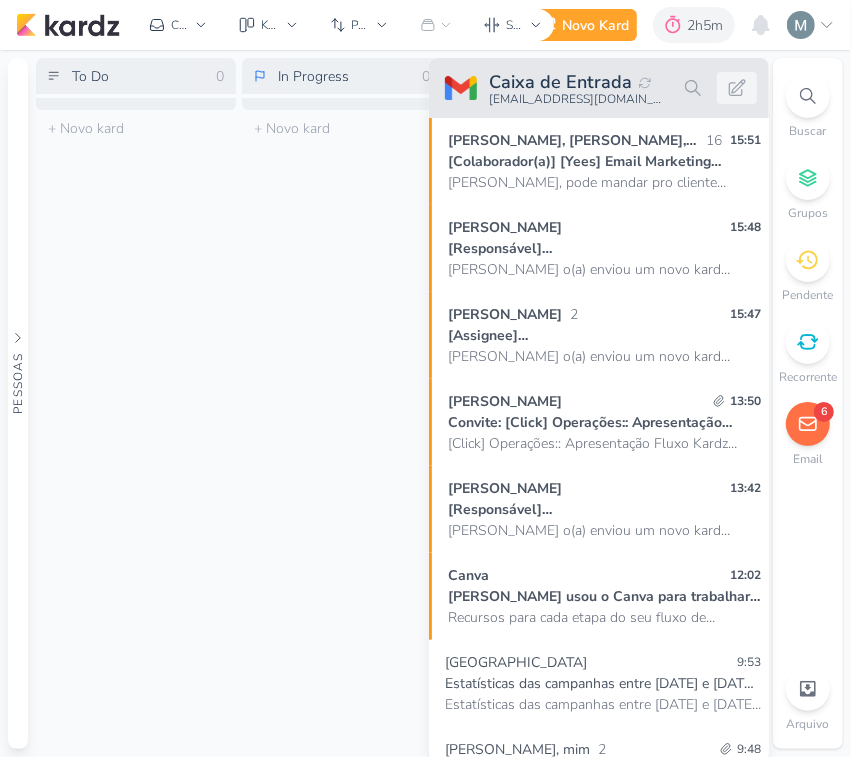 click on "6" at bounding box center [808, 424] 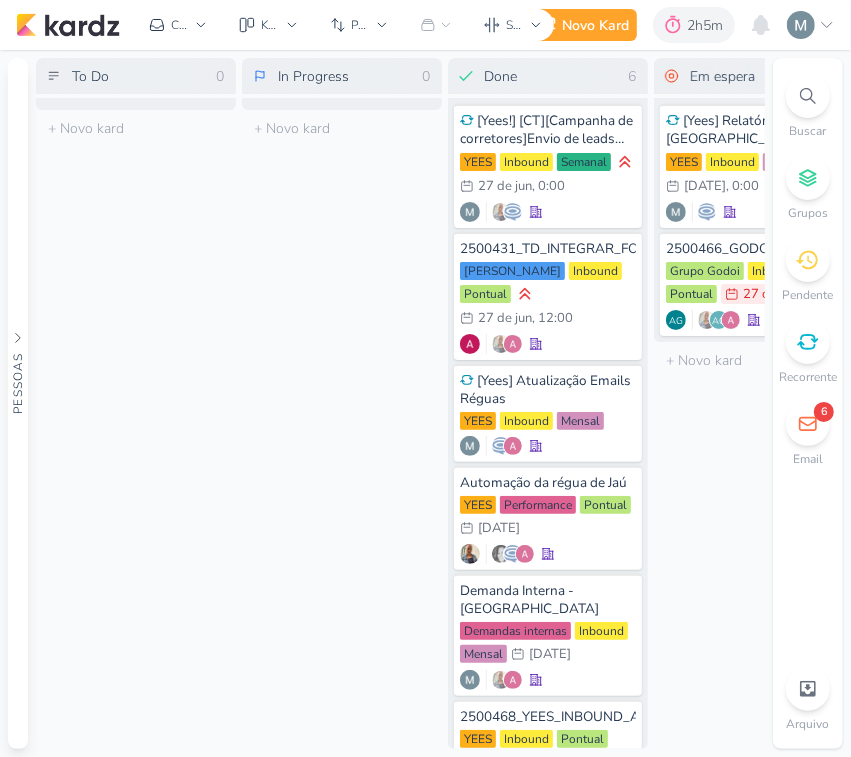 click at bounding box center (808, 342) 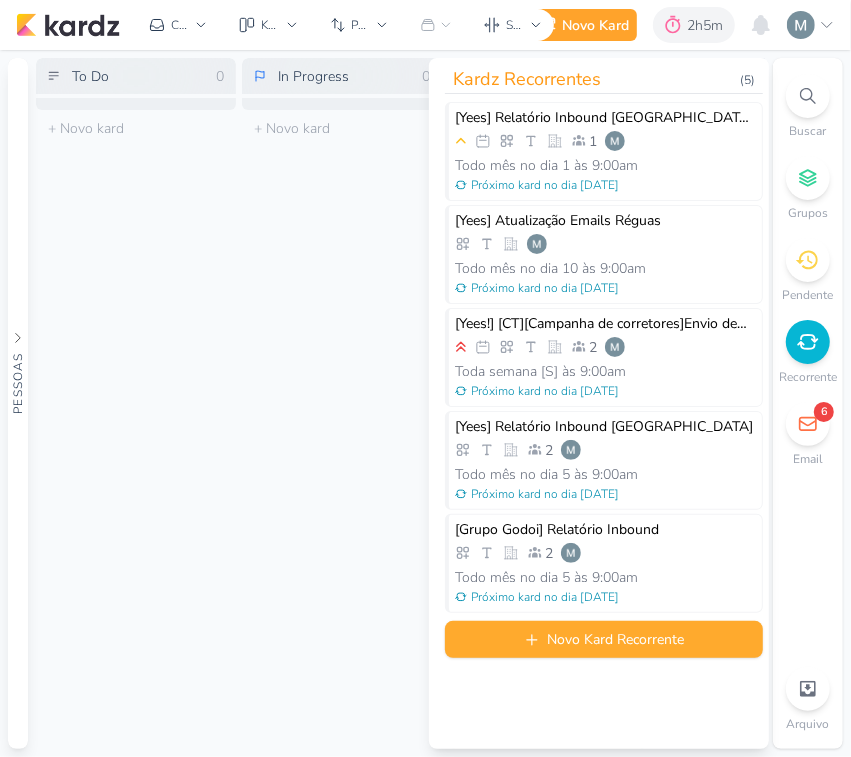 click on "In Progress
0
Mover Para Esquerda
Mover Para Direita
Deletar
O título do kard deve ter menos que 100 caracteres" at bounding box center (342, 403) 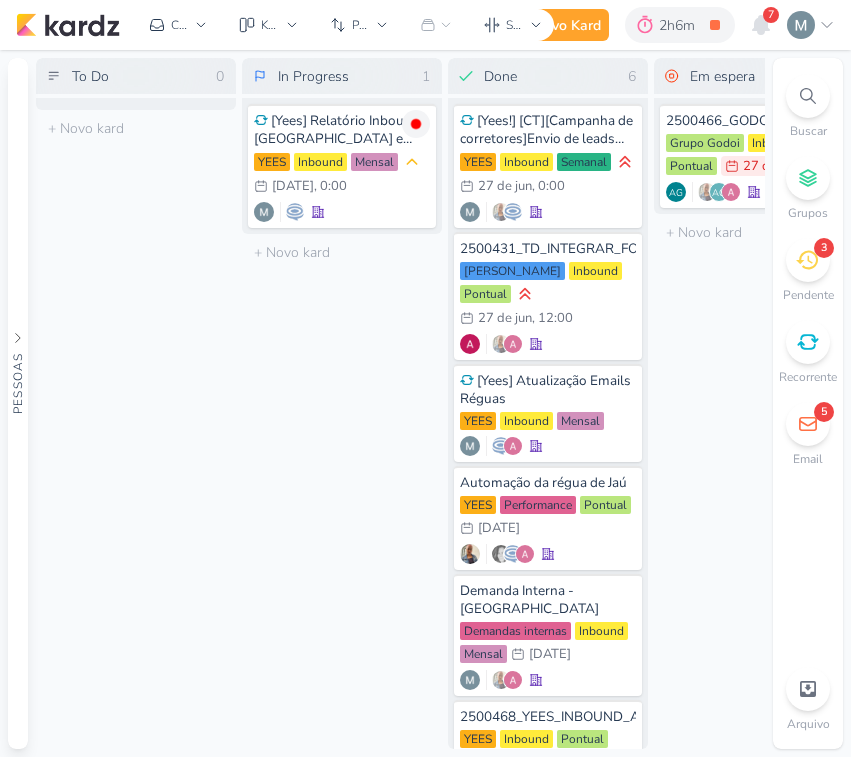 scroll, scrollTop: 0, scrollLeft: 0, axis: both 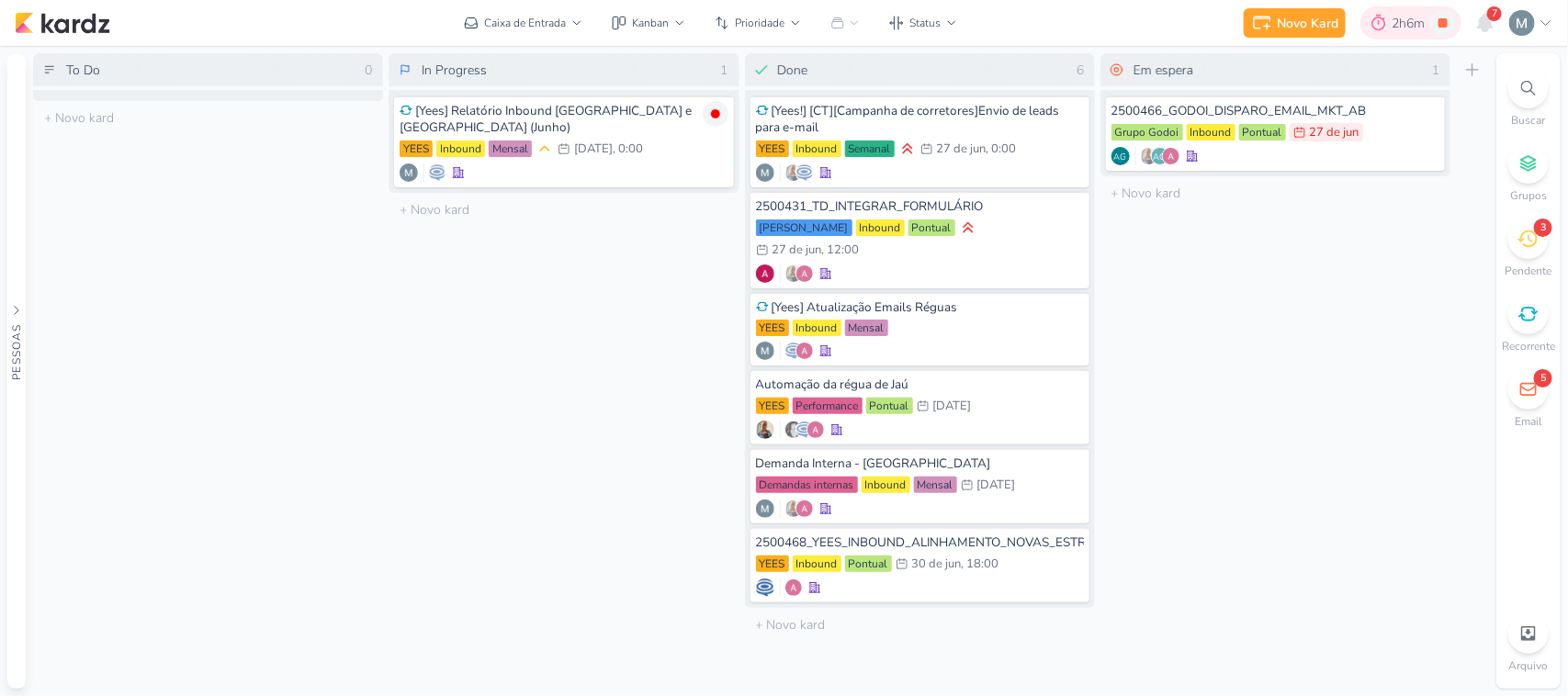 click on "2h6m" at bounding box center (1411, 23) 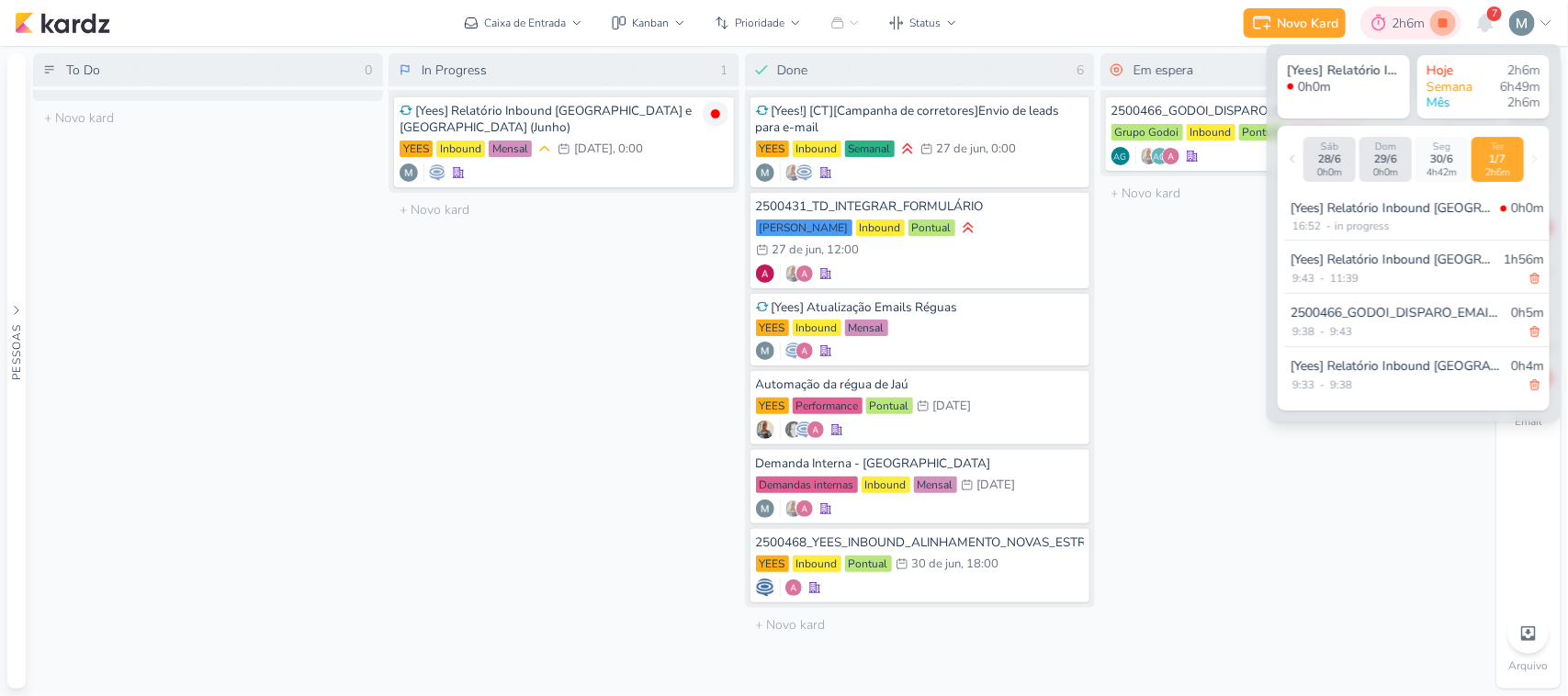 click 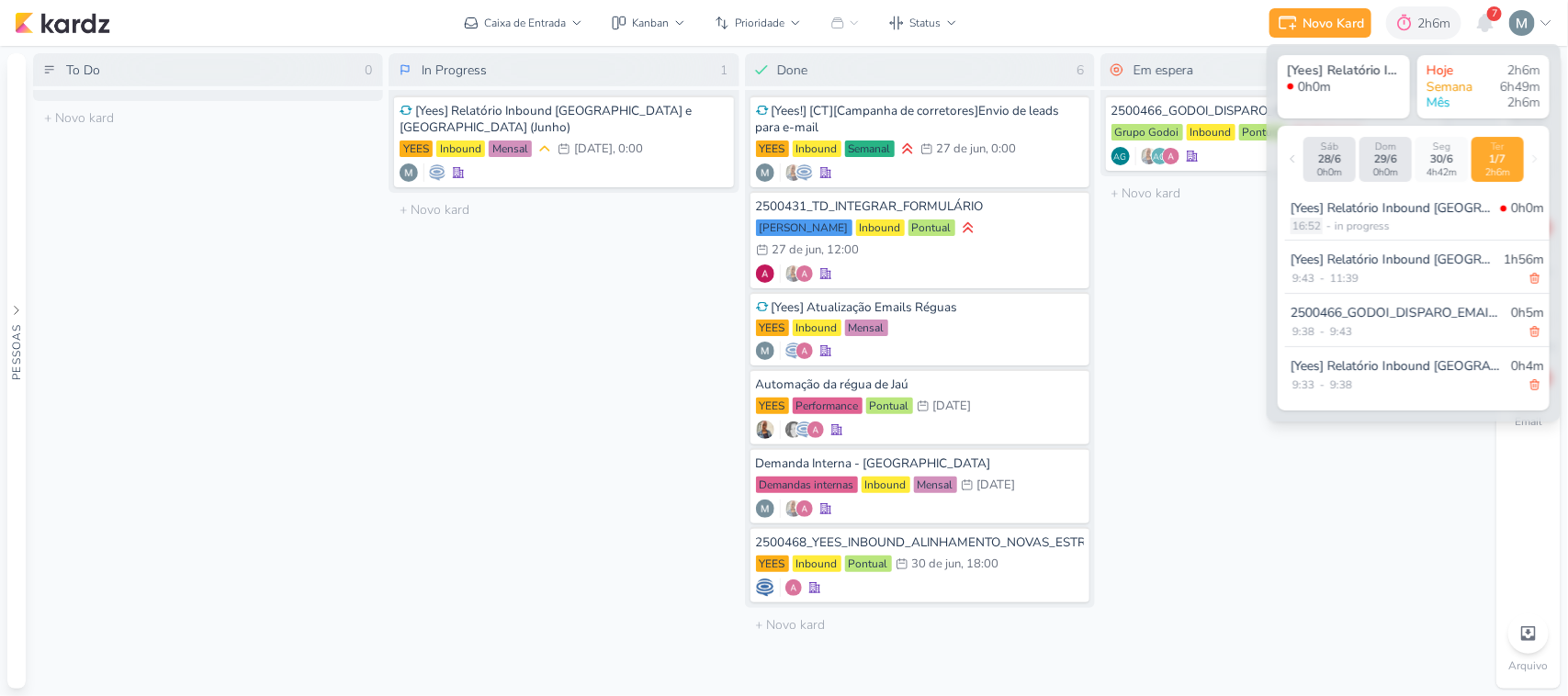 click on "16:52" at bounding box center [1306, 226] 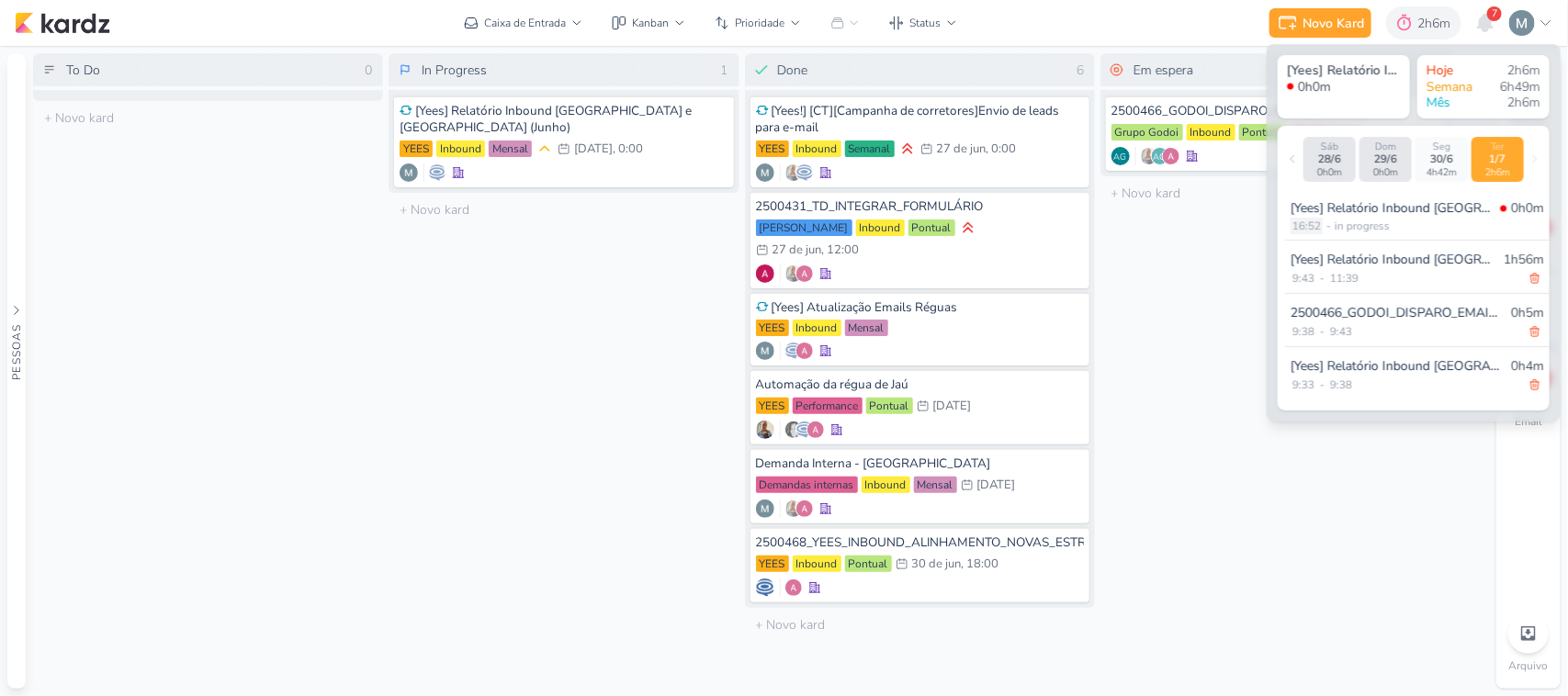 select on "16" 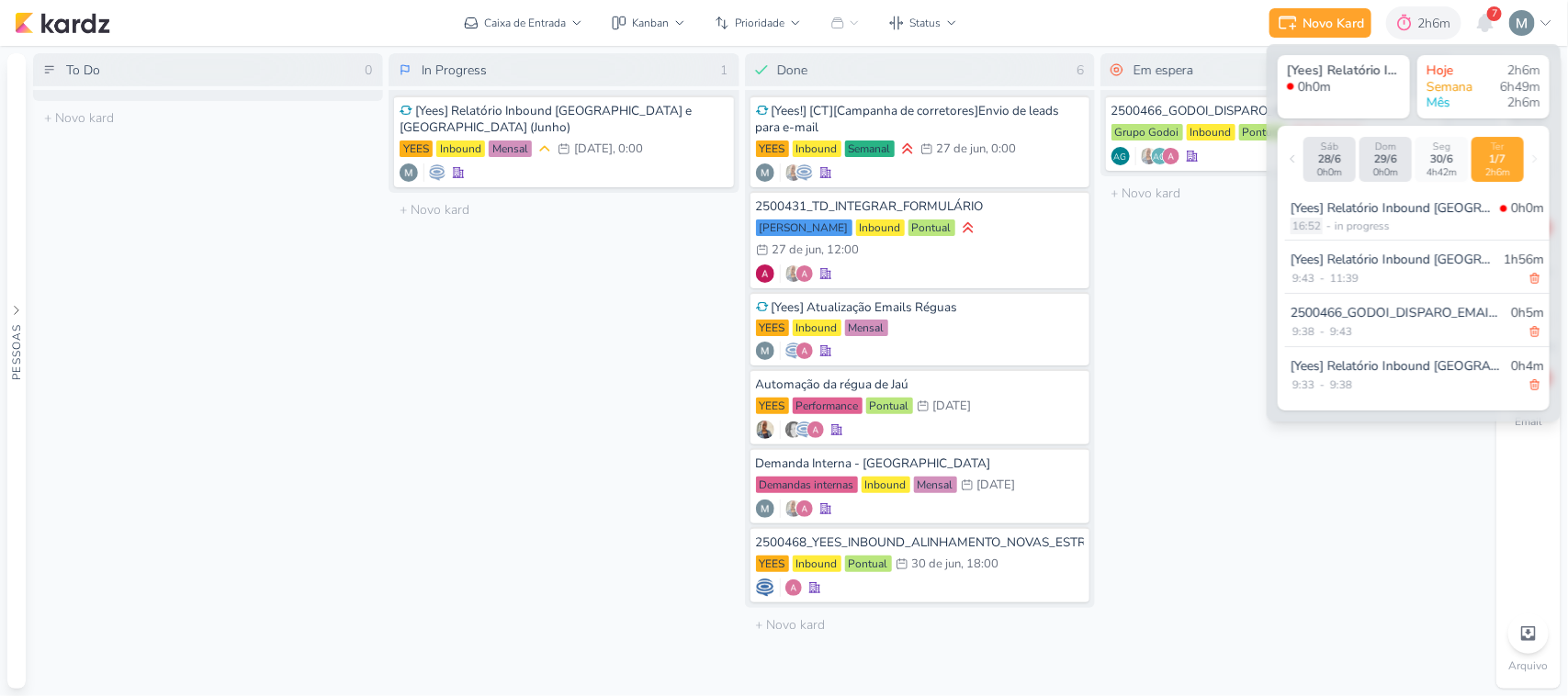 select on "52" 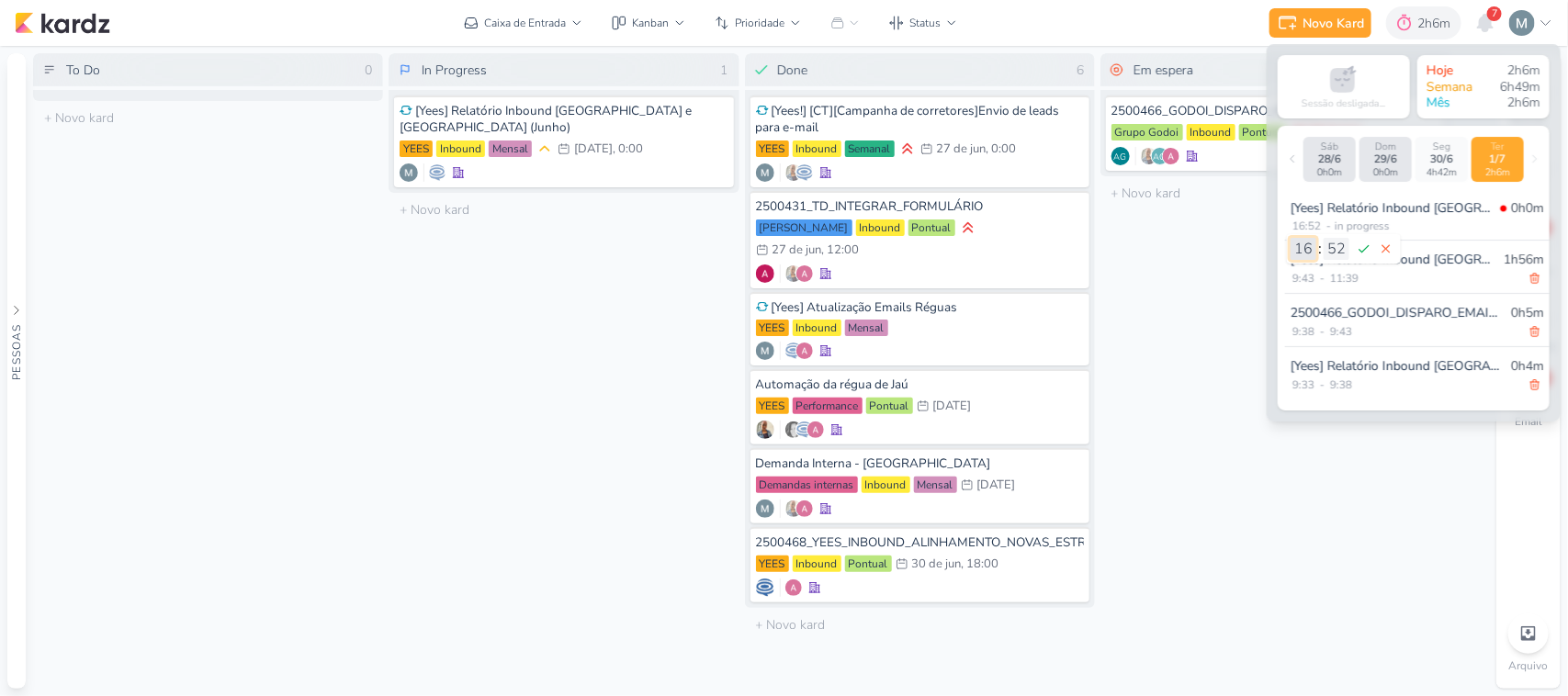 click on "00 01 02 03 04 05 06 07 08 09 10 11 12 13 14 15 16 17 18 19 20 21 22 23" at bounding box center [1303, 249] 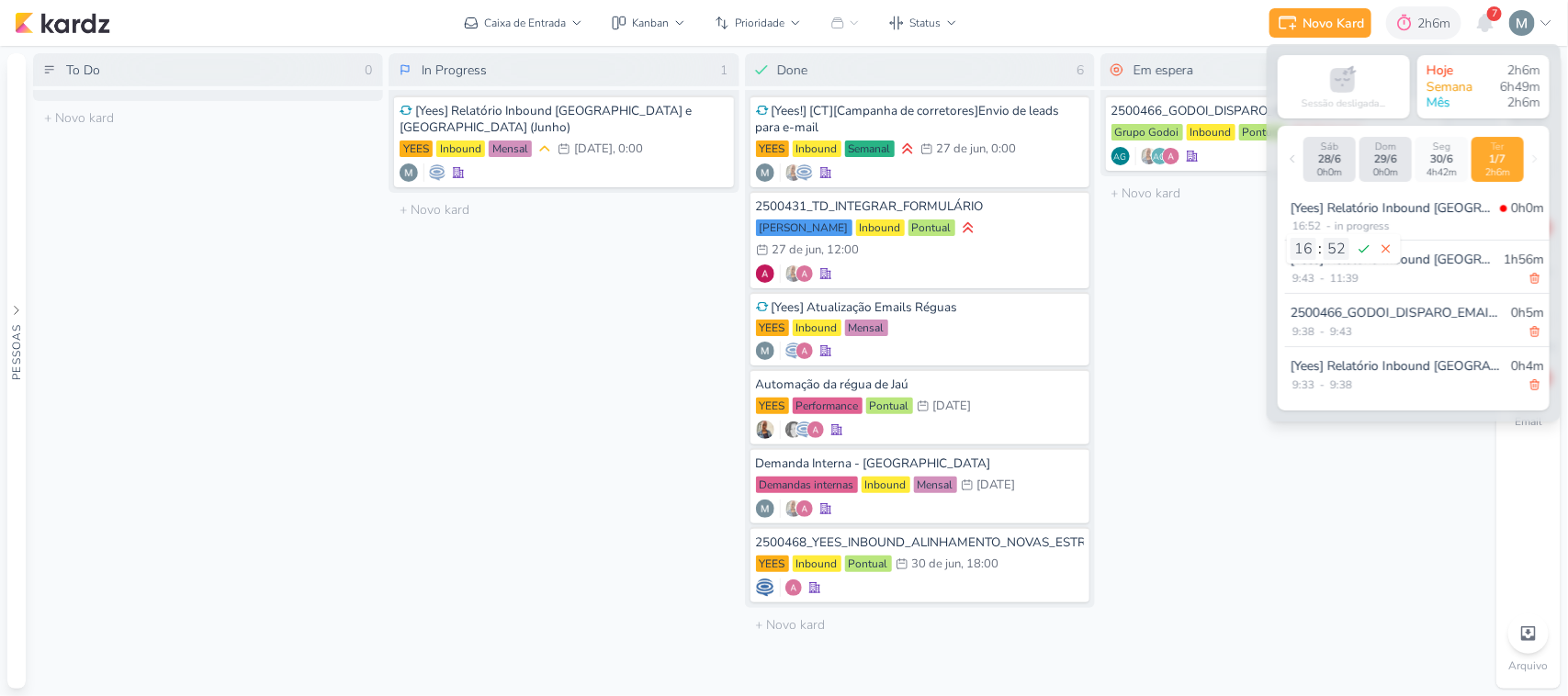 click on "Em espera
1
Mover Para Esquerda
Mover Para Direita
[GEOGRAPHIC_DATA]
2500466_GODOI_DISPARO_EMAIL_MKT_AB
Grupo Godoi
Inbound
27/6" at bounding box center (1275, 371) 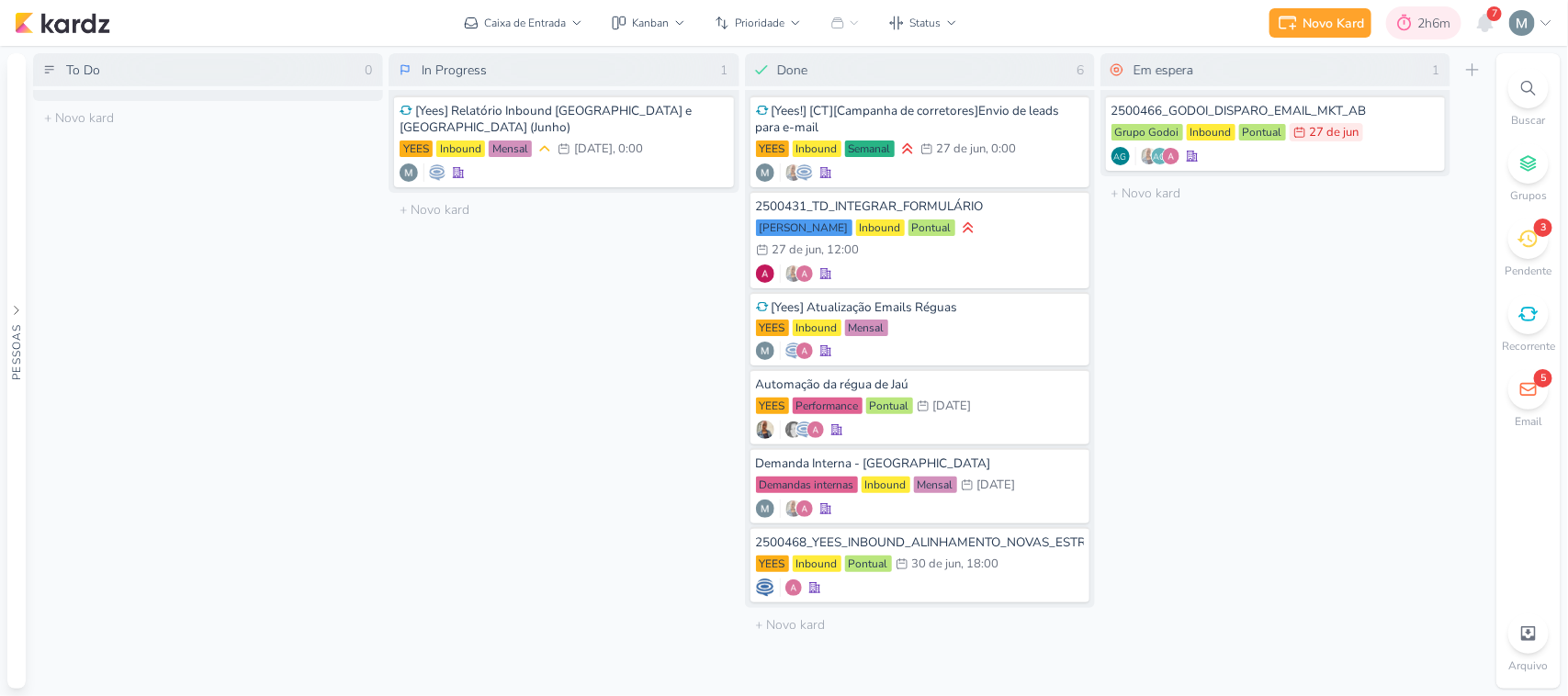click 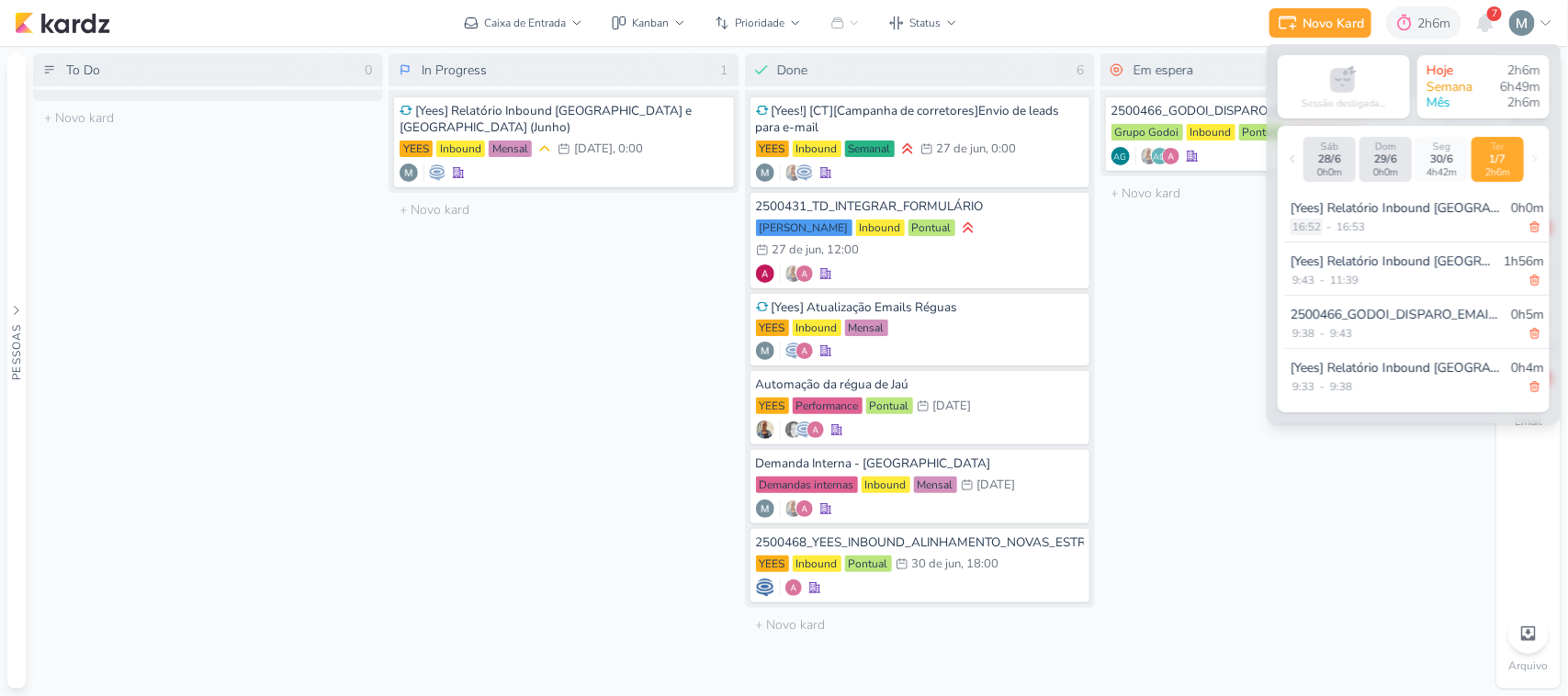 click on "16:52" at bounding box center (1306, 227) 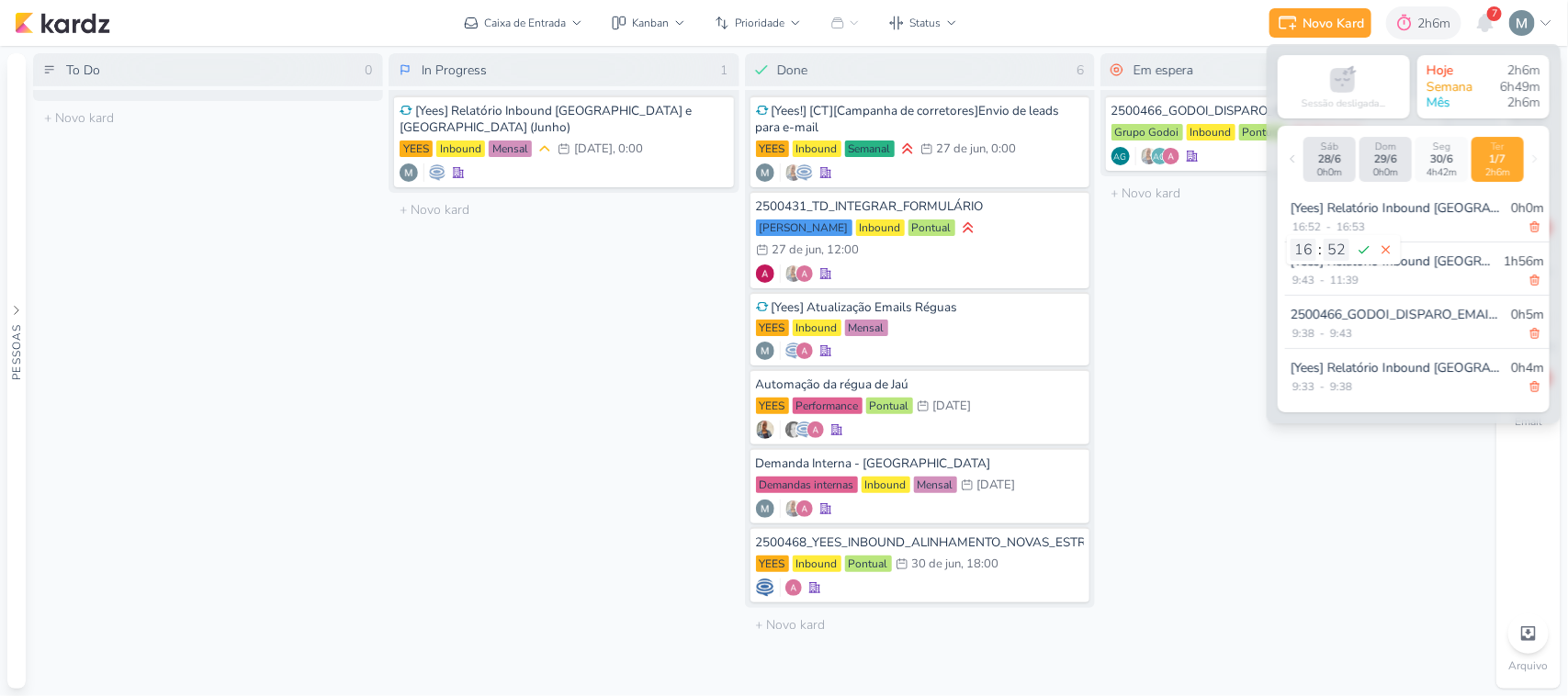click on "[Yees] Relatório Inbound [GEOGRAPHIC_DATA] e [GEOGRAPHIC_DATA] (Junho)" at bounding box center [1393, 261] 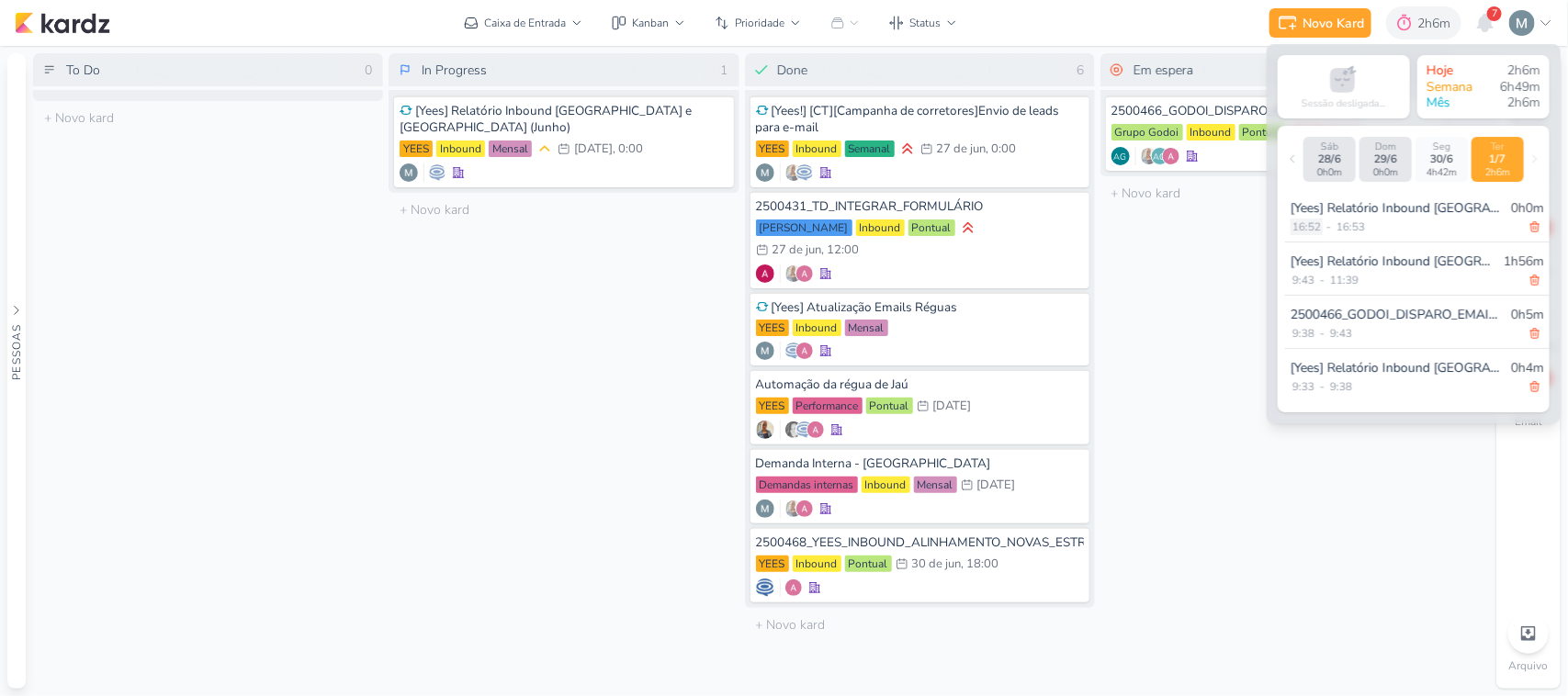 click on "16:52" at bounding box center (1306, 227) 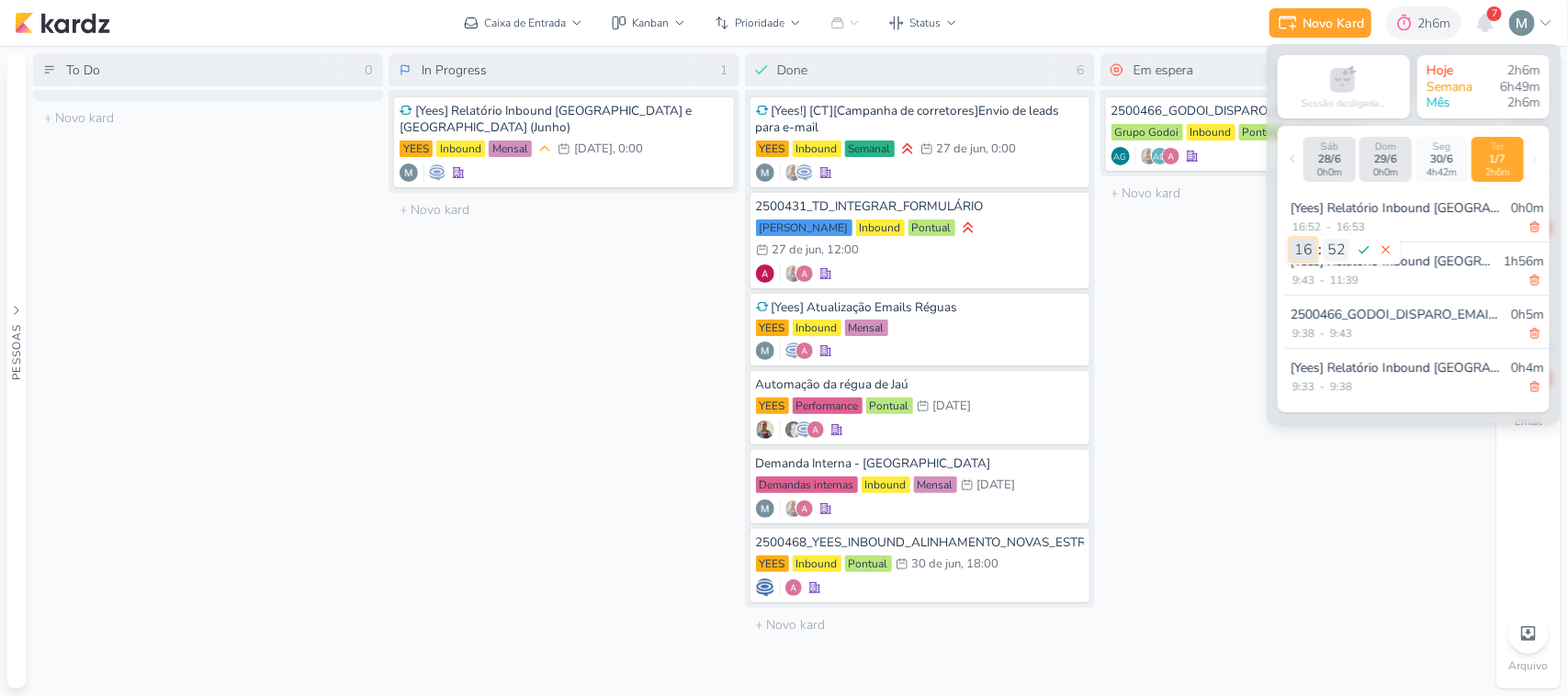 click on "00 01 02 03 04 05 06 07 08 09 10 11 12 13 14 15 16 17 18 19 20 21 22 23" at bounding box center (1303, 250) 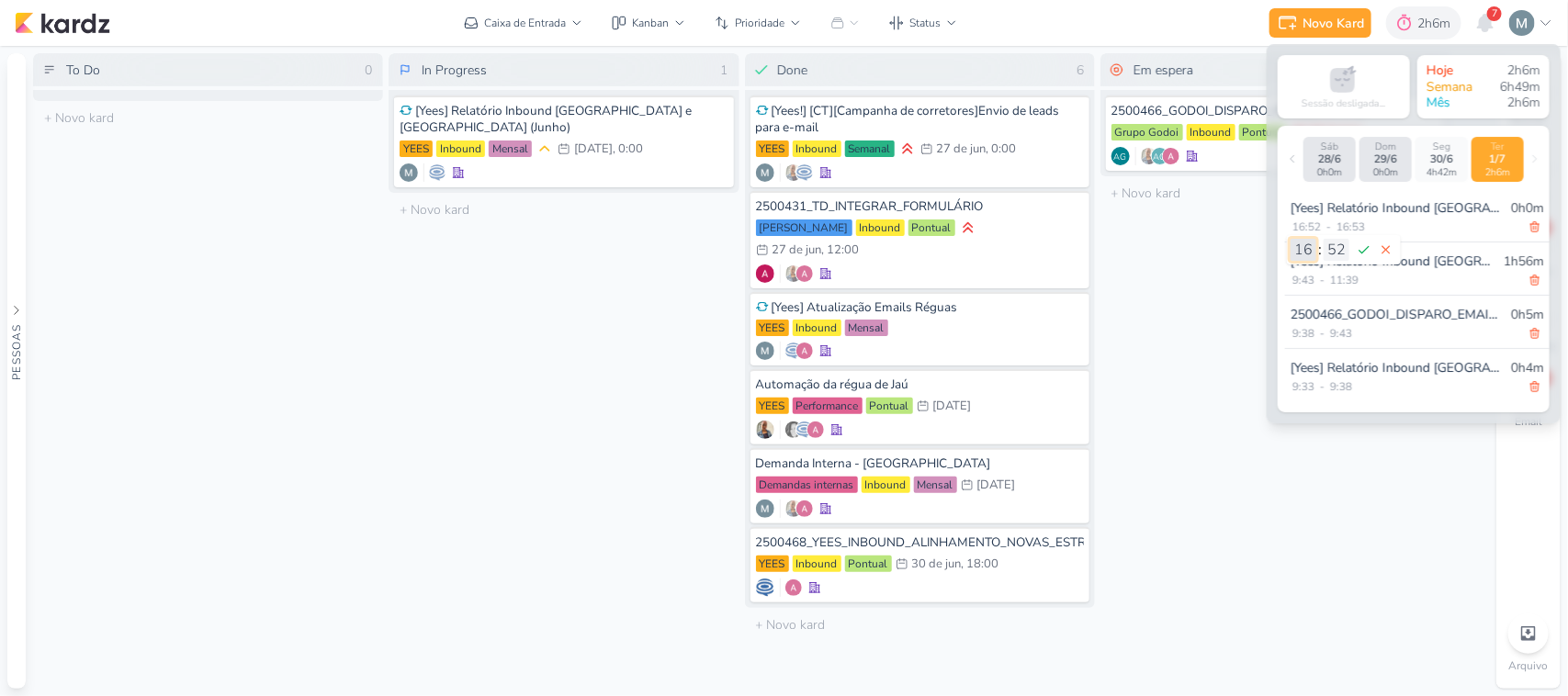select on "13" 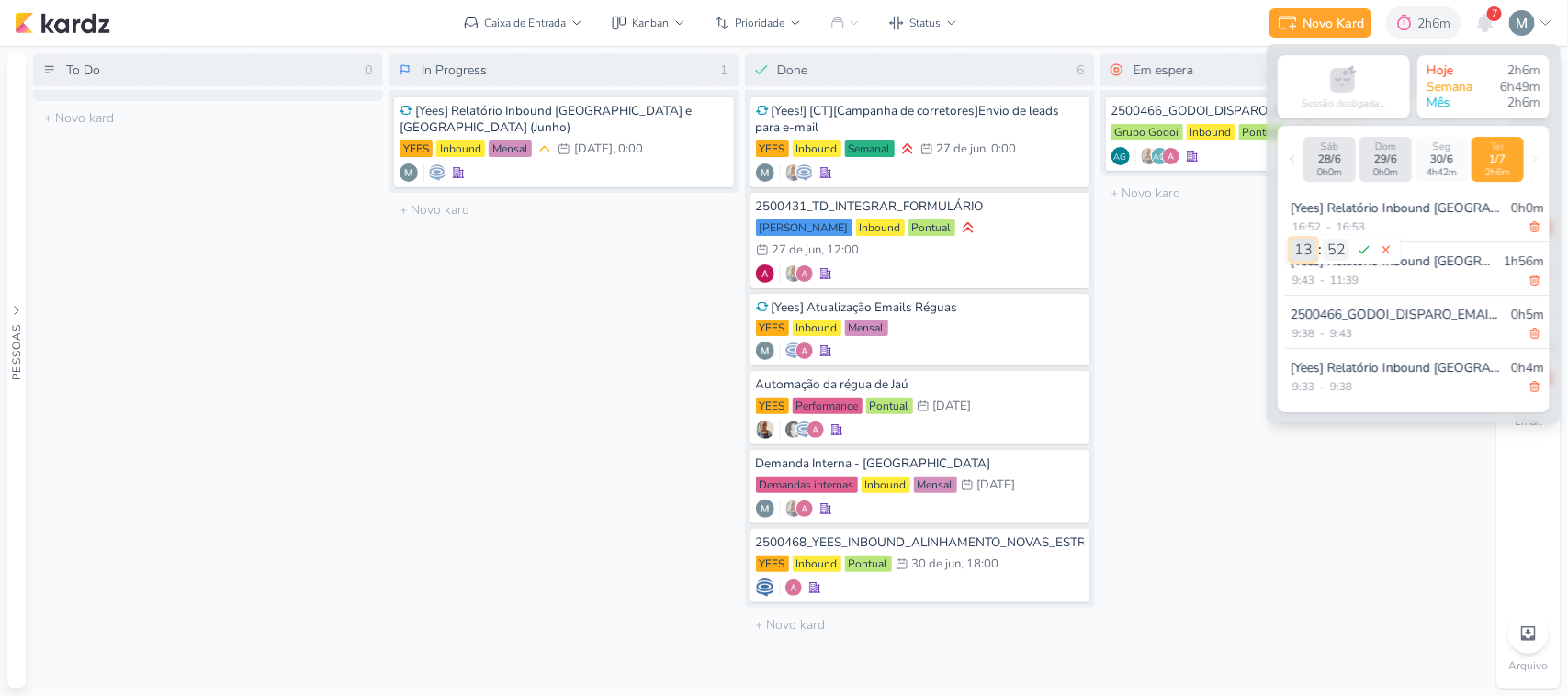 click on "00 01 02 03 04 05 06 07 08 09 10 11 12 13 14 15 16 17 18 19 20 21 22 23" at bounding box center (1303, 250) 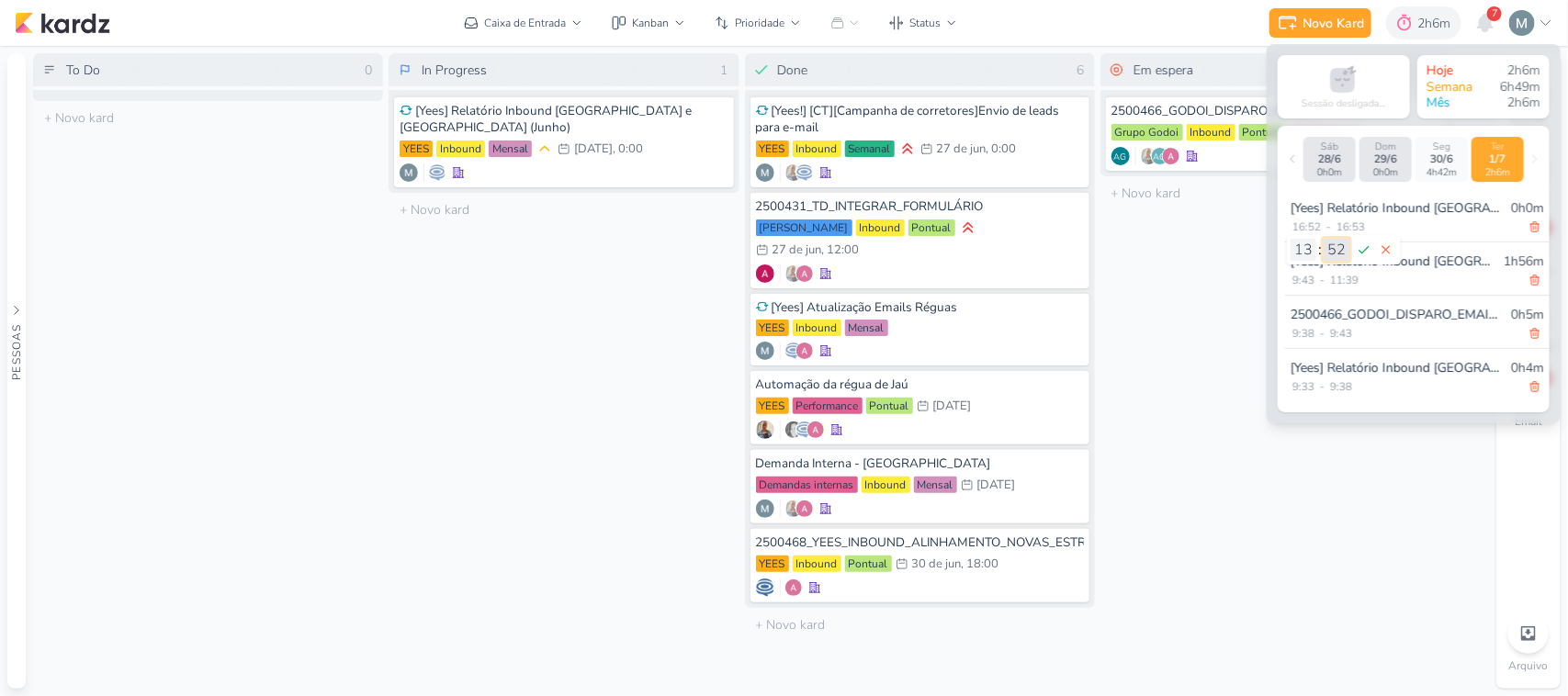 click on "00 01 02 03 04 05 06 07 08 09 10 11 12 13 14 15 16 17 18 19 20 21 22 23 24 25 26 27 28 29 30 31 32 33 34 35 36 37 38 39 40 41 42 43 44 45 46 47 48 49 50 51 52 53 54 55 56 57 58 59" at bounding box center (1337, 250) 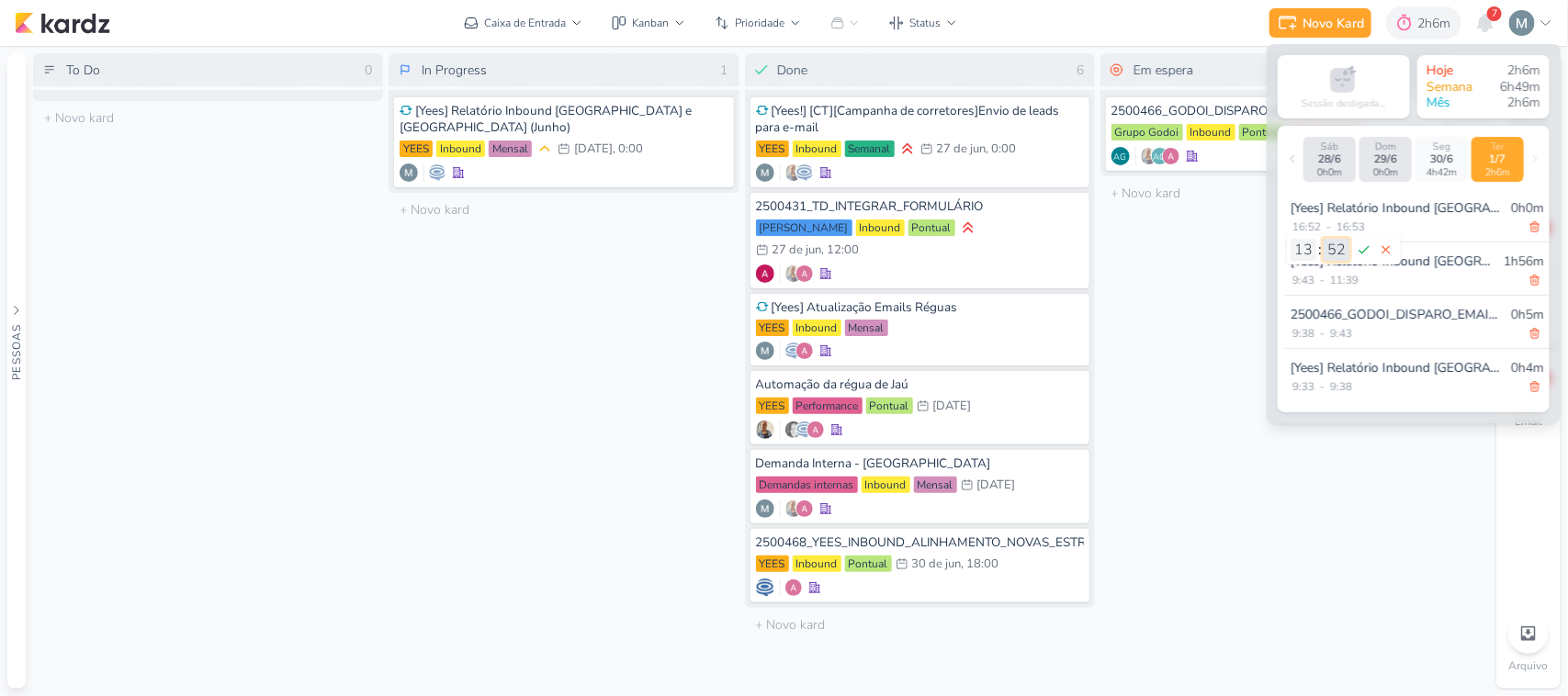 select on "0" 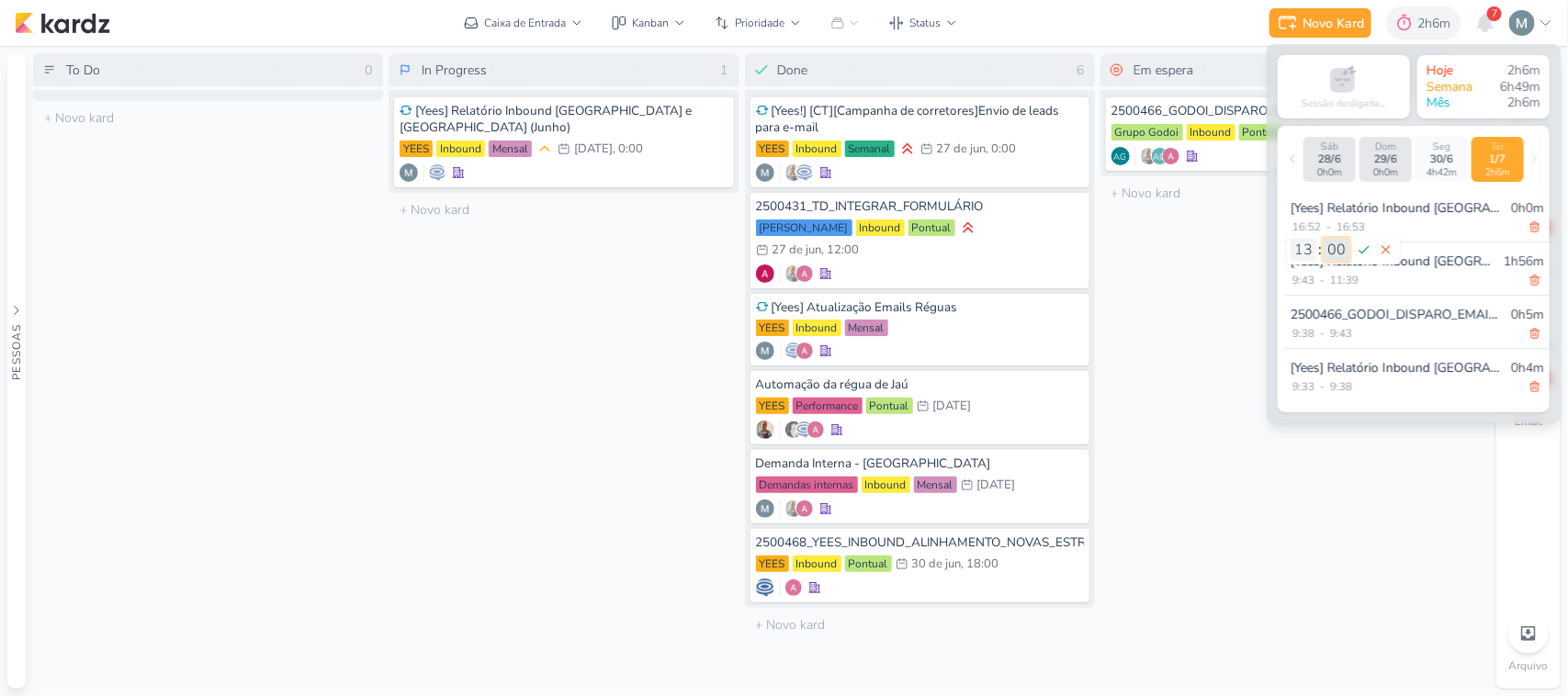 click on "00 01 02 03 04 05 06 07 08 09 10 11 12 13 14 15 16 17 18 19 20 21 22 23 24 25 26 27 28 29 30 31 32 33 34 35 36 37 38 39 40 41 42 43 44 45 46 47 48 49 50 51 52 53 54 55 56 57 58 59" at bounding box center (1337, 250) 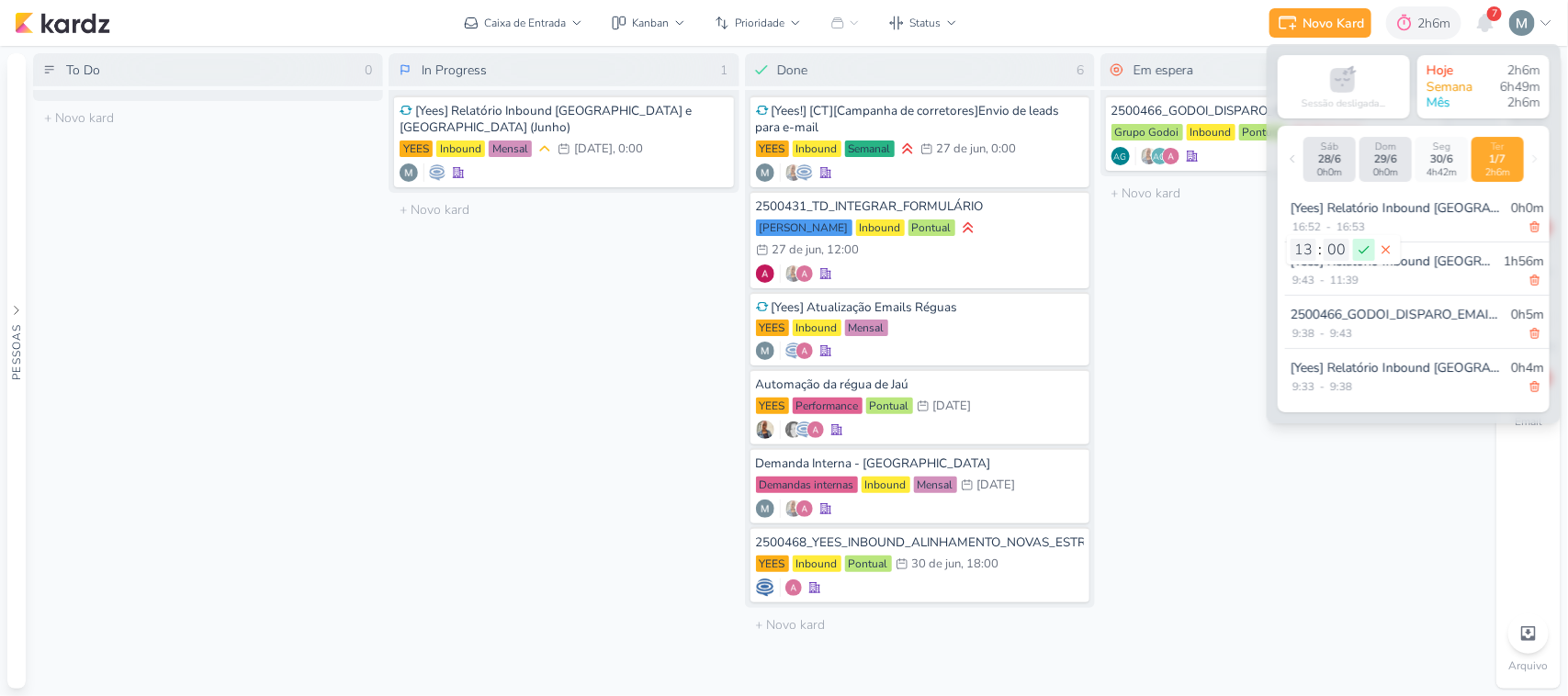 click 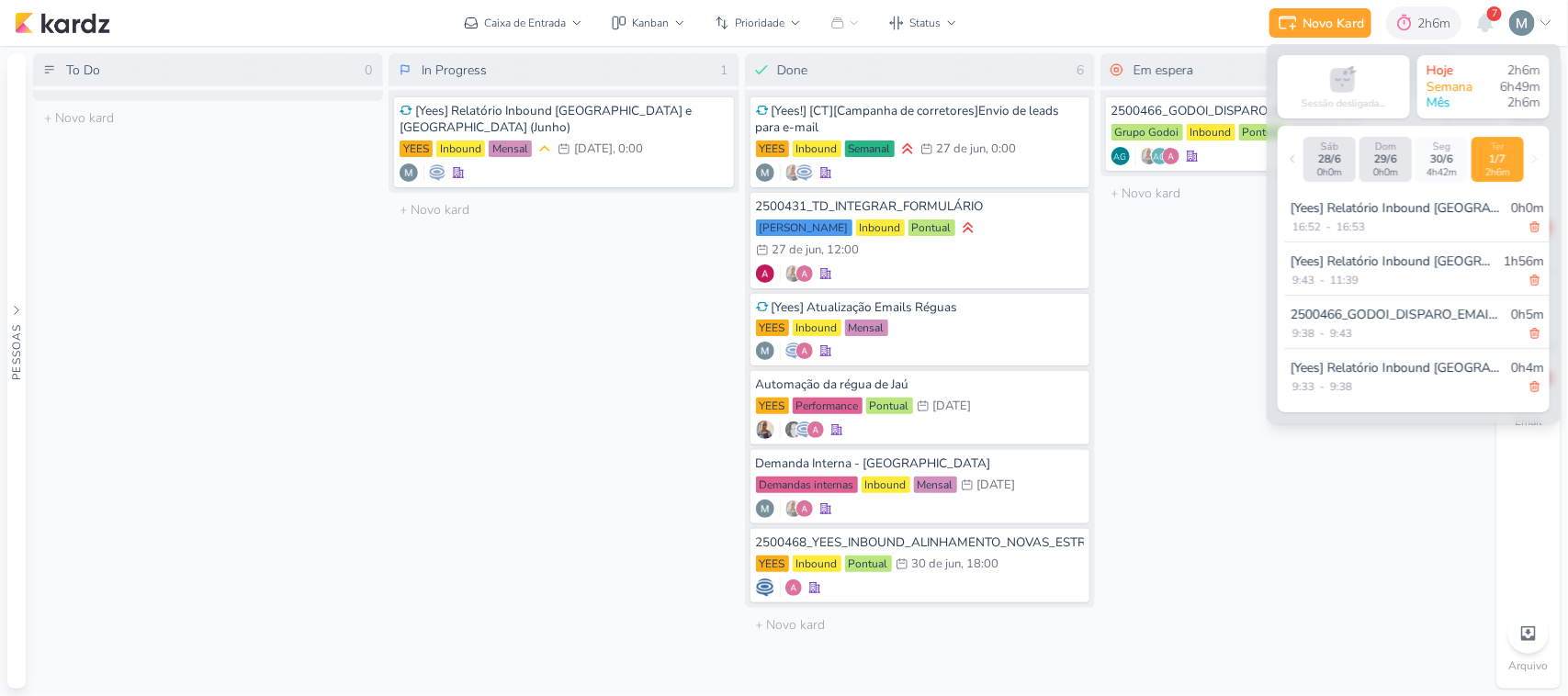 click on "Em espera
1
Mover Para Esquerda
Mover Para Direita
[GEOGRAPHIC_DATA]
2500466_GODOI_DISPARO_EMAIL_MKT_AB
Grupo Godoi
Inbound
27/6" at bounding box center [1275, 371] 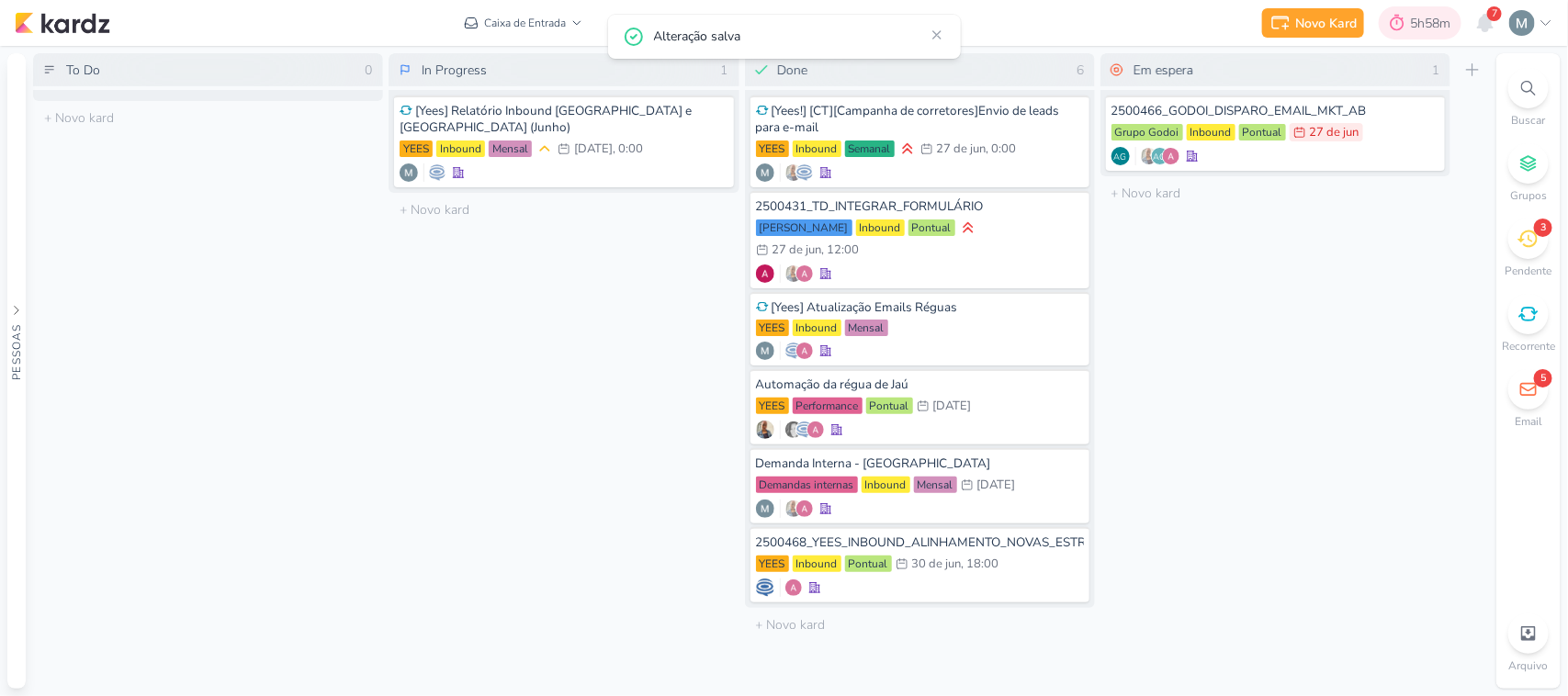 click 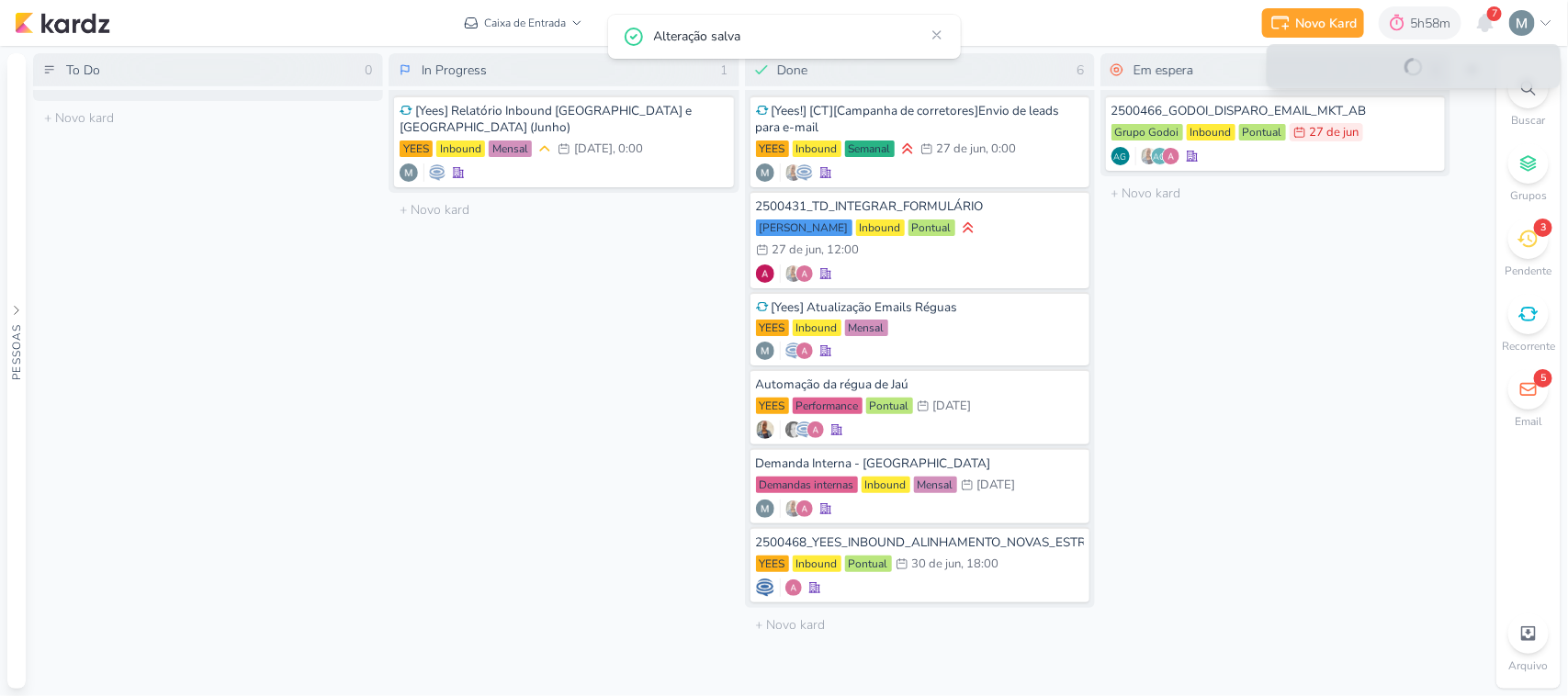 click on "Em espera
1
Mover Para Esquerda
Mover Para Direita
[GEOGRAPHIC_DATA]
2500466_GODOI_DISPARO_EMAIL_MKT_AB
Grupo Godoi
Inbound
27/6" at bounding box center (1275, 371) 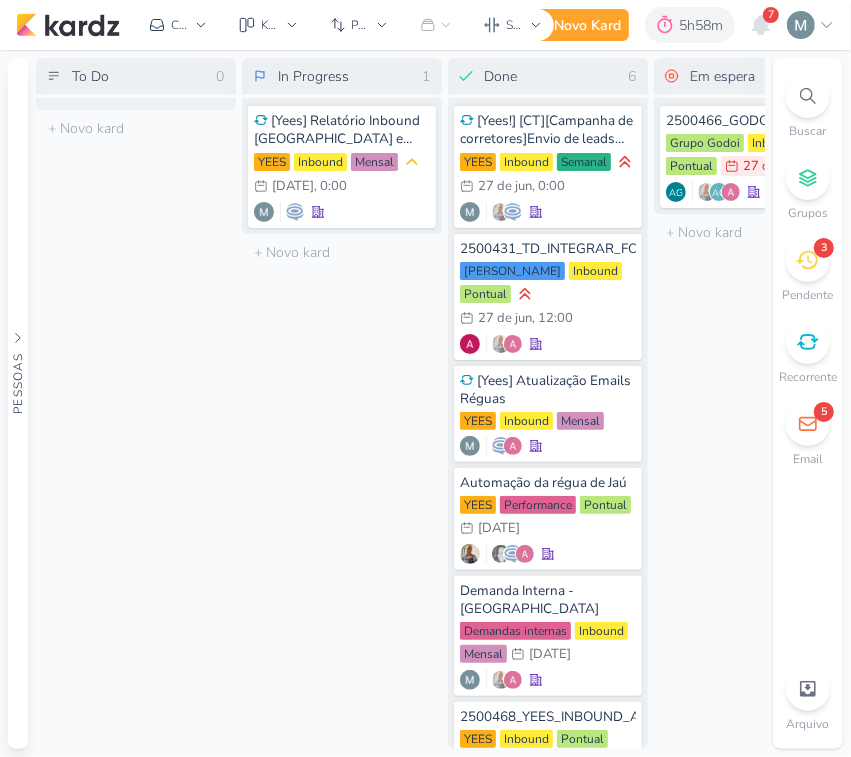 click on "3" at bounding box center (808, 260) 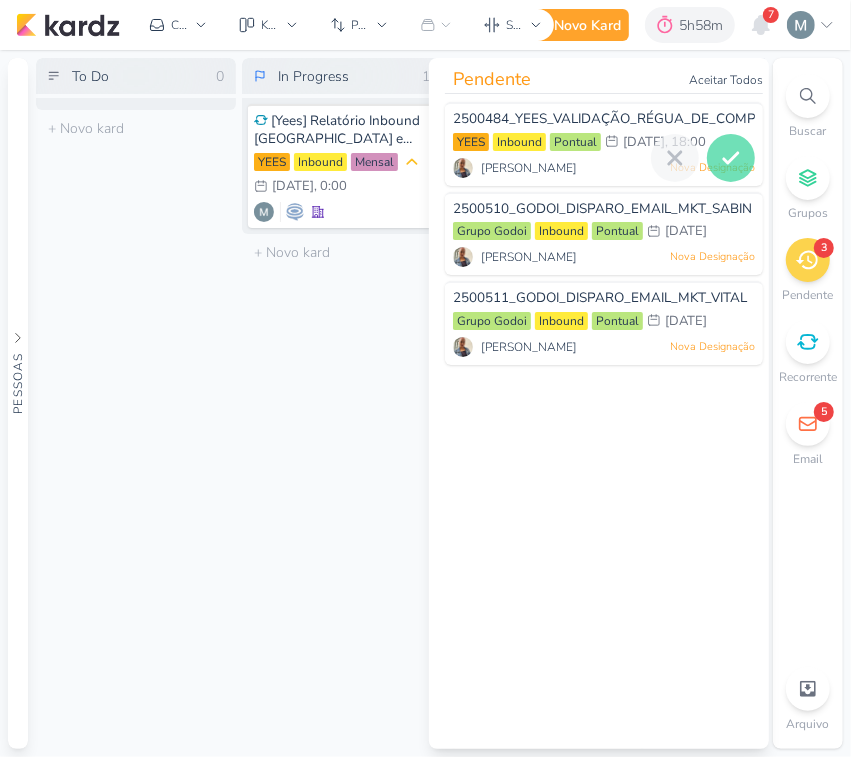 click at bounding box center (731, 158) 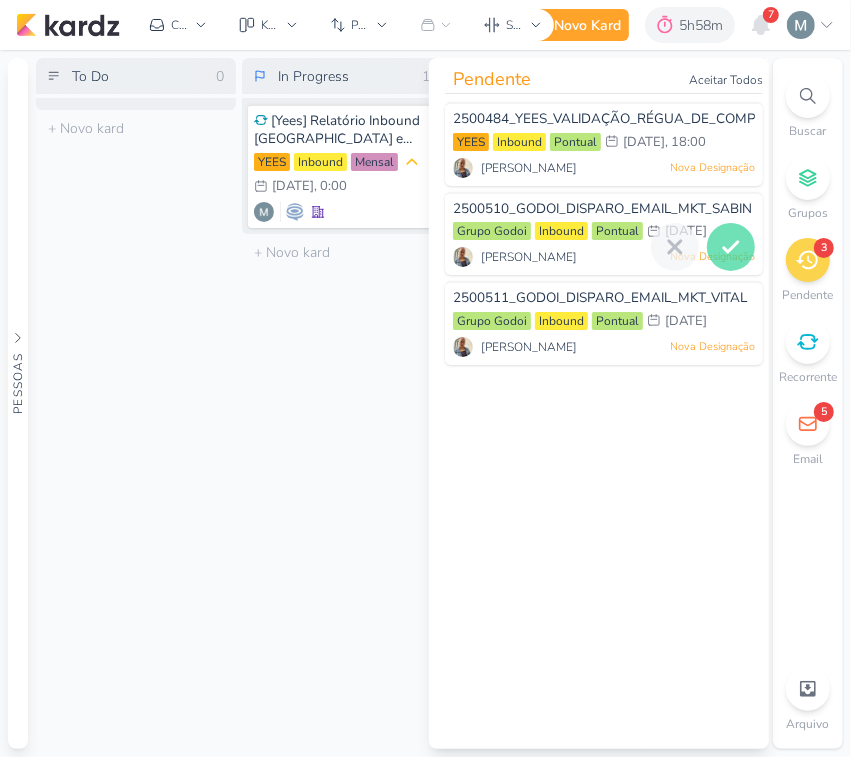 click 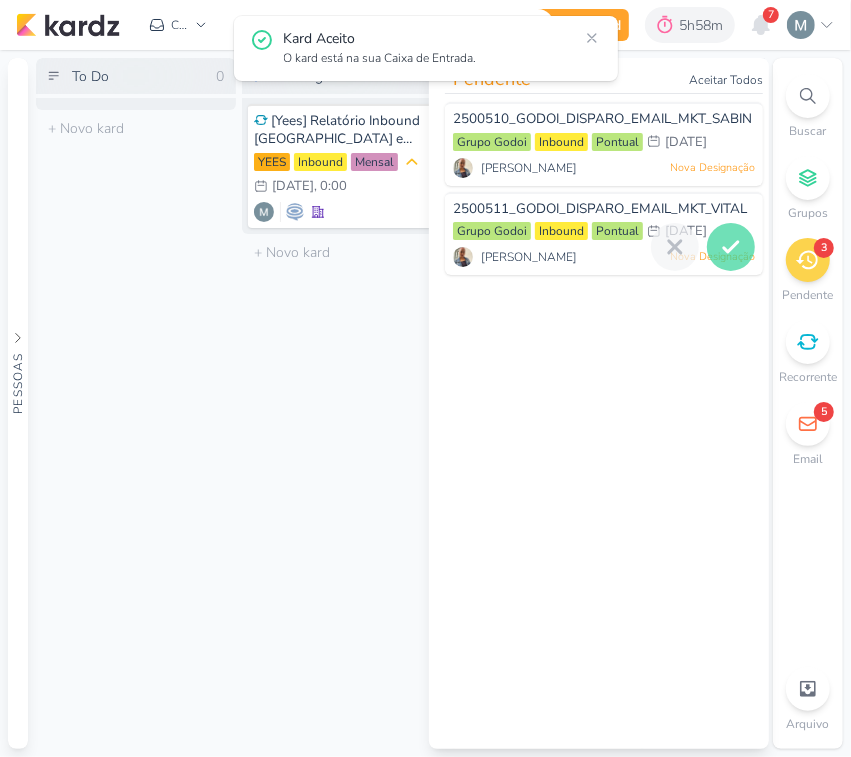 click 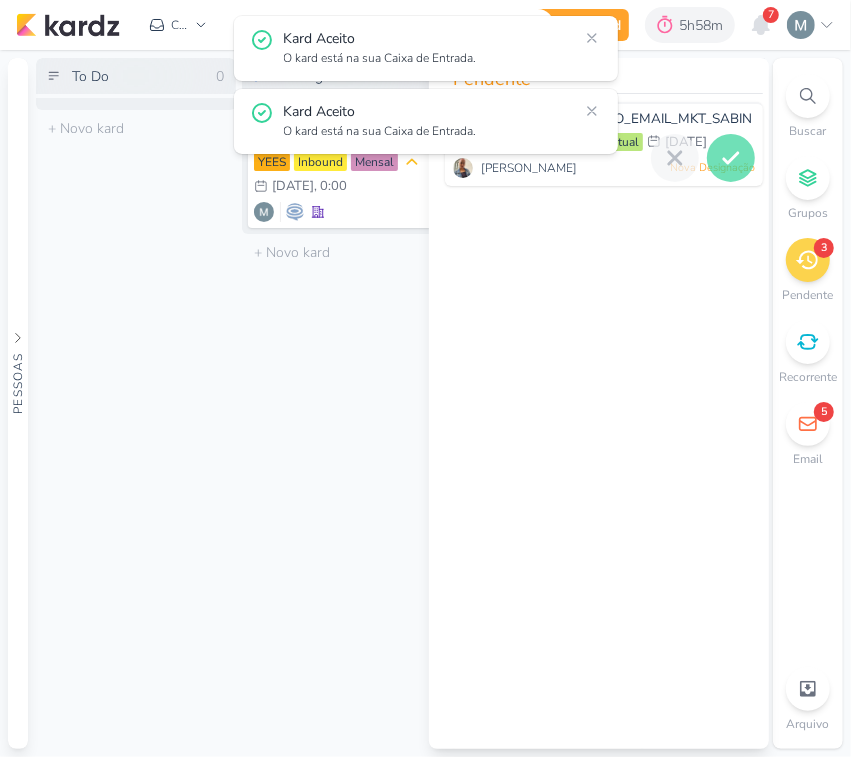 click 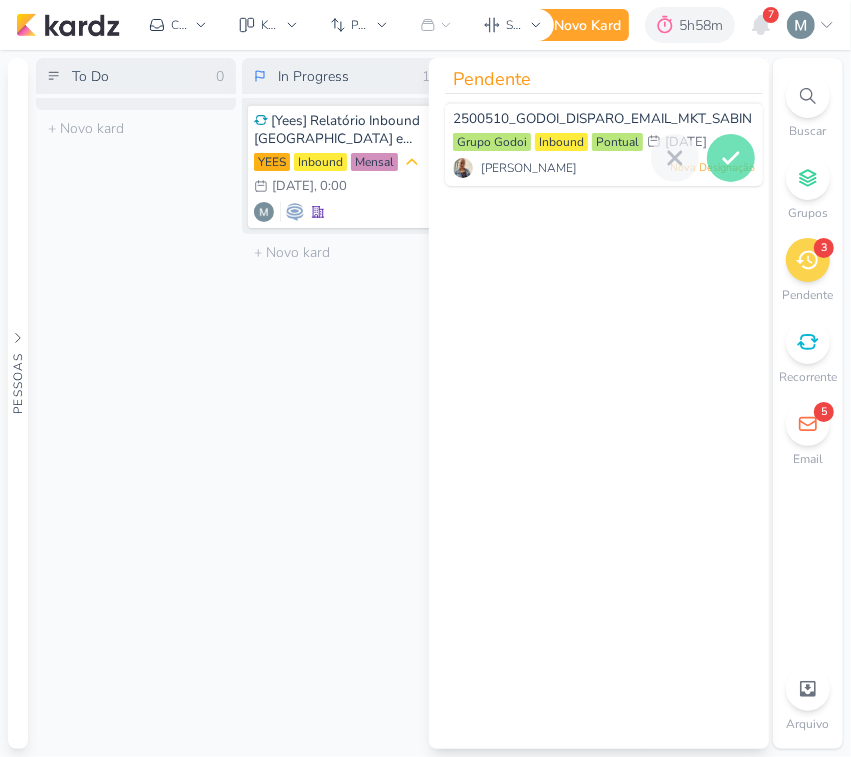 click 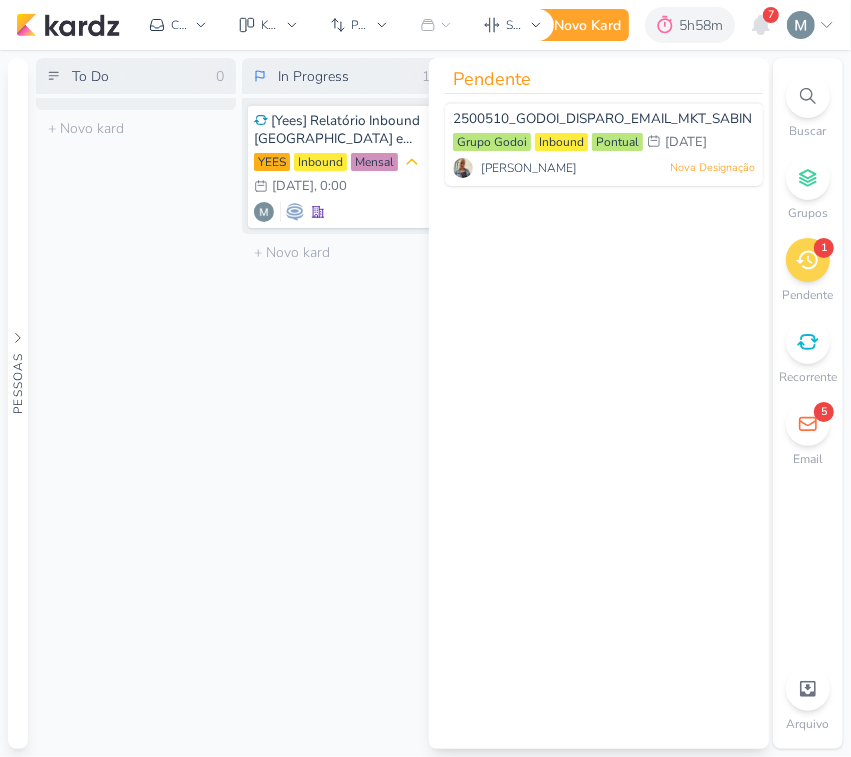 click on "To Do
0
Mover Para Esquerda
Mover Para Direita
[GEOGRAPHIC_DATA]
O título do kard deve ter menos que 100 caracteres" at bounding box center (136, 403) 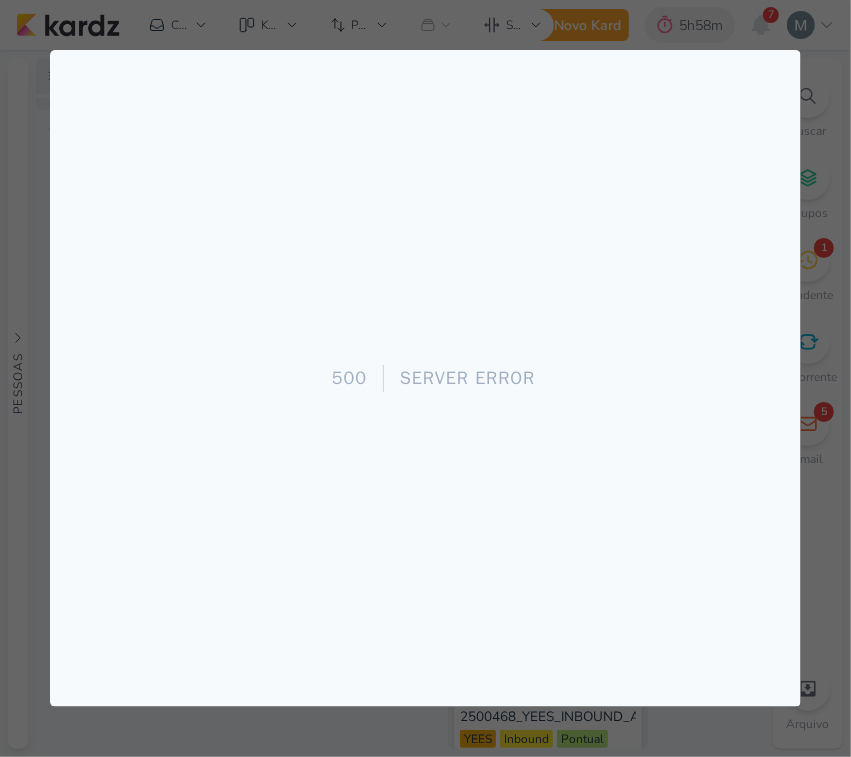 scroll, scrollTop: 0, scrollLeft: 0, axis: both 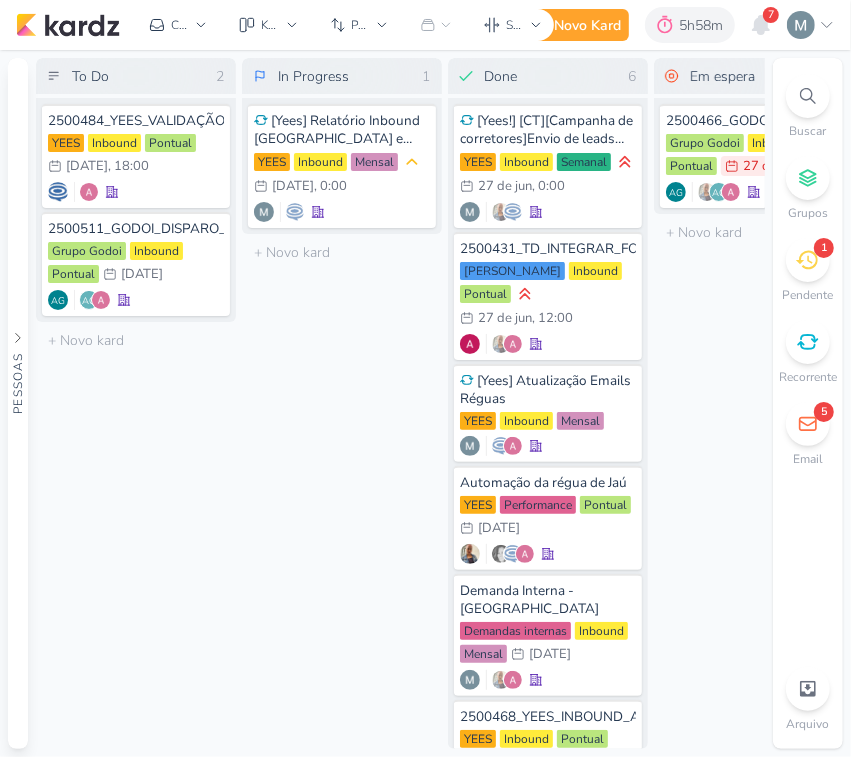 click on "1" at bounding box center [808, 260] 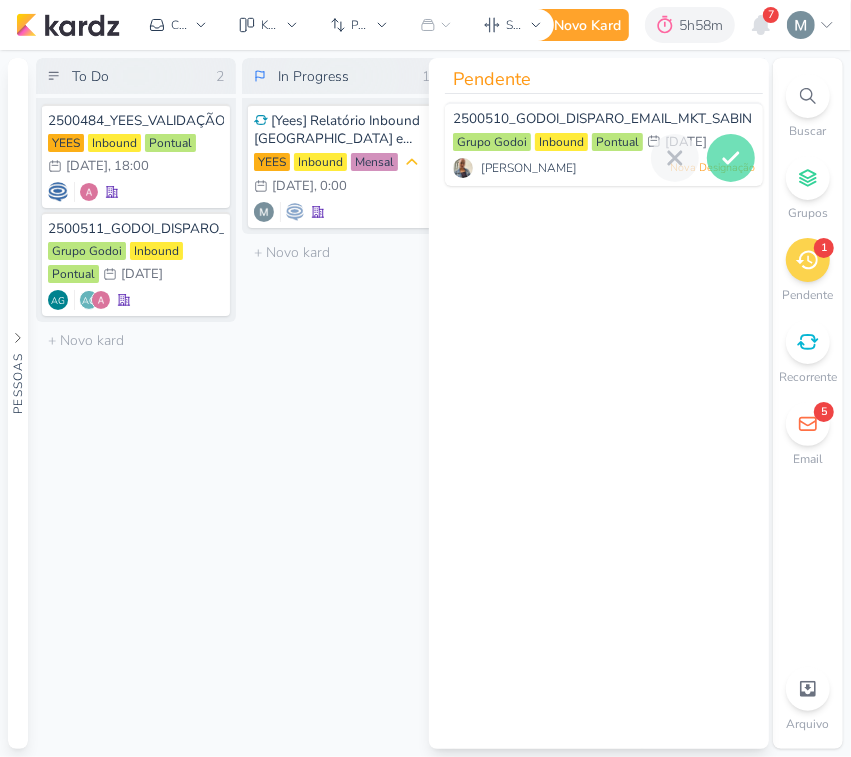 click 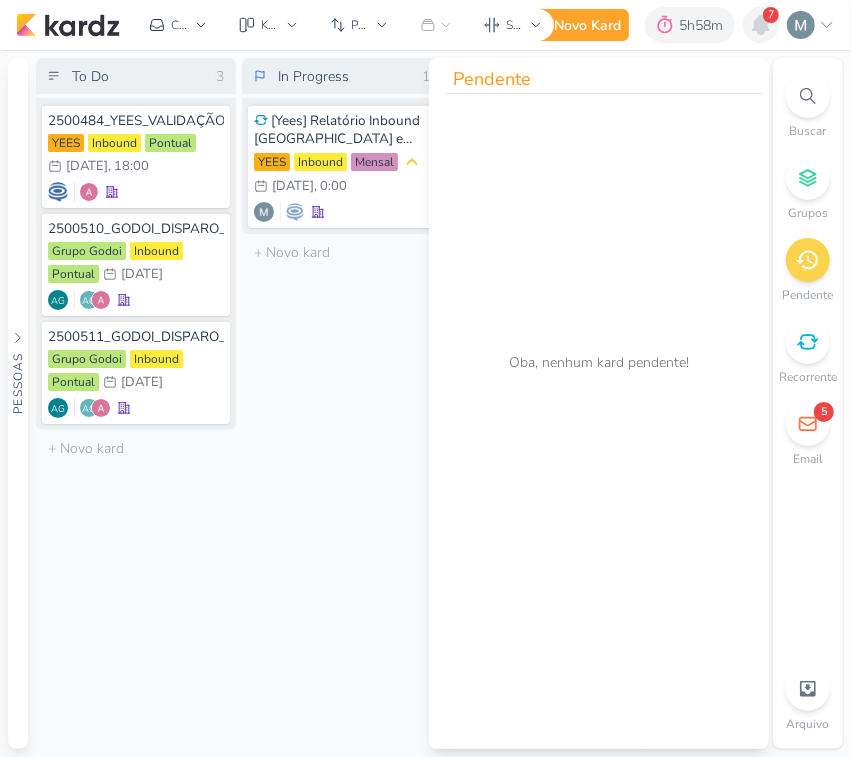 click 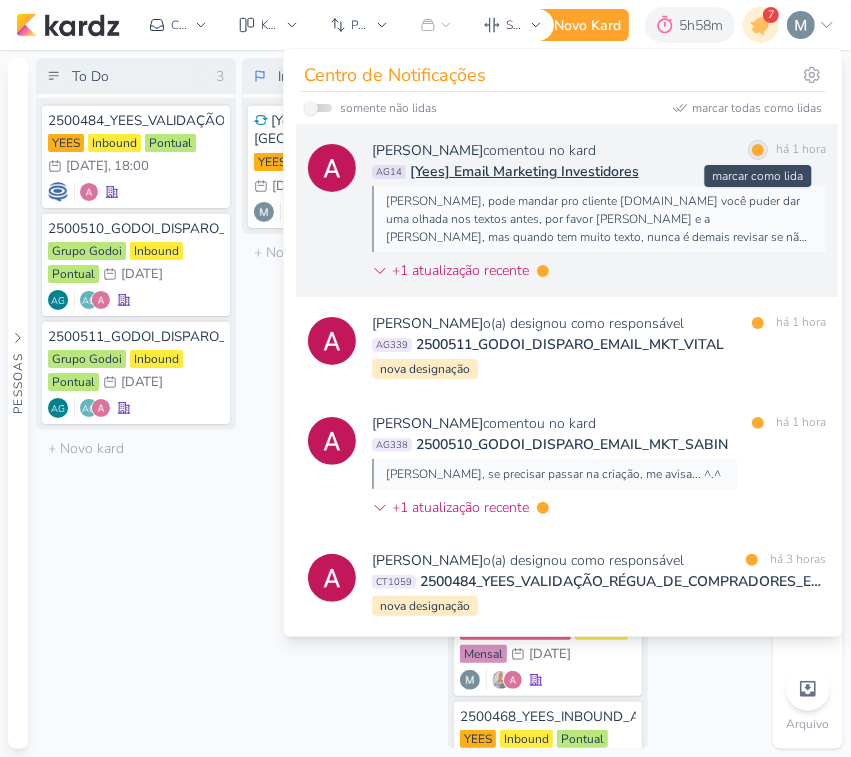 click at bounding box center [758, 150] 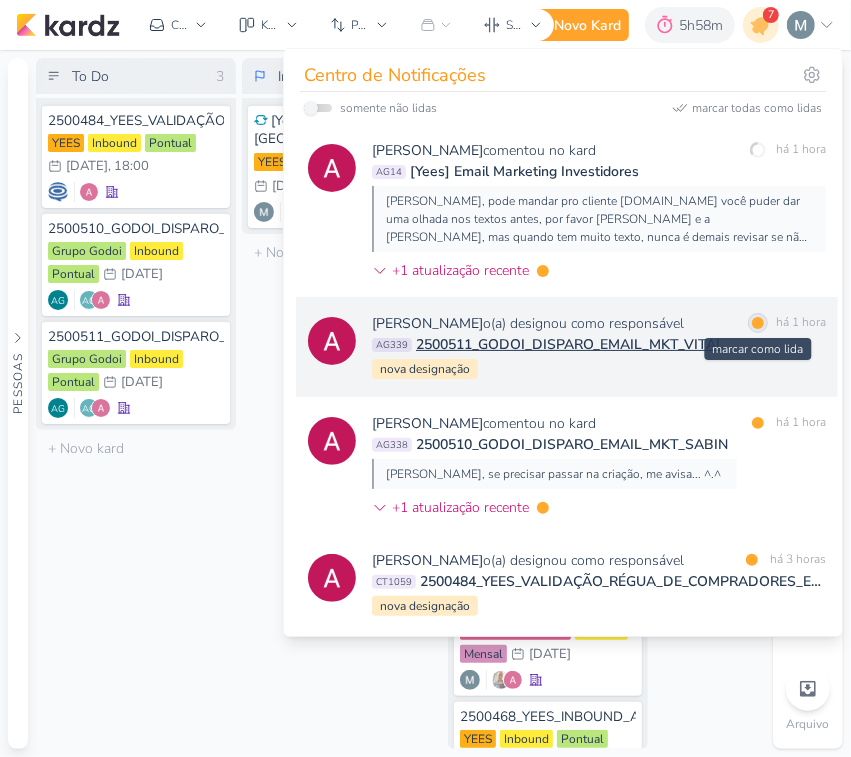 click at bounding box center (758, 323) 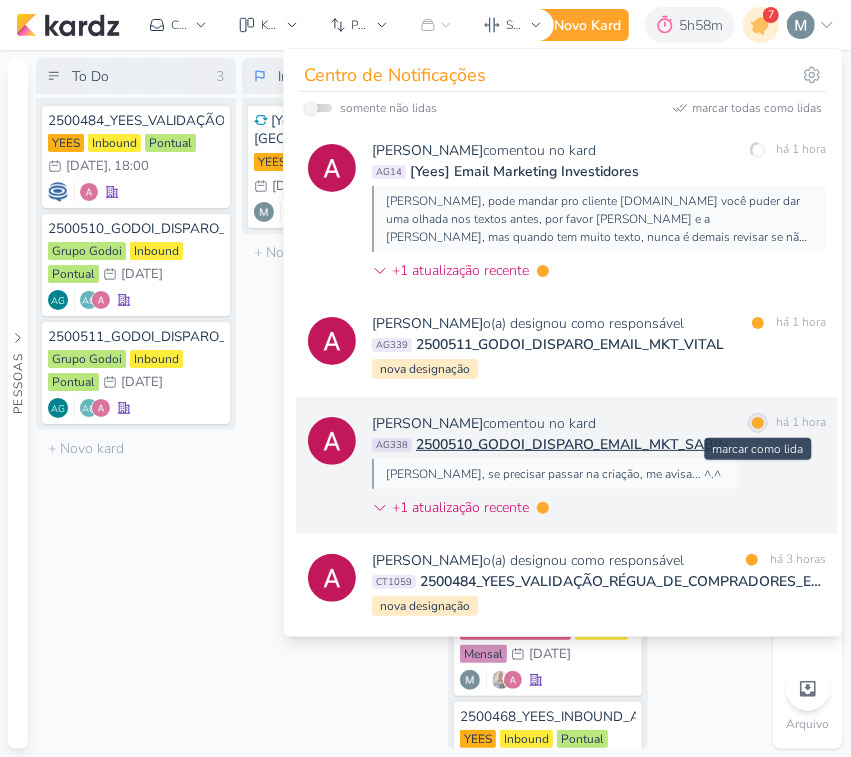 click at bounding box center [758, 423] 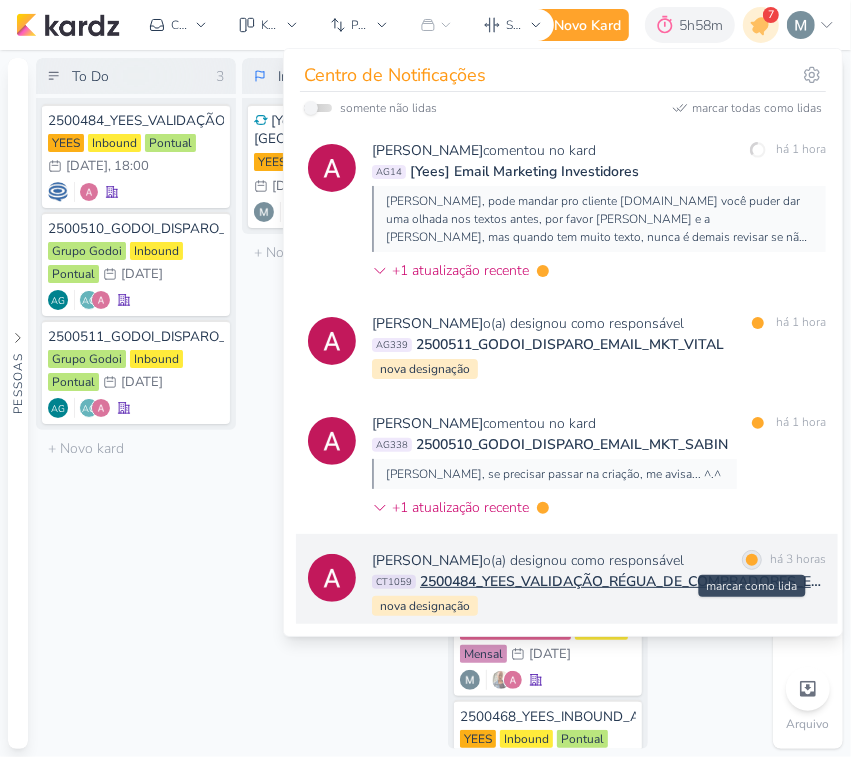 click at bounding box center [752, 560] 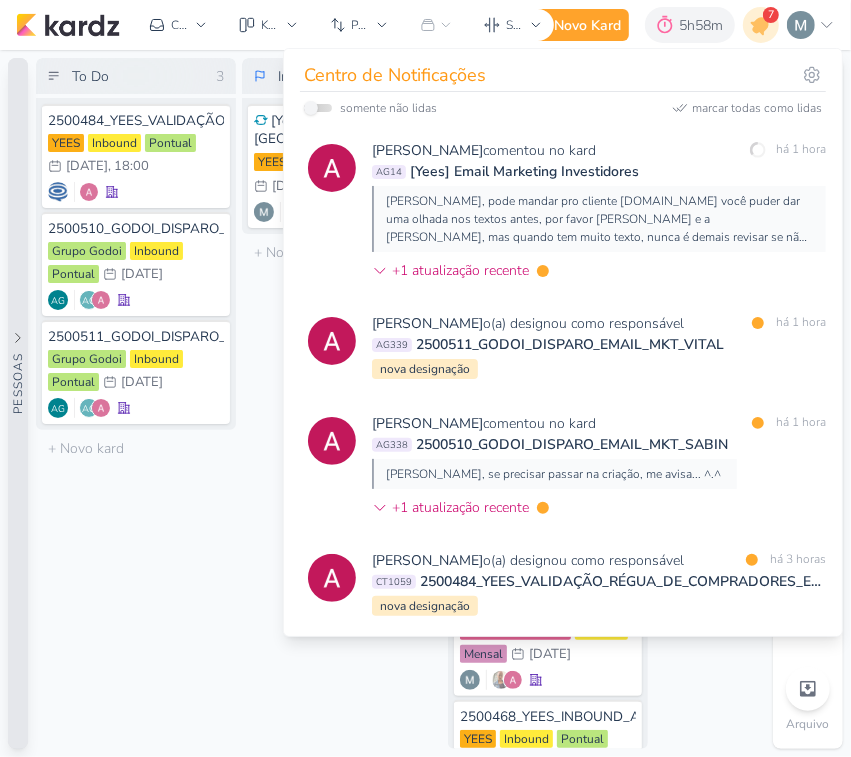 click on "Pessoas" at bounding box center [18, 403] 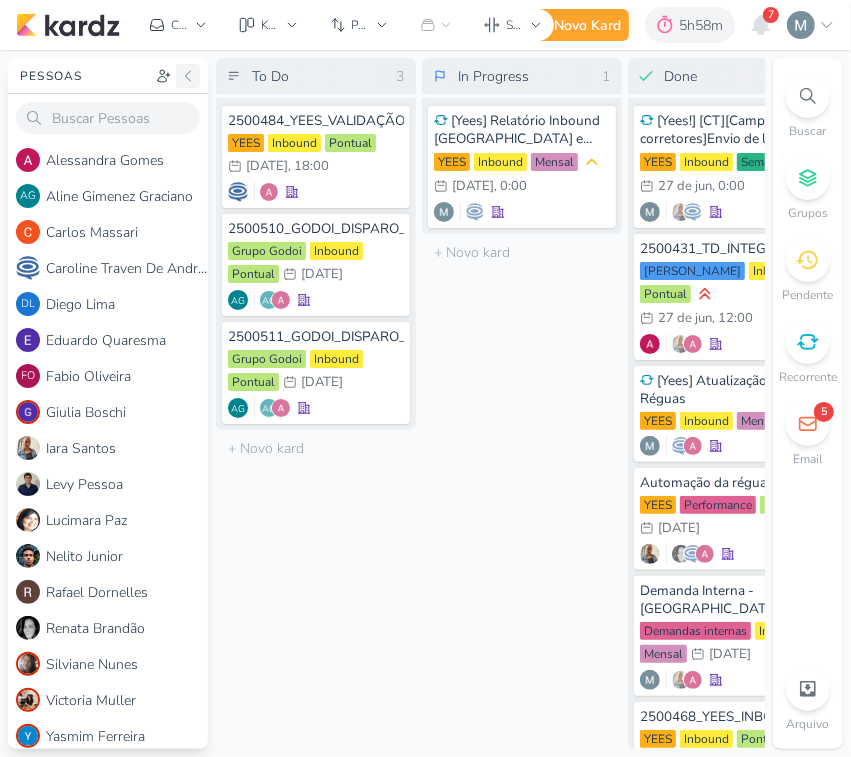 click 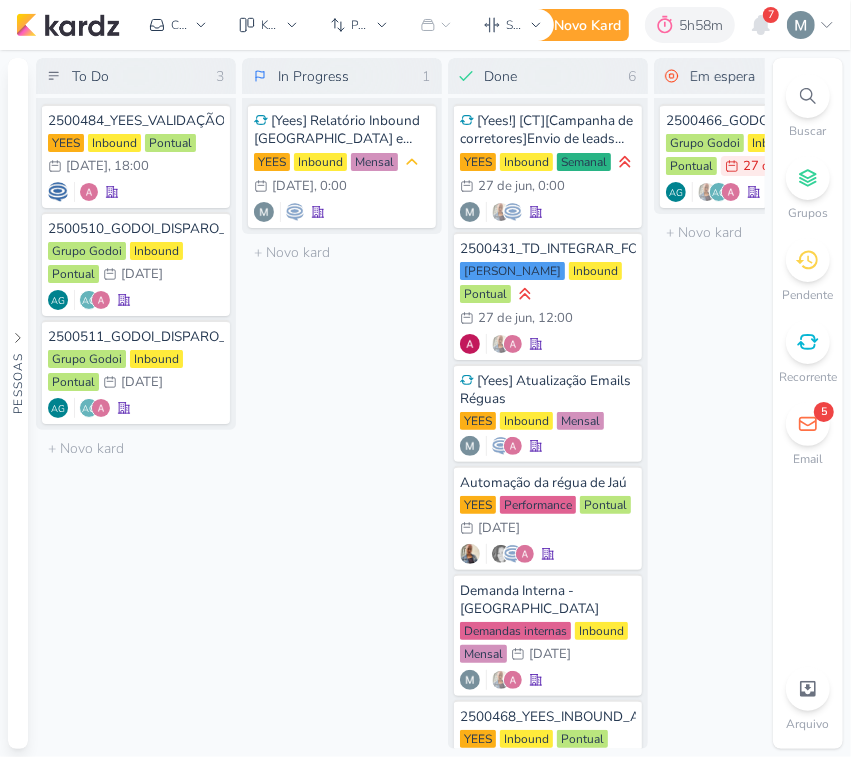 click on "5" at bounding box center [824, 412] 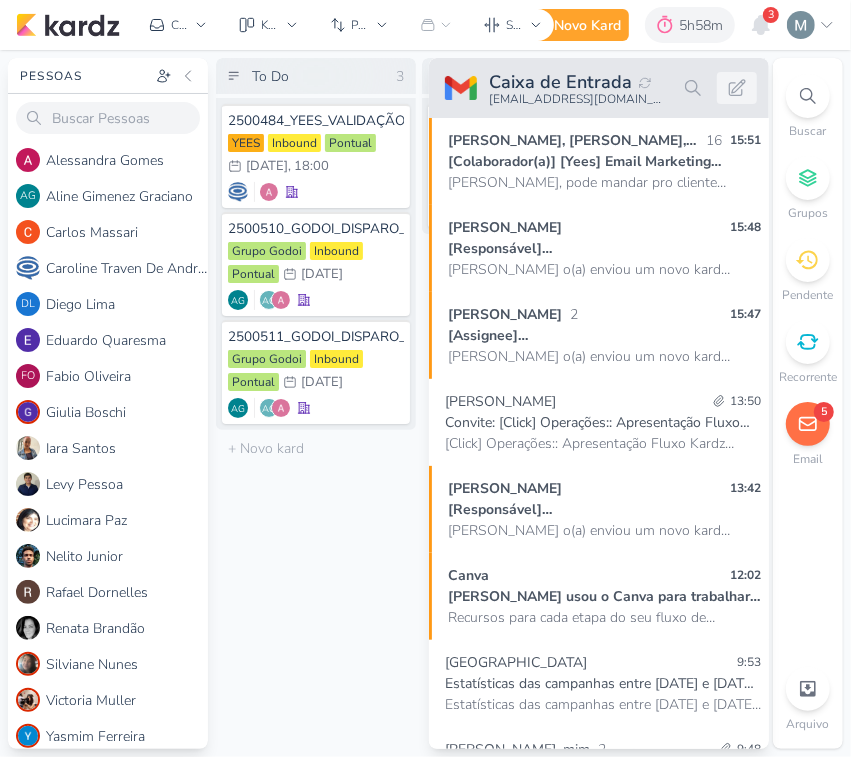 click on "To Do
3
Mover Para Esquerda
Mover Para Direita
Deletar
2500484_YEES_VALIDAÇÃO_RÉGUA_DE_COMPRADORES_E_DEMAIS_LEADS
YEES
Inbound
3/7" at bounding box center (316, 403) 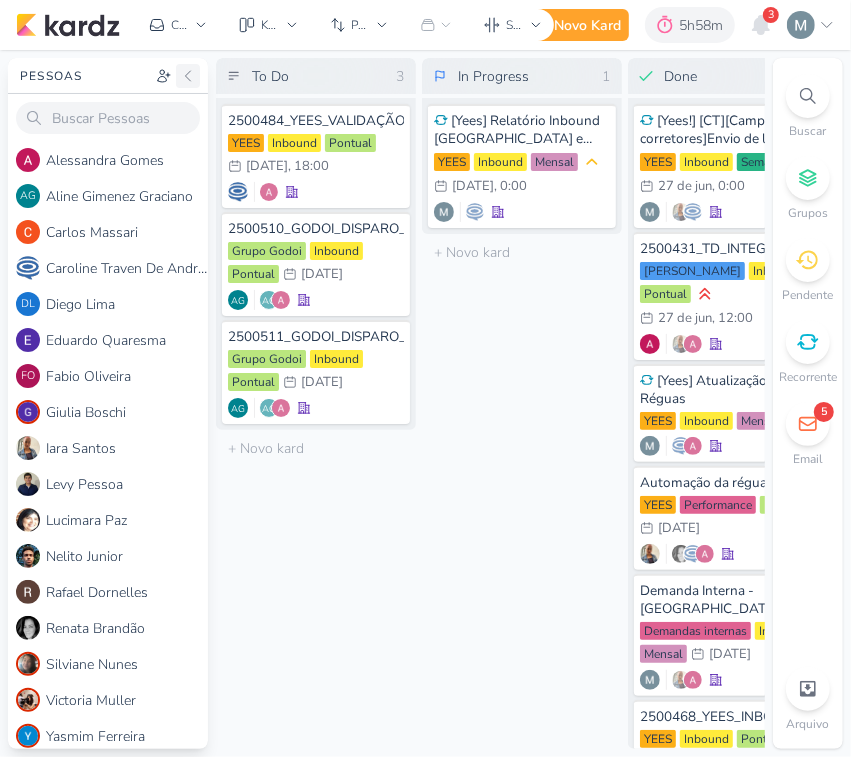 click 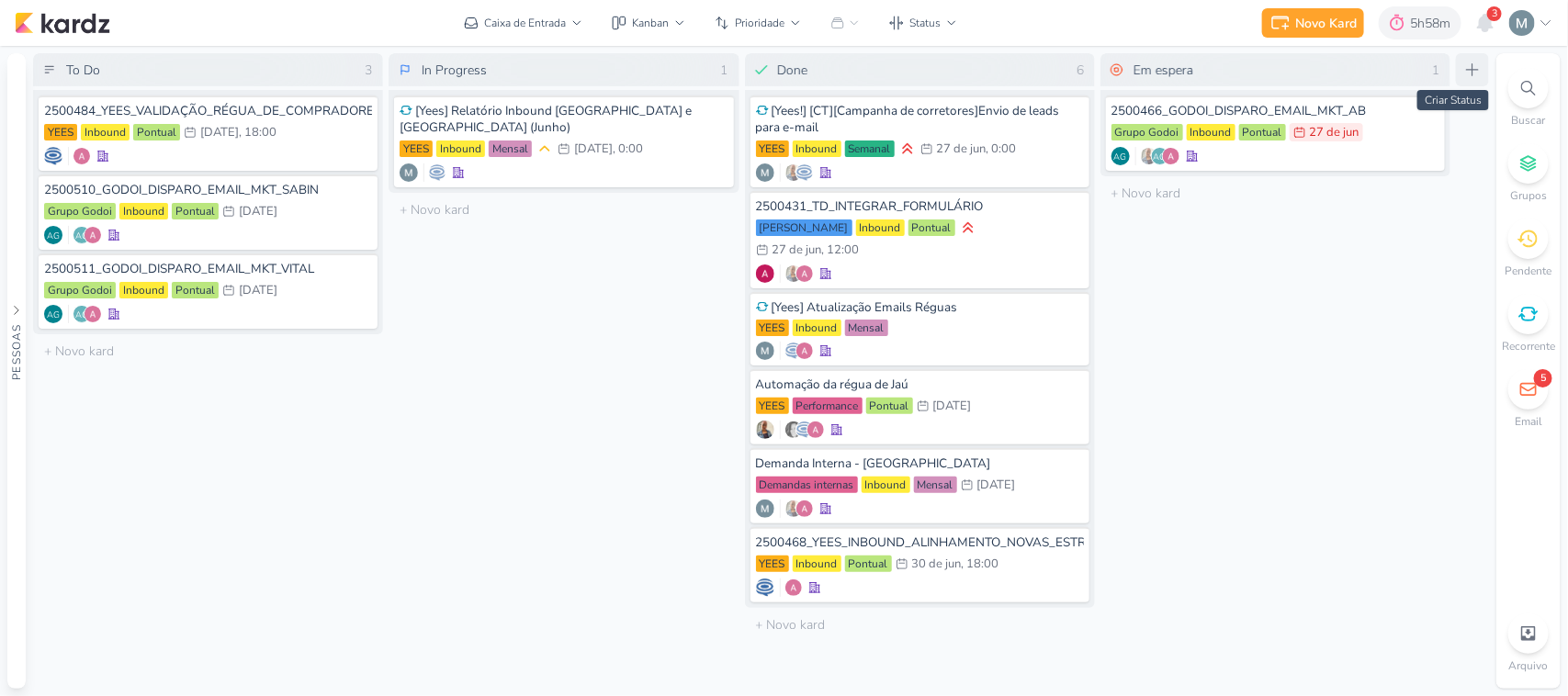 click 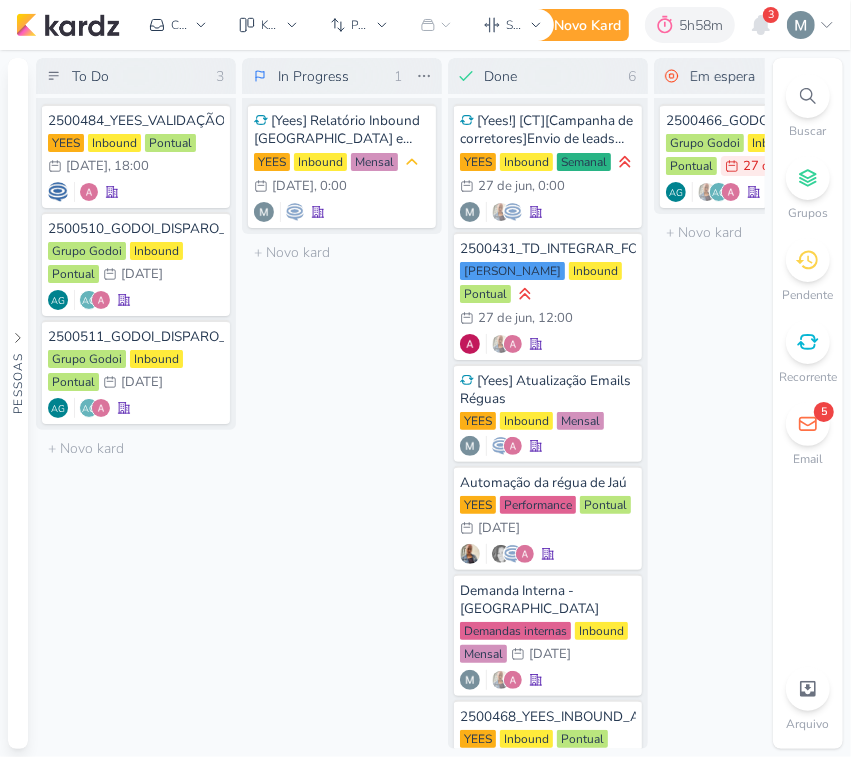 click on "In Progress" at bounding box center (330, 76) 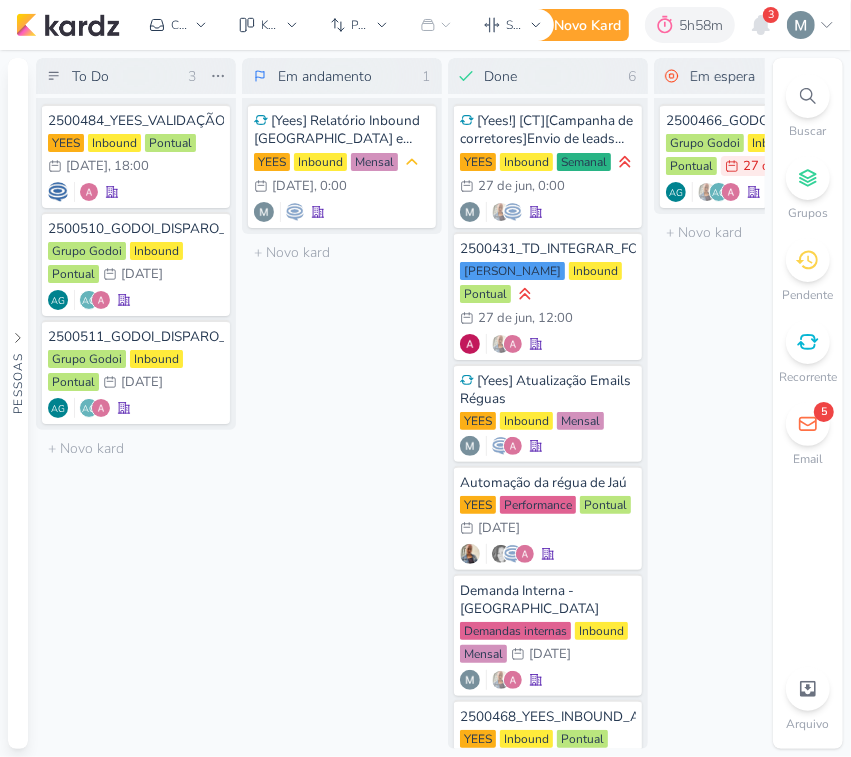type on "Em andamento" 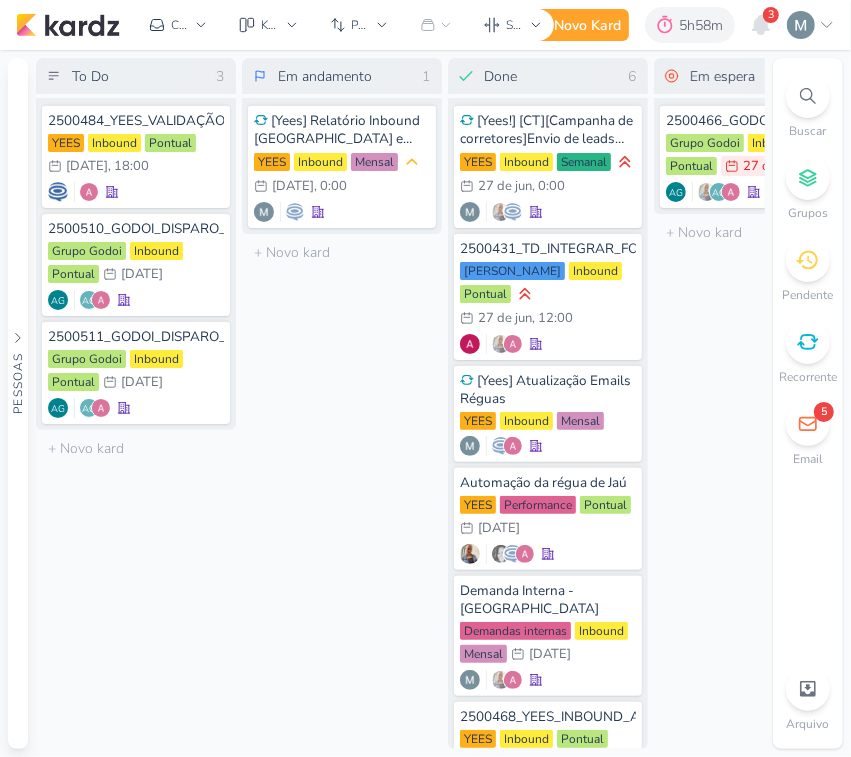 click on "2500484_YEES_VALIDAÇÃO_RÉGUA_DE_COMPRADORES_E_DEMAIS_LEADS
YEES
Inbound
Pontual
3/7
3 de jul
, 18:00" at bounding box center (136, 264) 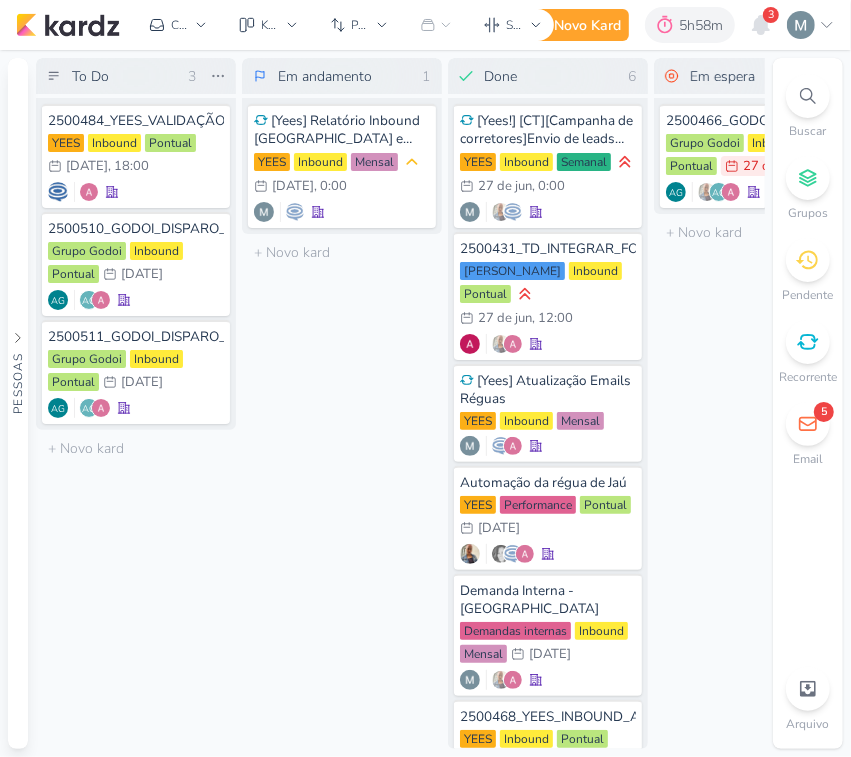 click on "To Do" at bounding box center [124, 76] 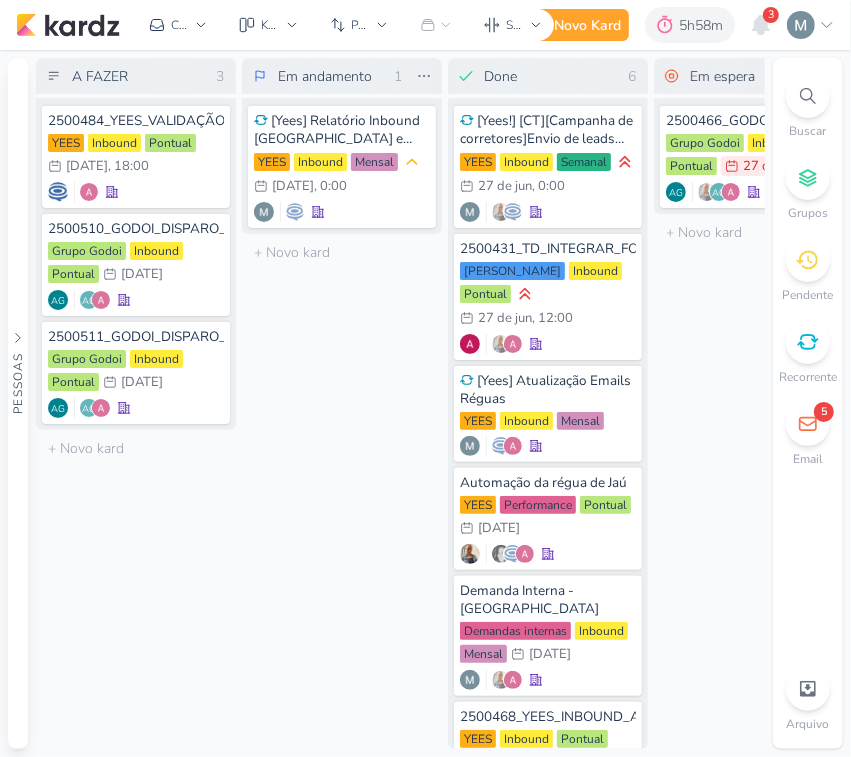 type on "A FAZER" 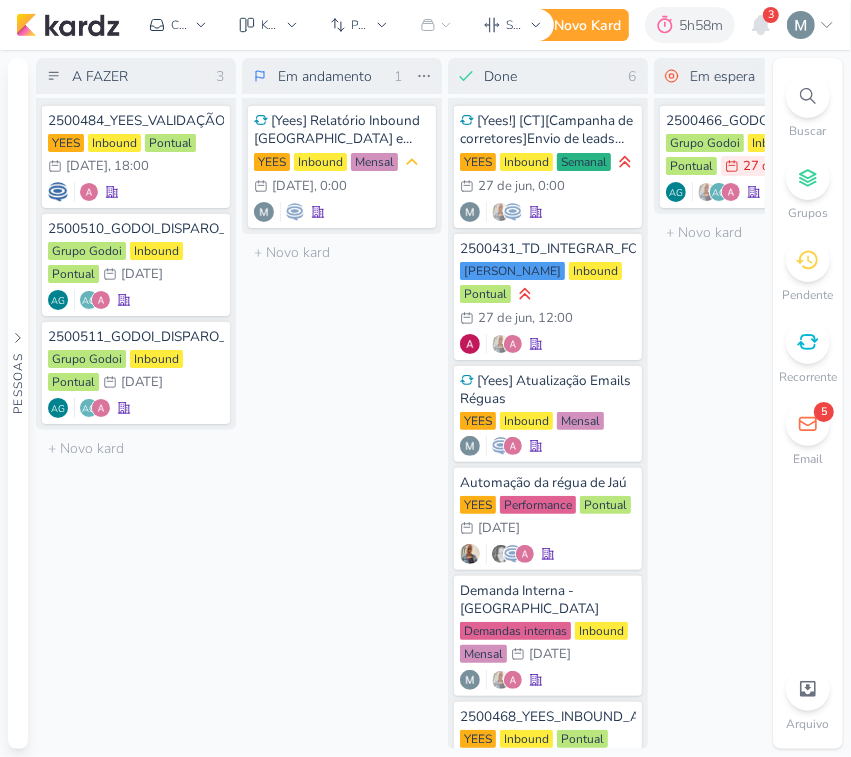 click on "Em andamento
1
Mover Para Esquerda
Mover Para Direita
Deletar" at bounding box center [342, 76] 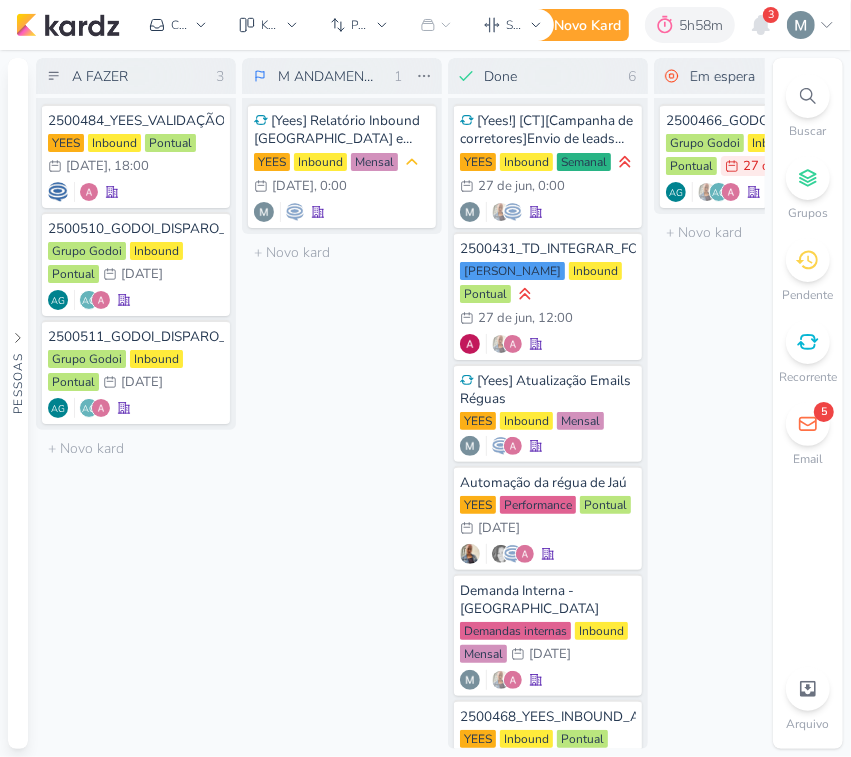 scroll, scrollTop: 0, scrollLeft: 0, axis: both 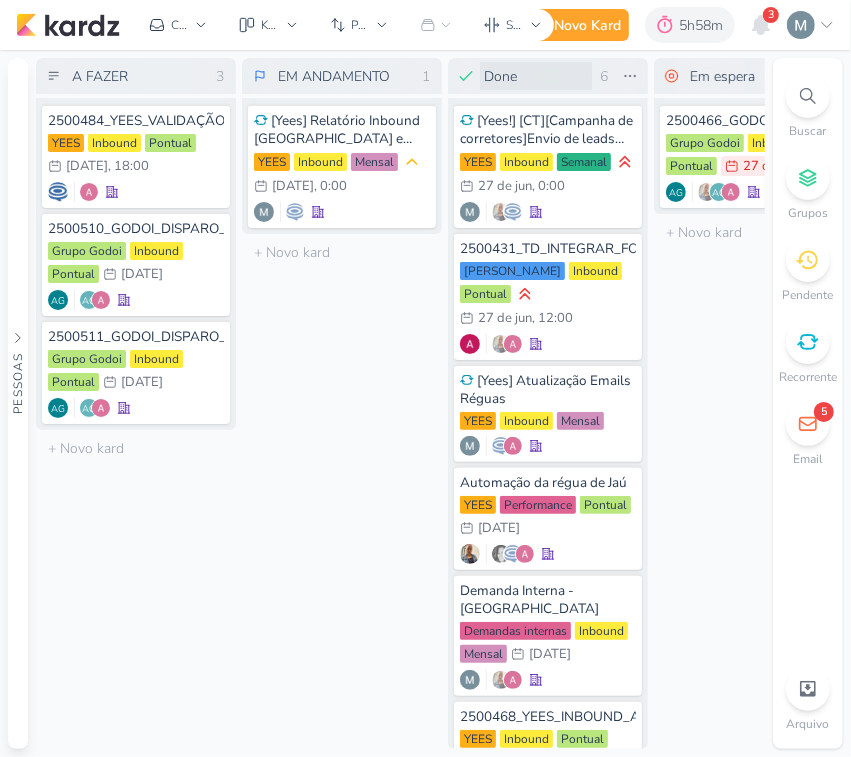 type on "EM ANDAMENTO" 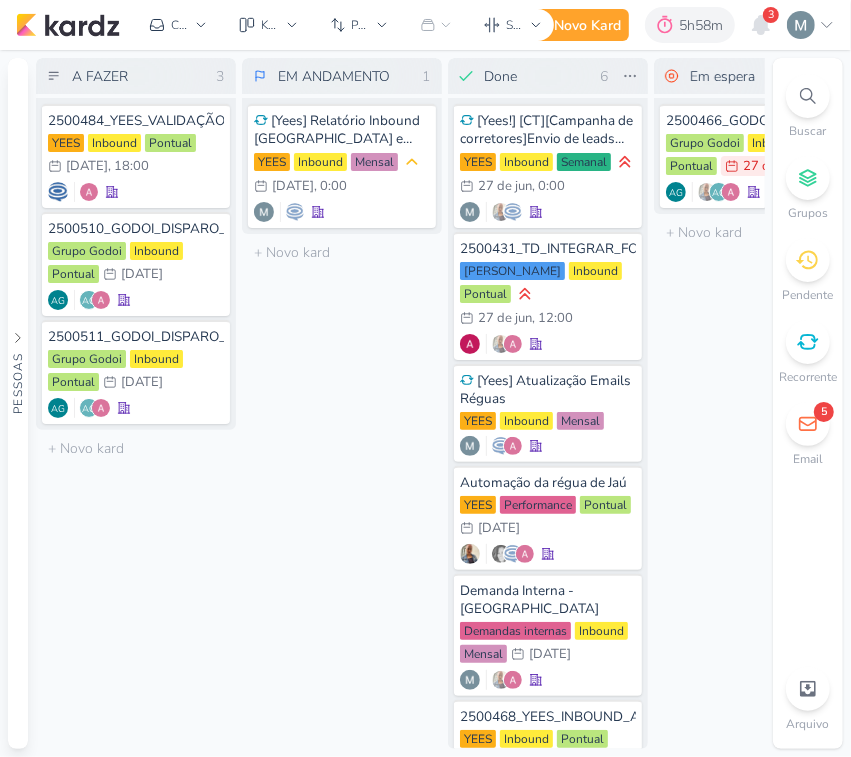 click on "Done" at bounding box center [536, 76] 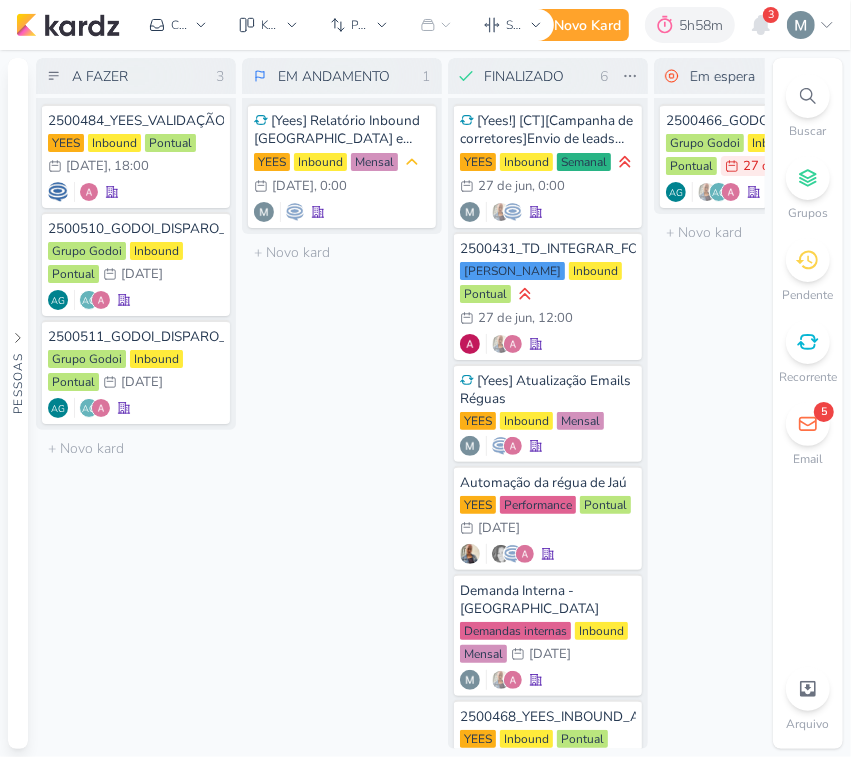 type on "FINALIZADO" 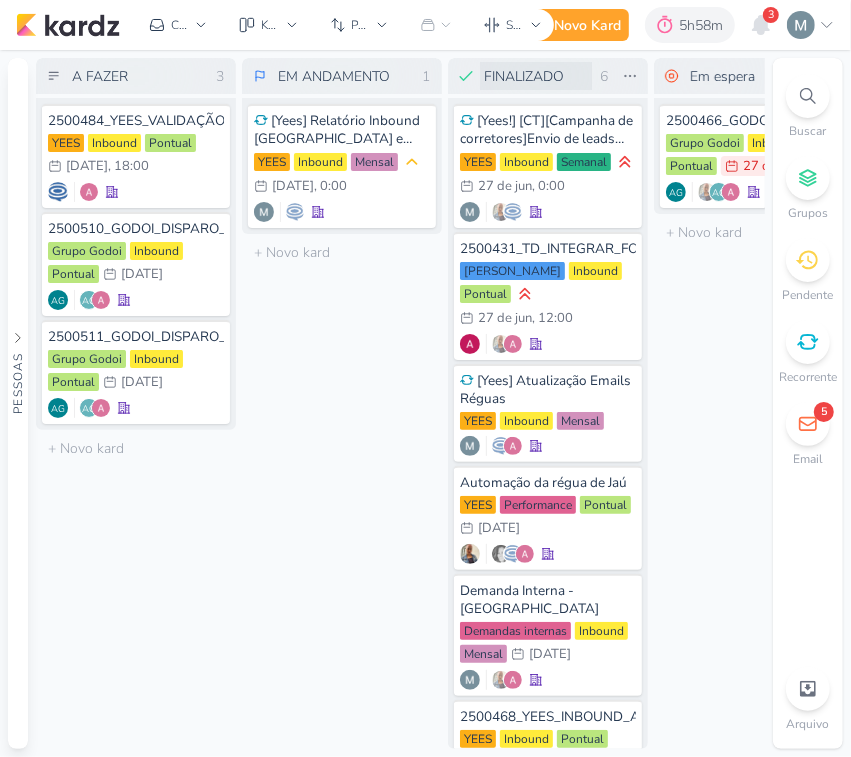 scroll, scrollTop: 100, scrollLeft: 0, axis: vertical 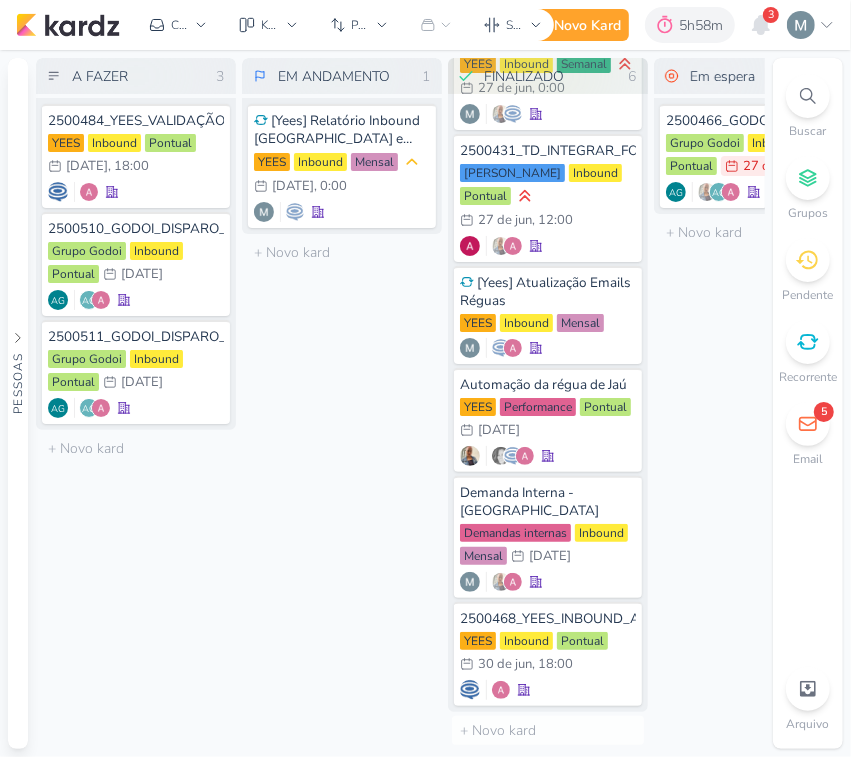 click on "Em espera
1
Mover Para Esquerda
Mover Para Direita
[GEOGRAPHIC_DATA]
2500466_GODOI_DISPARO_EMAIL_MKT_AB
Grupo Godoi
Inbound
27/6" at bounding box center [754, 403] 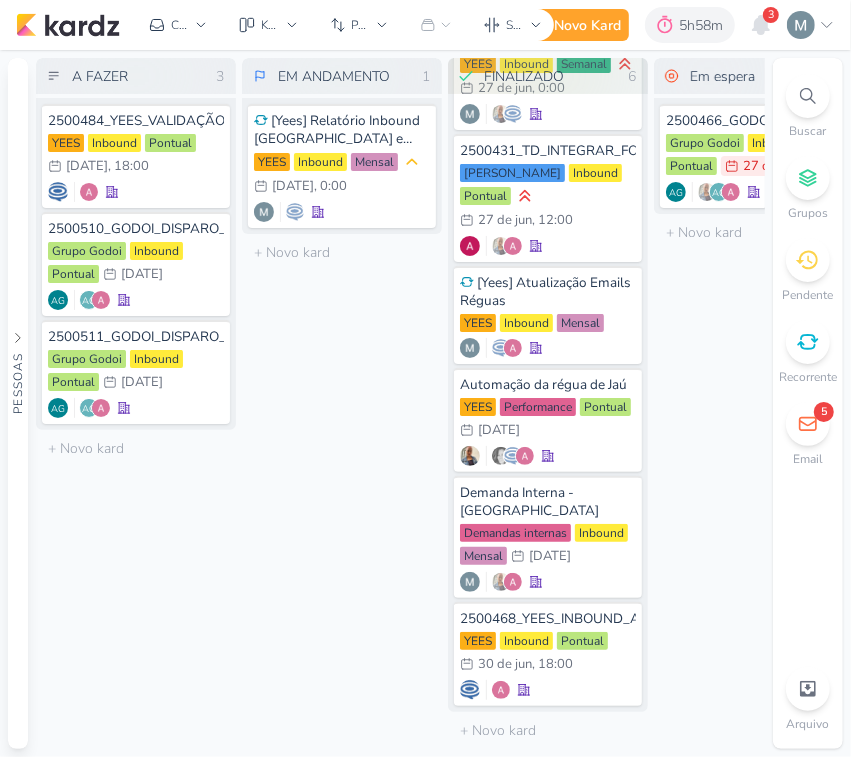 click on "Em espera" at bounding box center (742, 76) 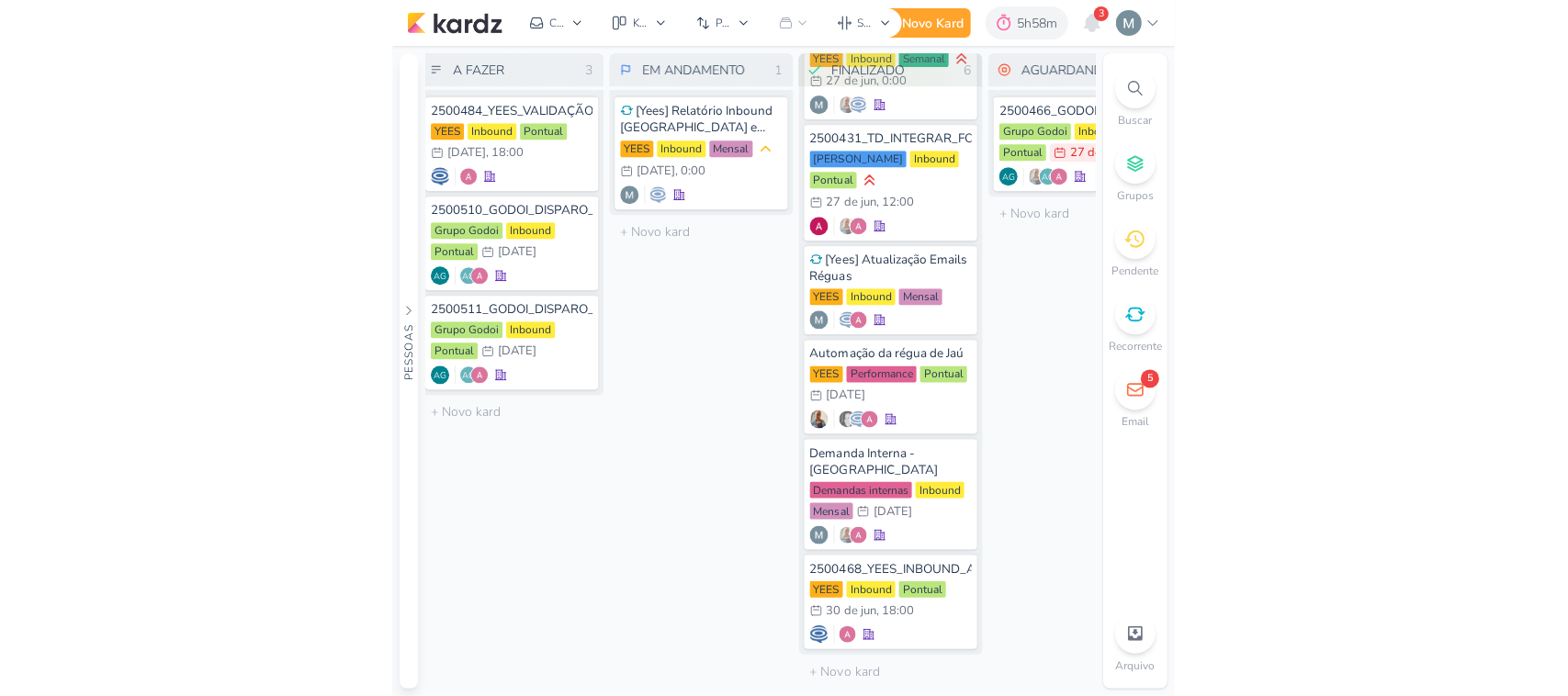 scroll, scrollTop: 0, scrollLeft: 24, axis: horizontal 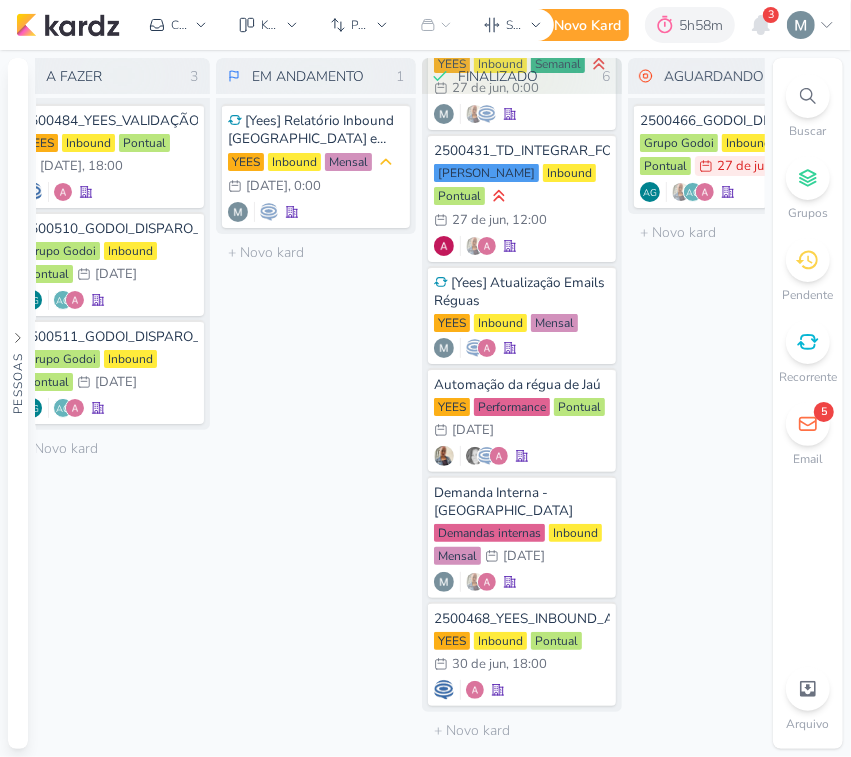 type on "AGUARDANDO" 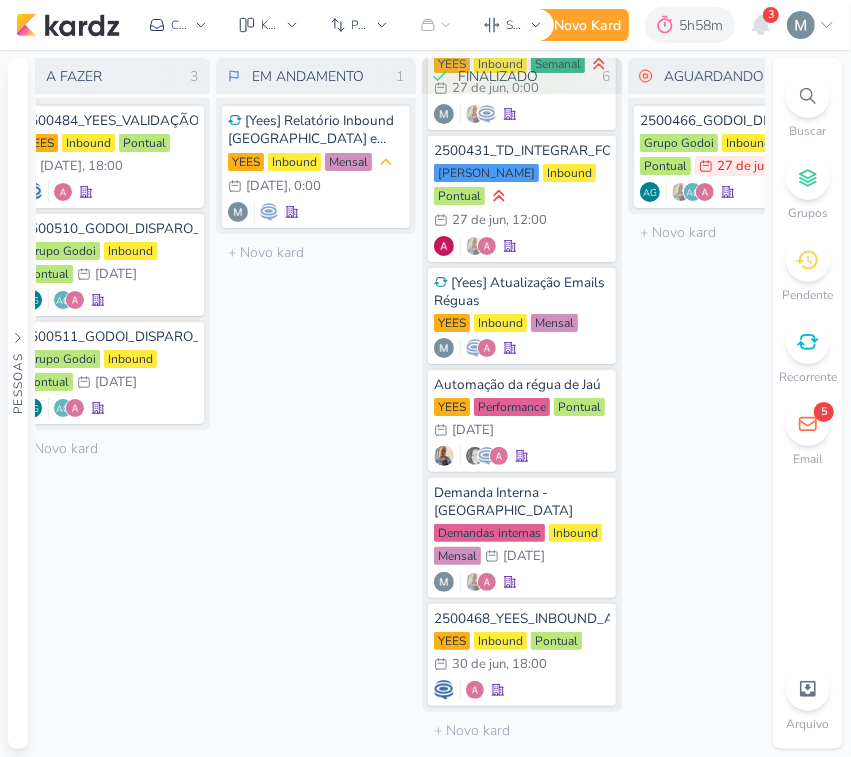 click on "AGUARDANDO
1
Mover Para Esquerda
Mover Para Direita
Deletar
2500466_GODOI_DISPARO_EMAIL_MKT_AB
Grupo Godoi
Inbound
27/6" at bounding box center (728, 403) 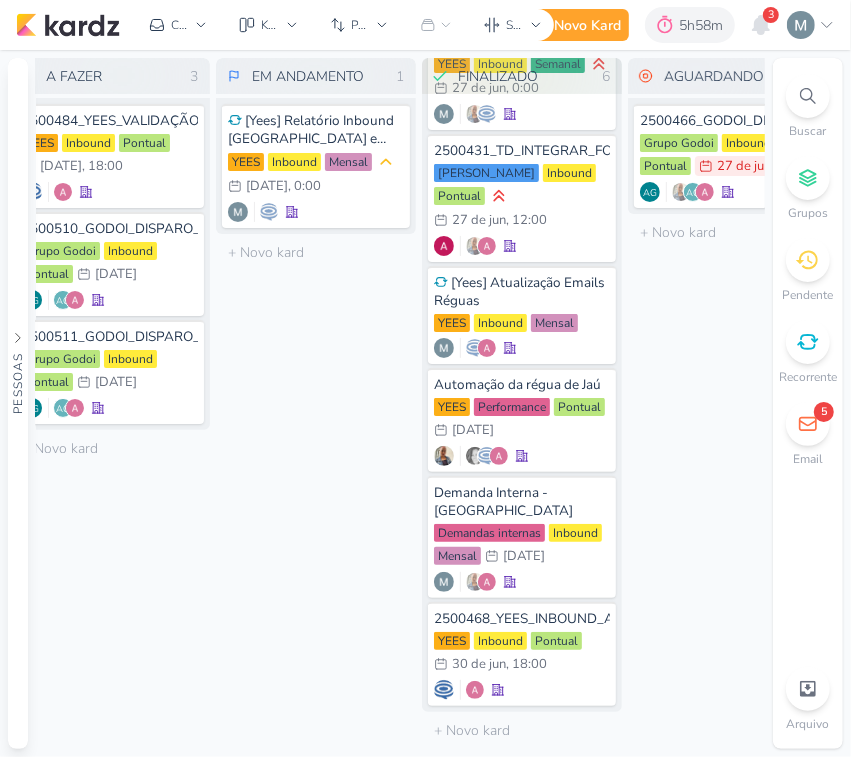 click on "EM ANDAMENTO
1
Mover Para Esquerda
Mover Para Direita
Deletar
[Yees] Relatório Inbound Campinas e Sorocaba (Junho)
YEES
Inbound" at bounding box center [316, 403] 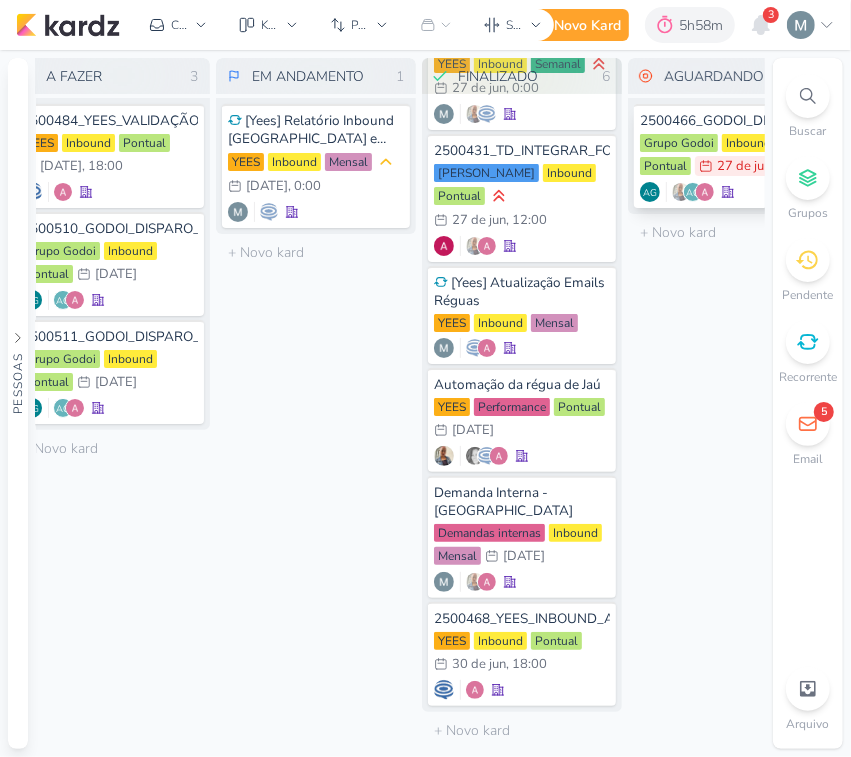 click on "27 de jun" at bounding box center [744, 166] 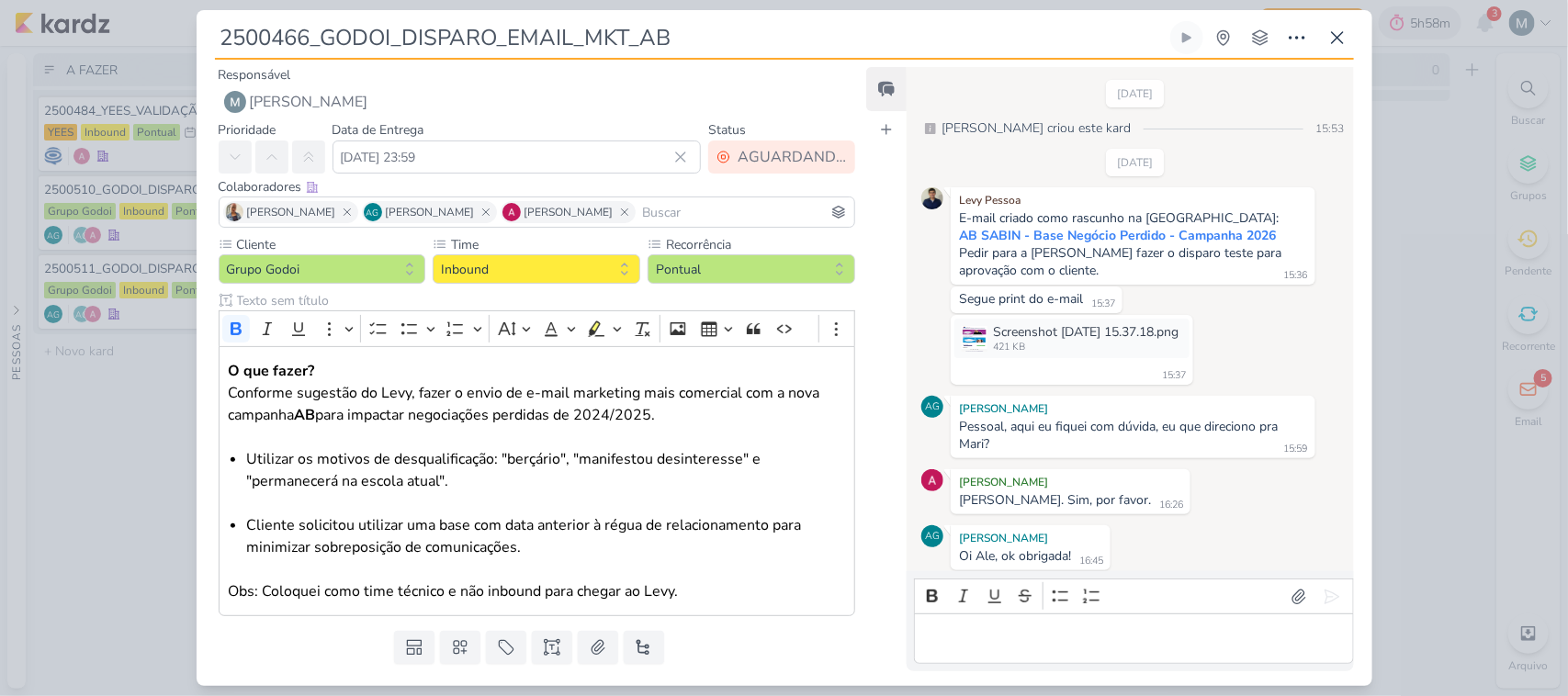 scroll, scrollTop: 654, scrollLeft: 0, axis: vertical 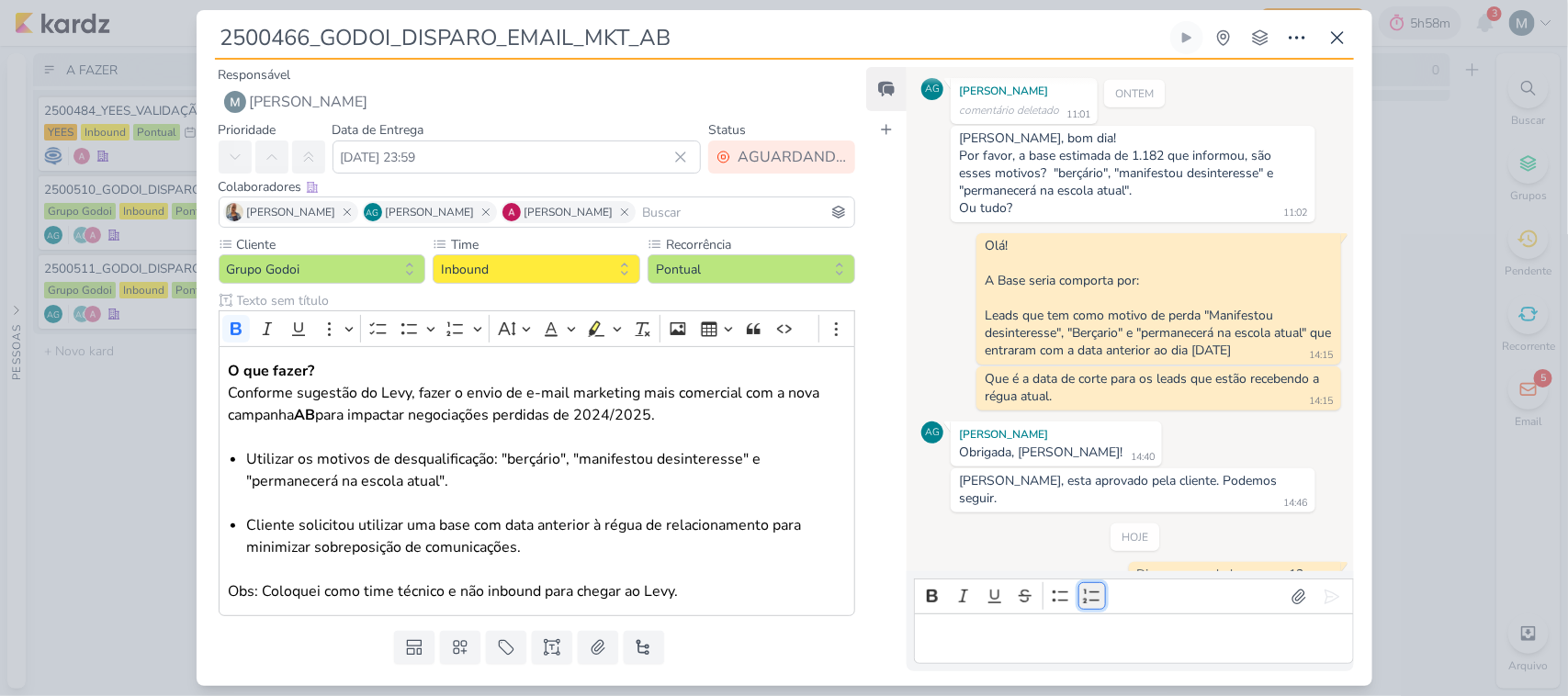 click on "Numbered List" at bounding box center [1092, 596] 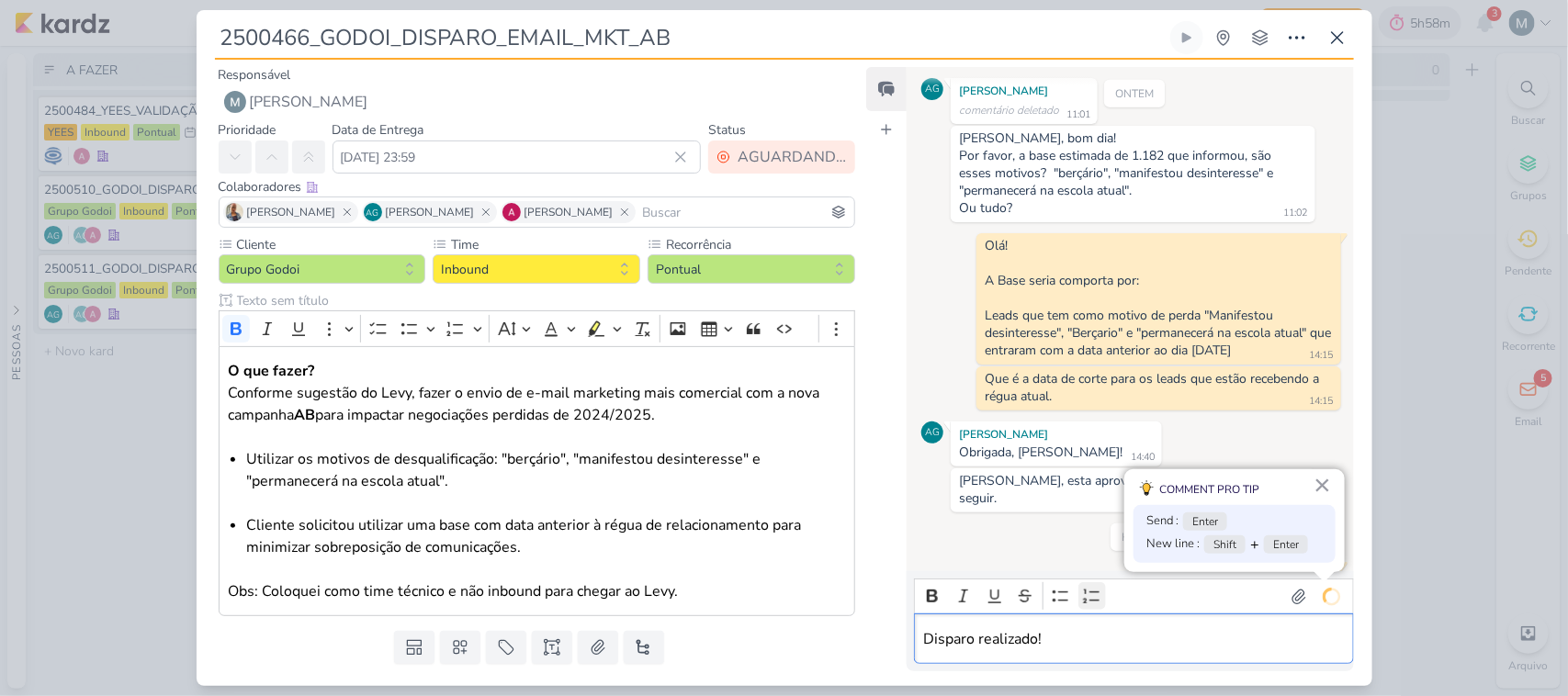 scroll, scrollTop: 681, scrollLeft: 0, axis: vertical 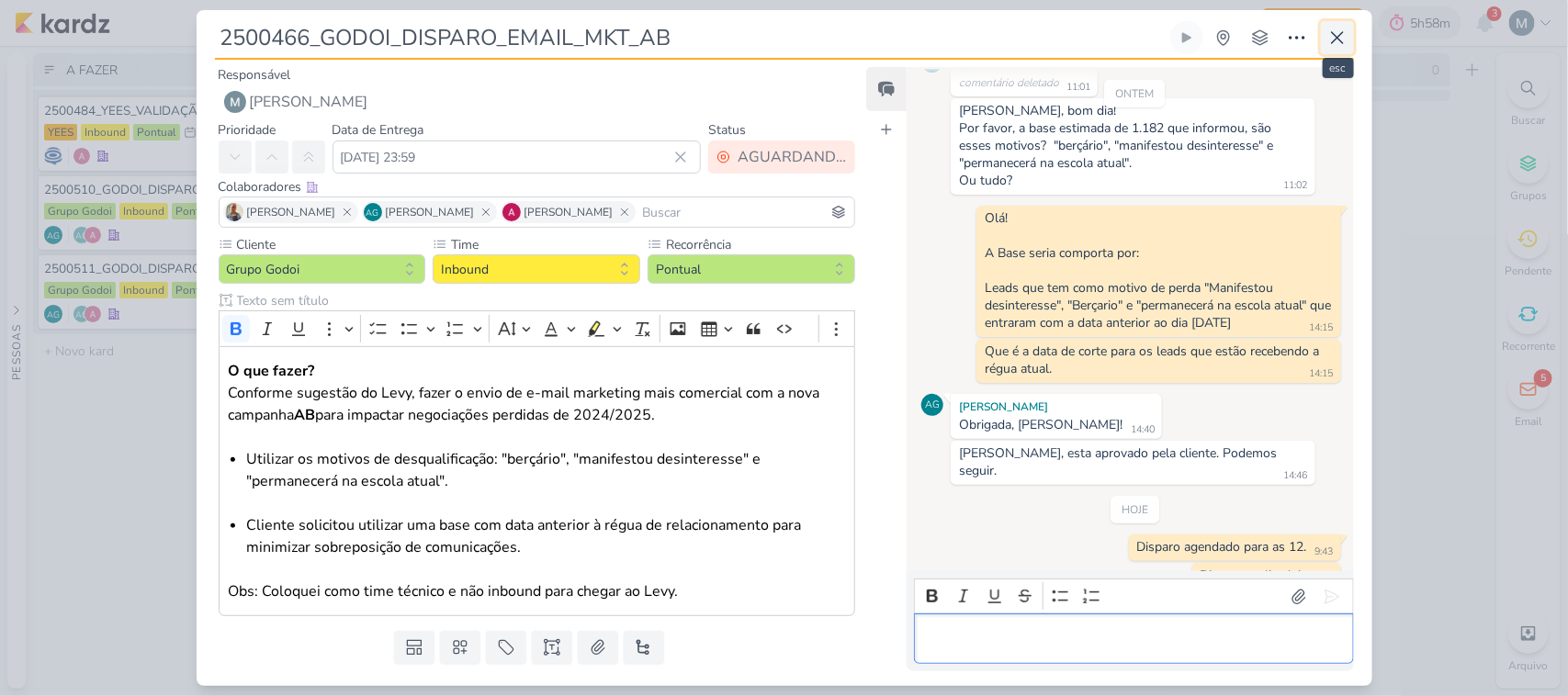click at bounding box center [1337, 38] 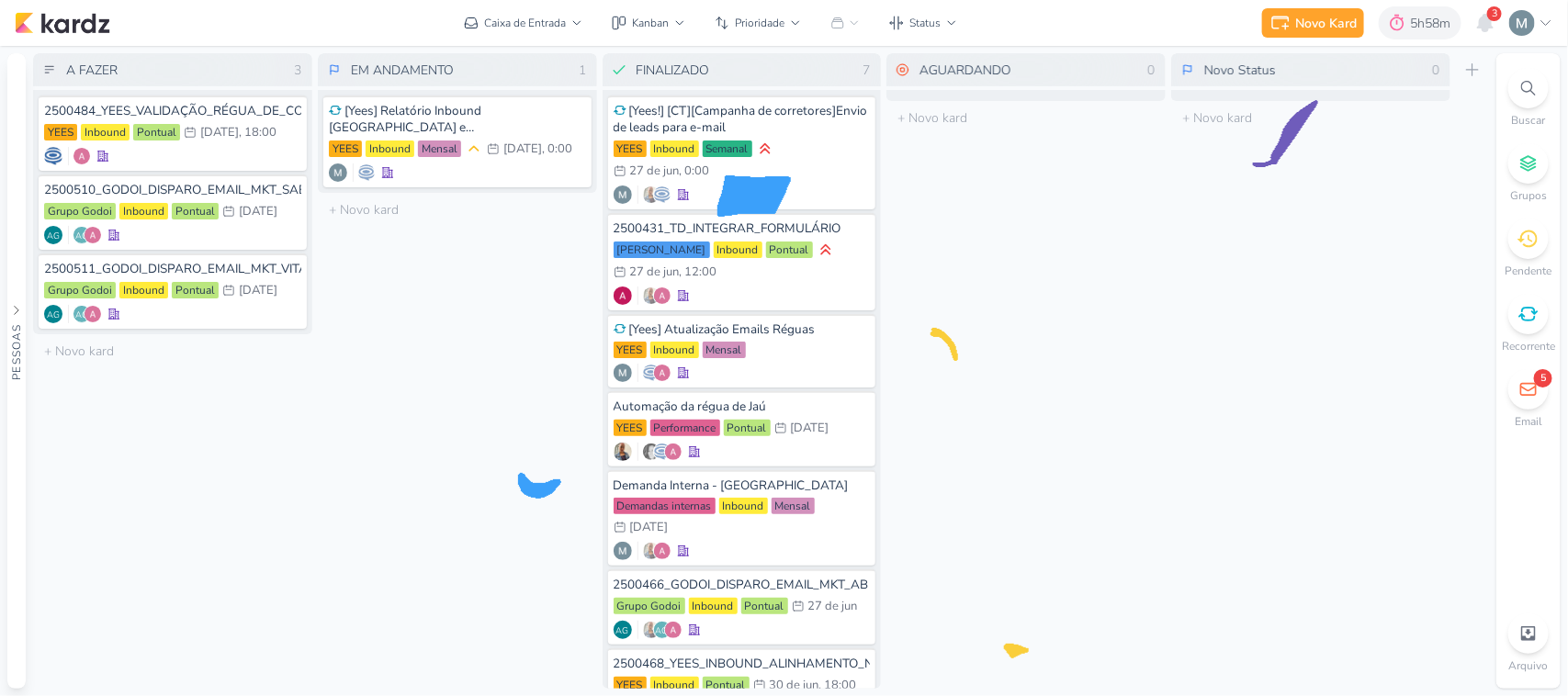 drag, startPoint x: 961, startPoint y: 67, endPoint x: 880, endPoint y: 73, distance: 81.22192 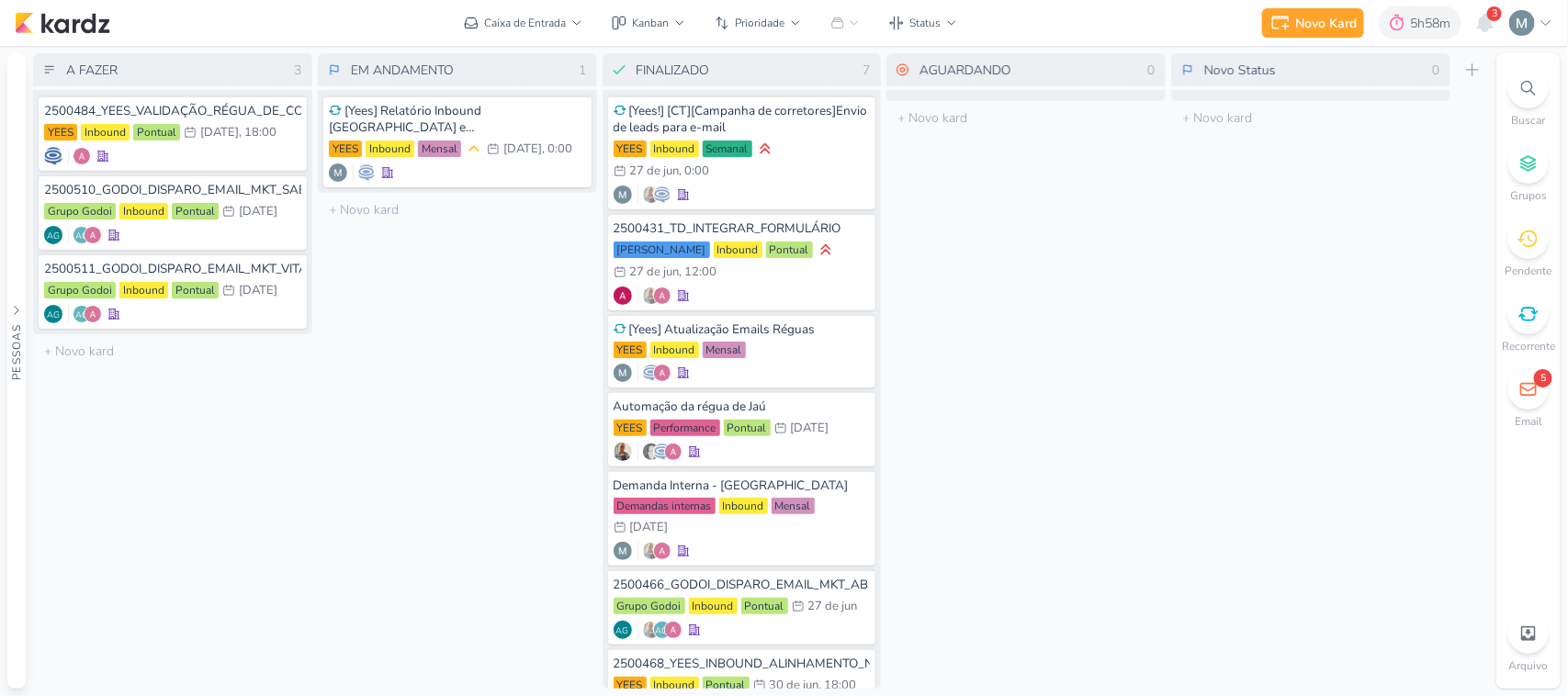 click on "A FAZER
3
Mover Para Esquerda
Mover Para Direita
Deletar
2500484_YEES_VALIDAÇÃO_RÉGUA_DE_COMPRADORES_E_DEMAIS_LEADS
YEES
Inbound
3/7" at bounding box center [761, 371] 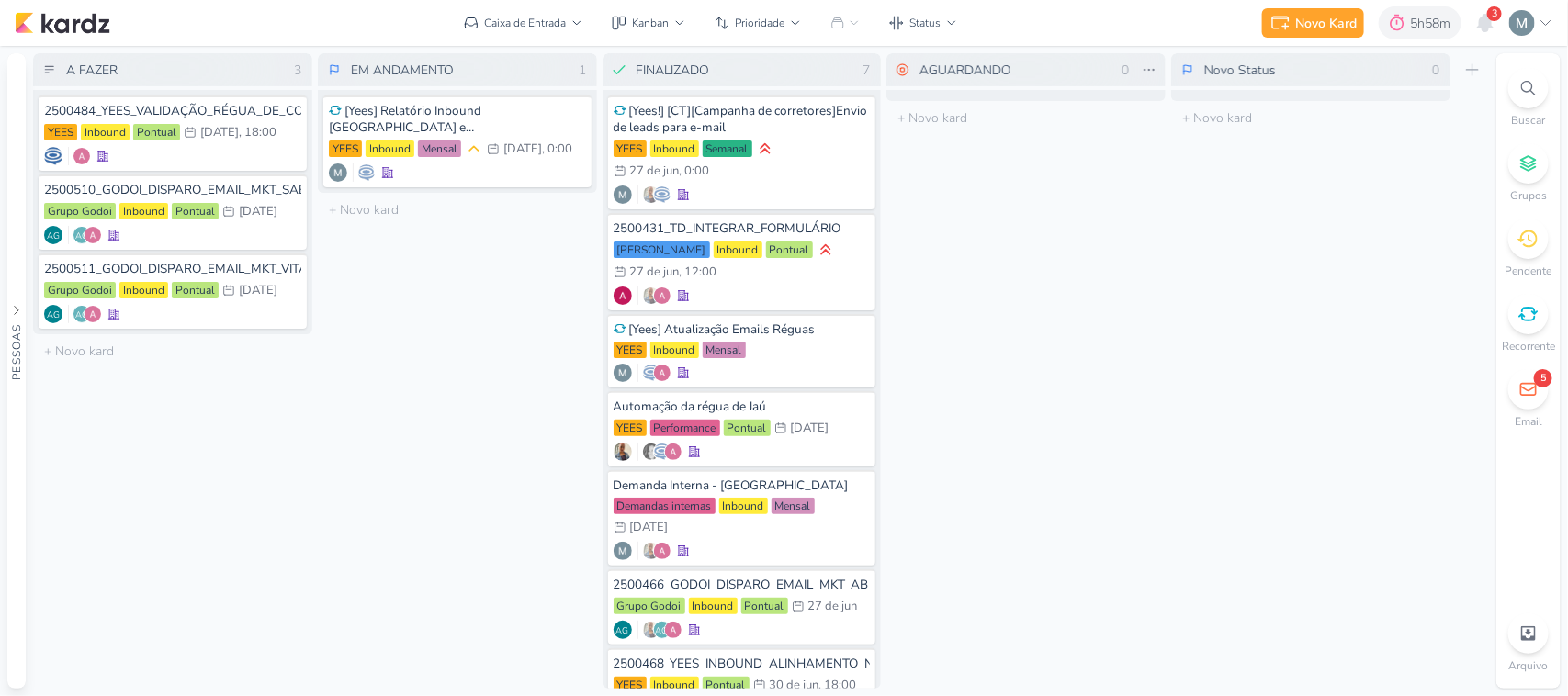 click on "AGUARDANDO
0
Mover Para Esquerda
Mover Para Direita
Deletar" at bounding box center (1026, 70) 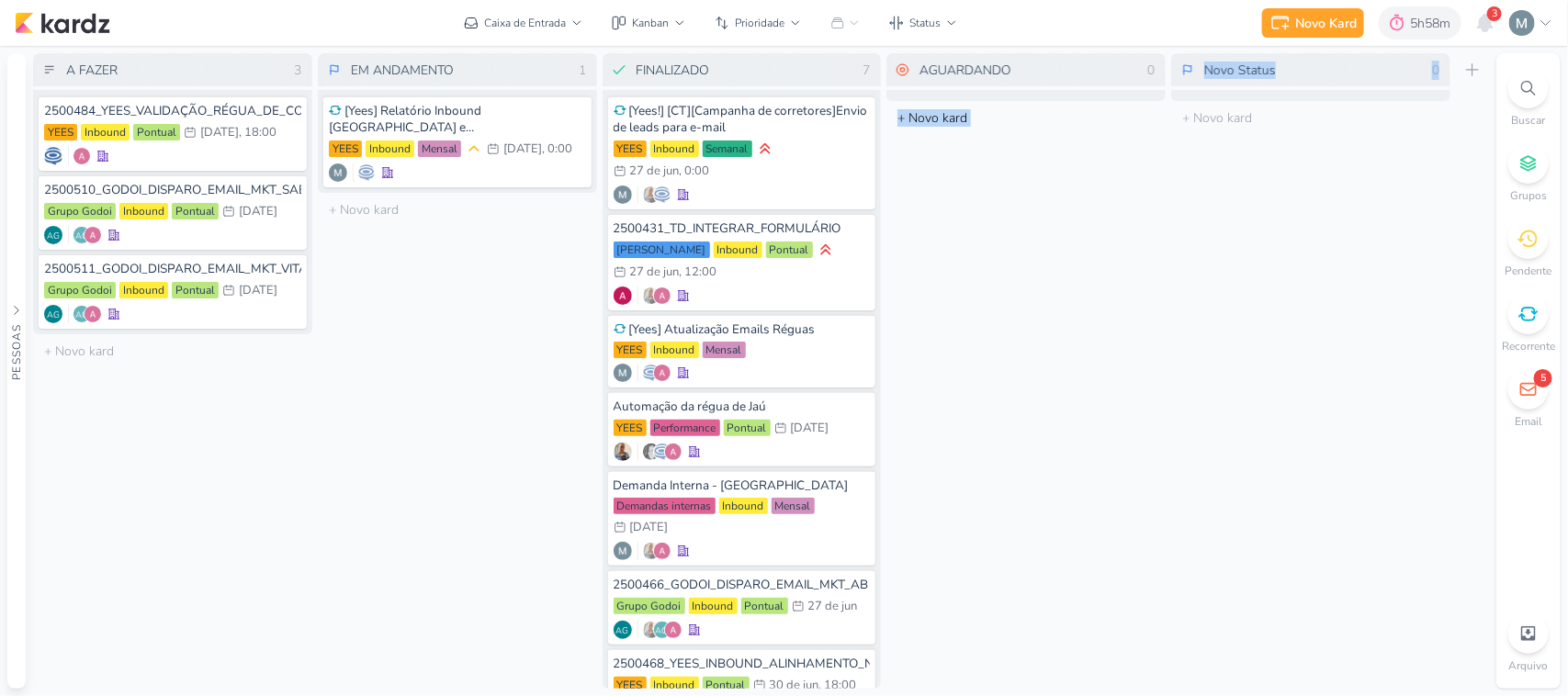 drag, startPoint x: 1150, startPoint y: 81, endPoint x: 1226, endPoint y: 157, distance: 107.48023 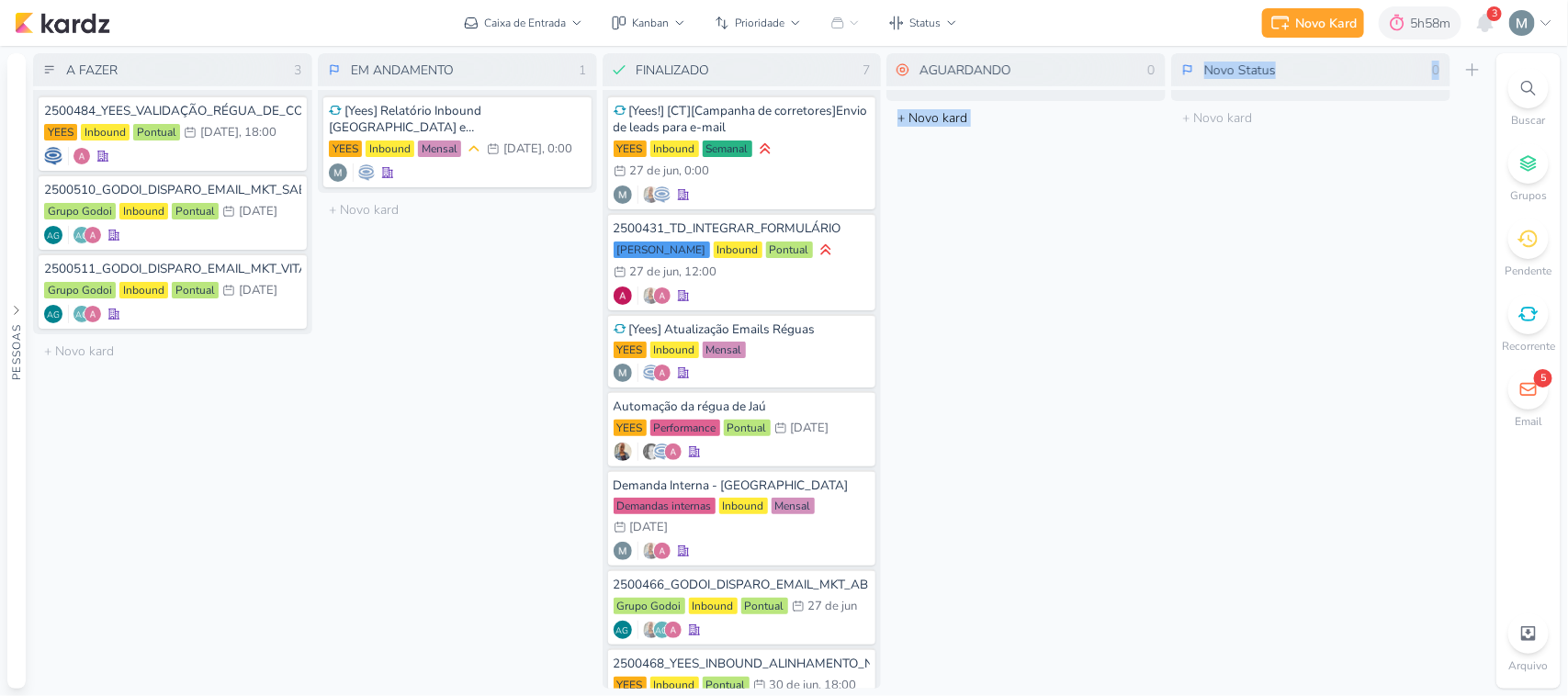click on "A FAZER
3
Mover Para Esquerda
Mover Para Direita
Deletar
2500484_YEES_VALIDAÇÃO_RÉGUA_DE_COMPRADORES_E_DEMAIS_LEADS
YEES
Inbound
3/7" at bounding box center (761, 371) 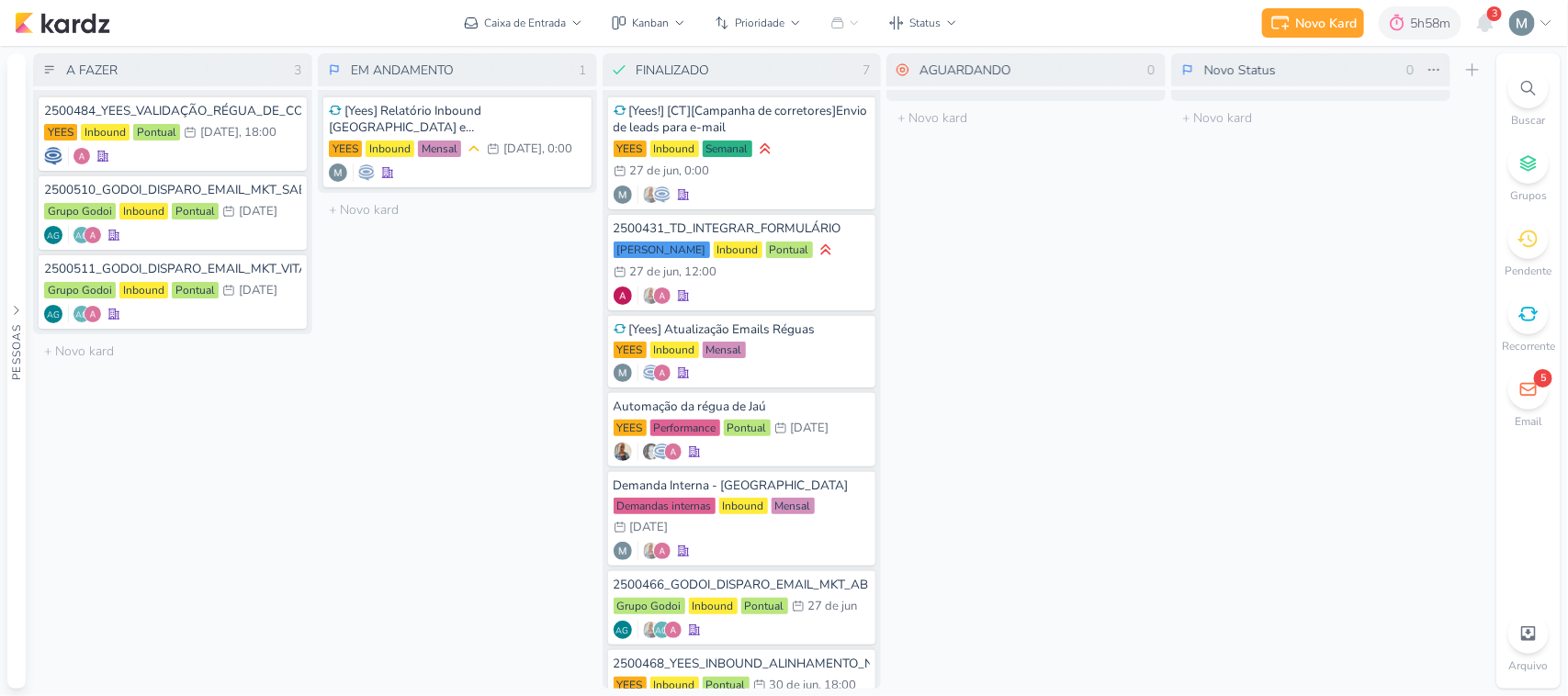click on "Novo Status
0
Mover Para Esquerda
Mover Para Direita
Deletar" at bounding box center (1311, 70) 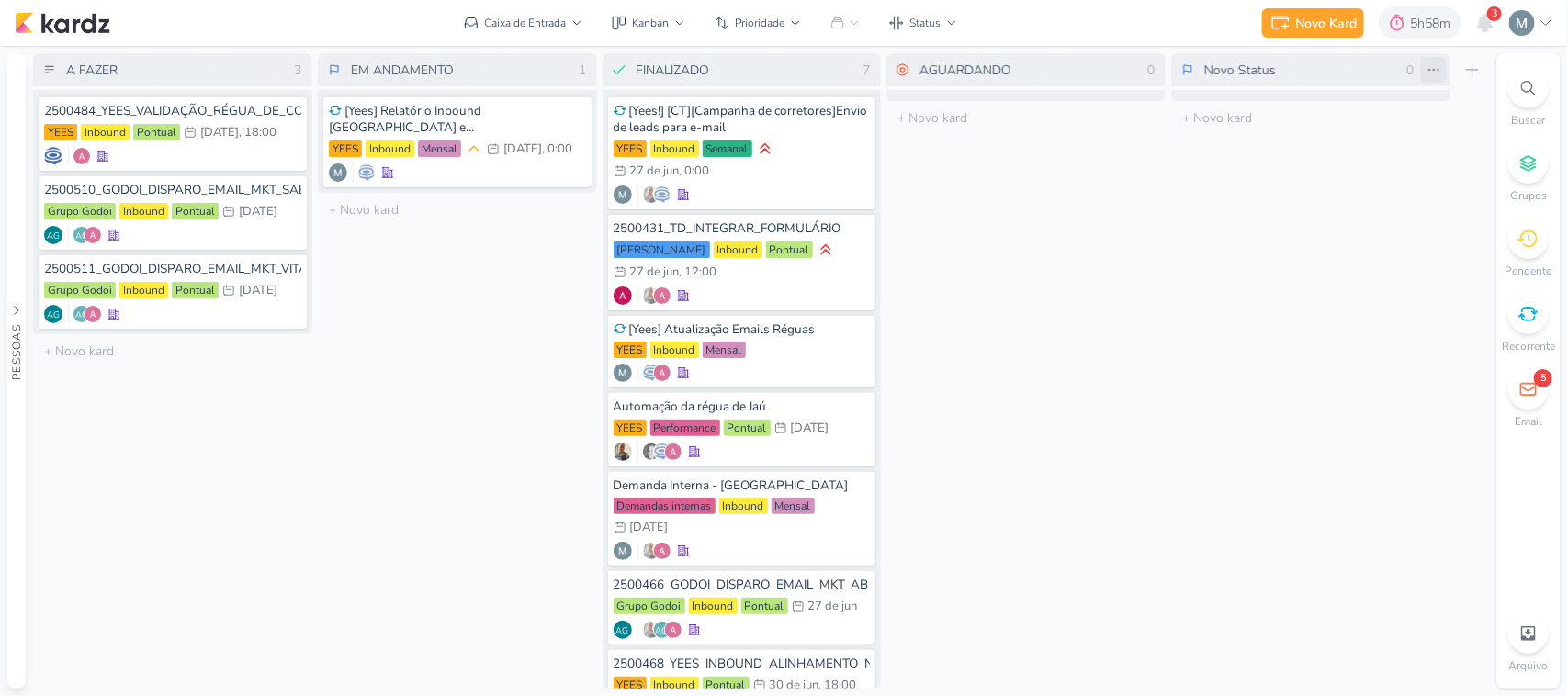 click 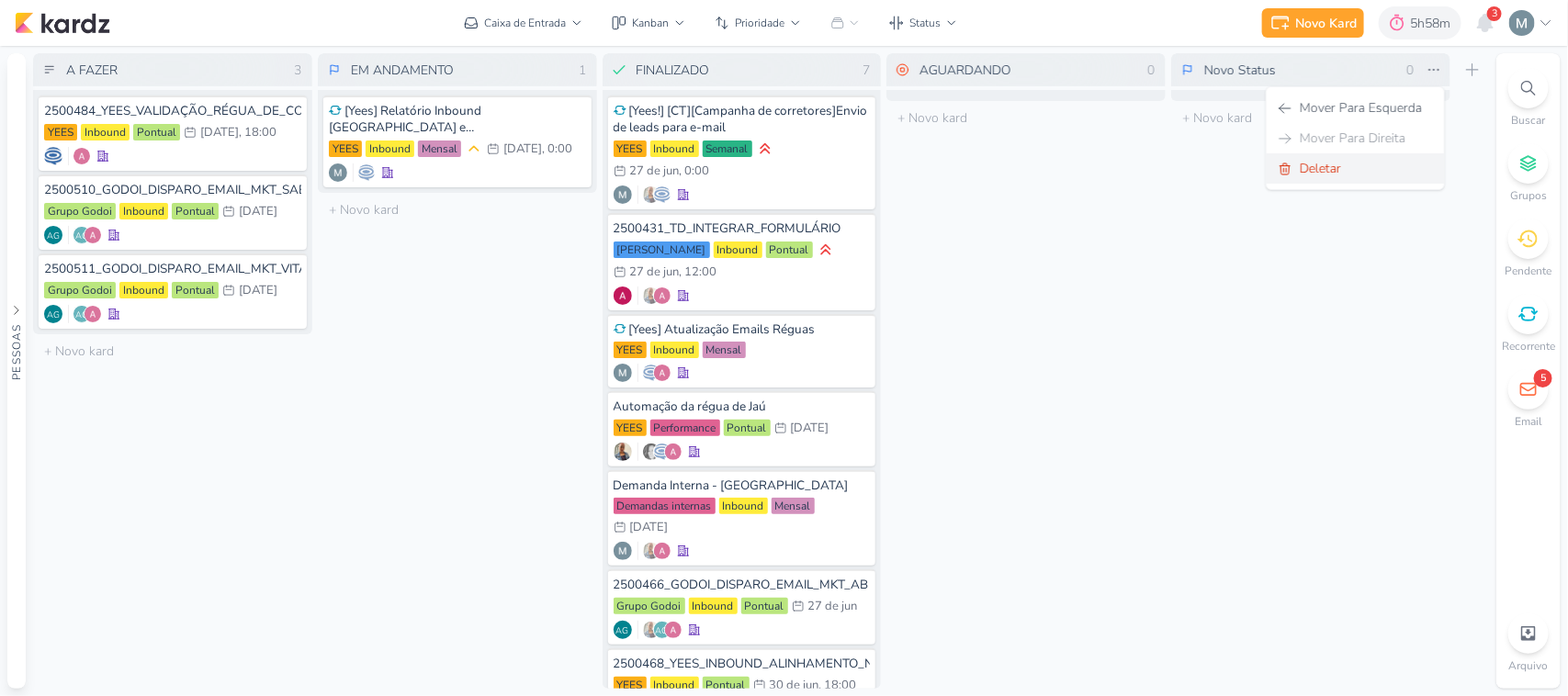 click on "Deletar" at bounding box center (1355, 168) 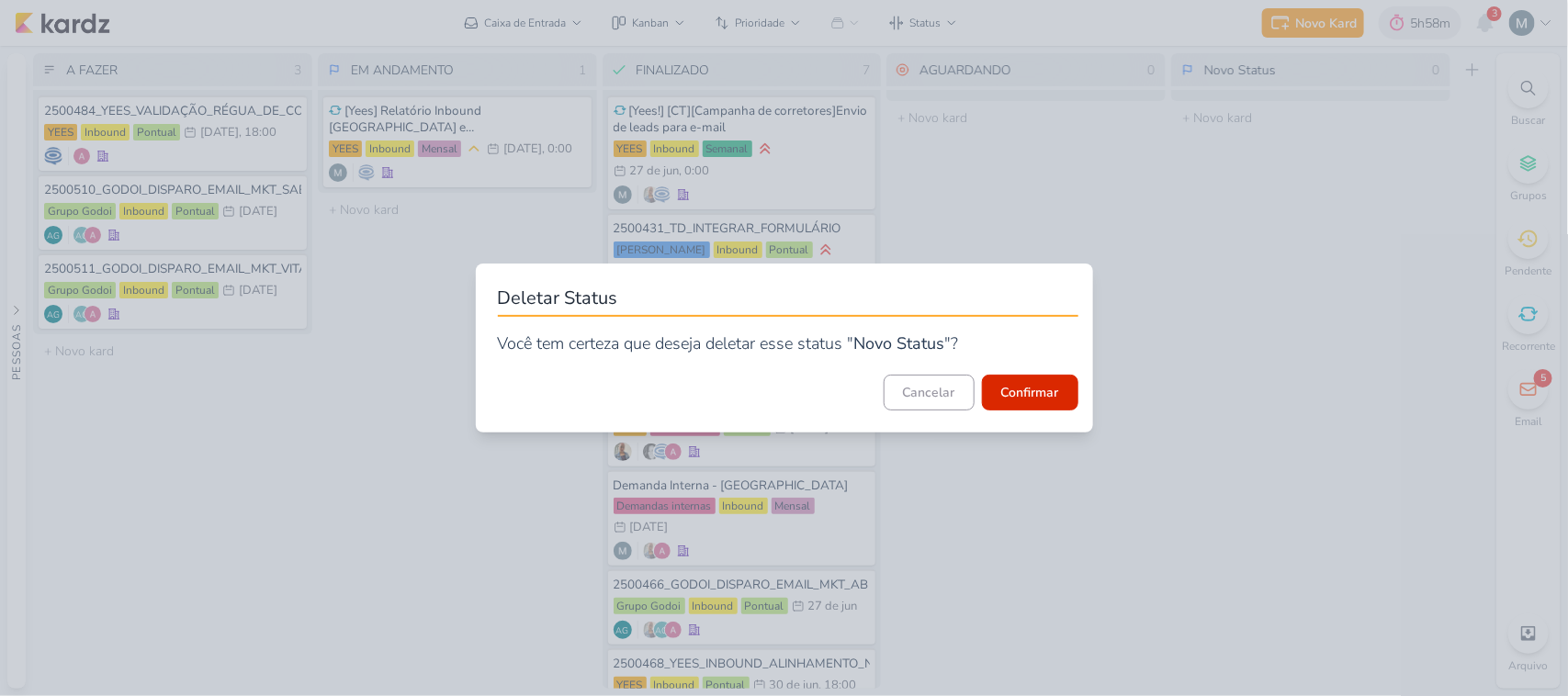 click on "Confirmar" at bounding box center (1030, 392) 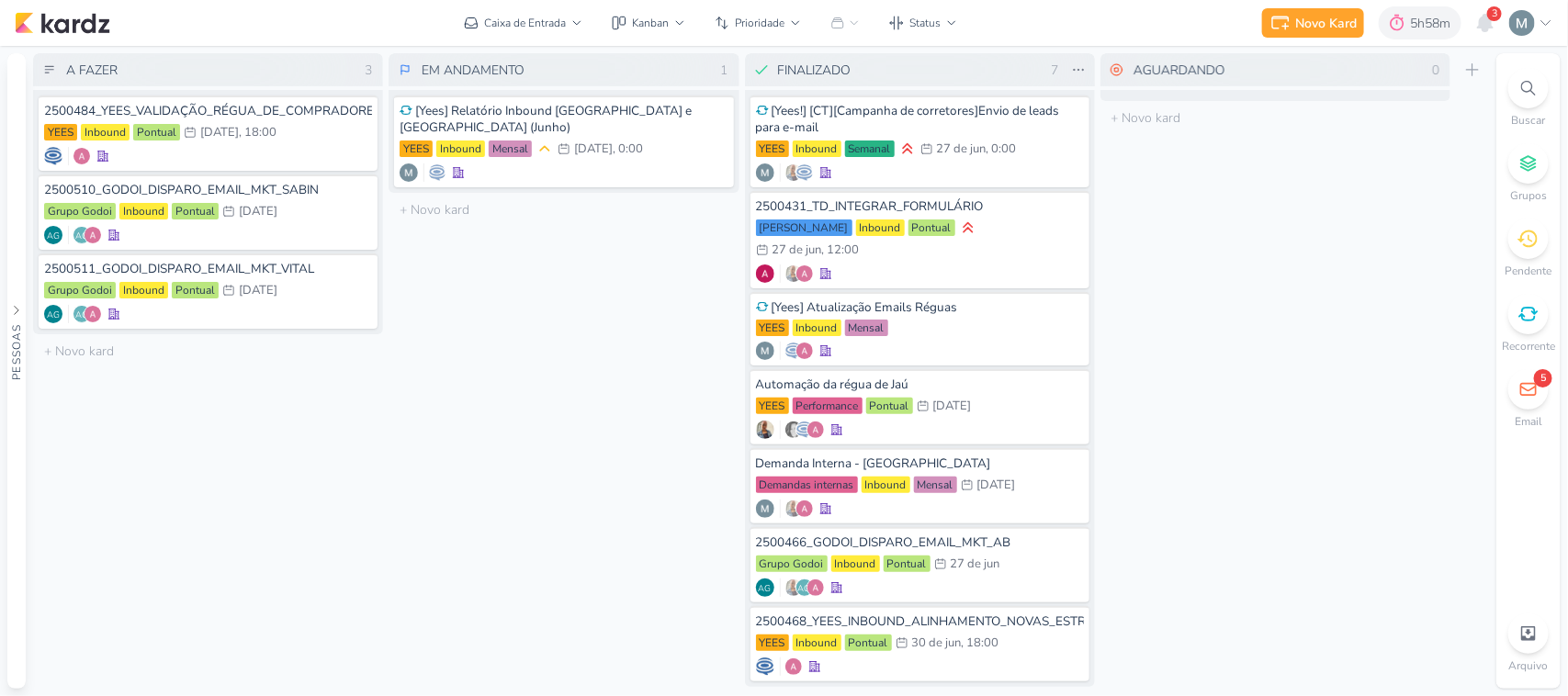 click on "FINALIZADO" at bounding box center (908, 70) 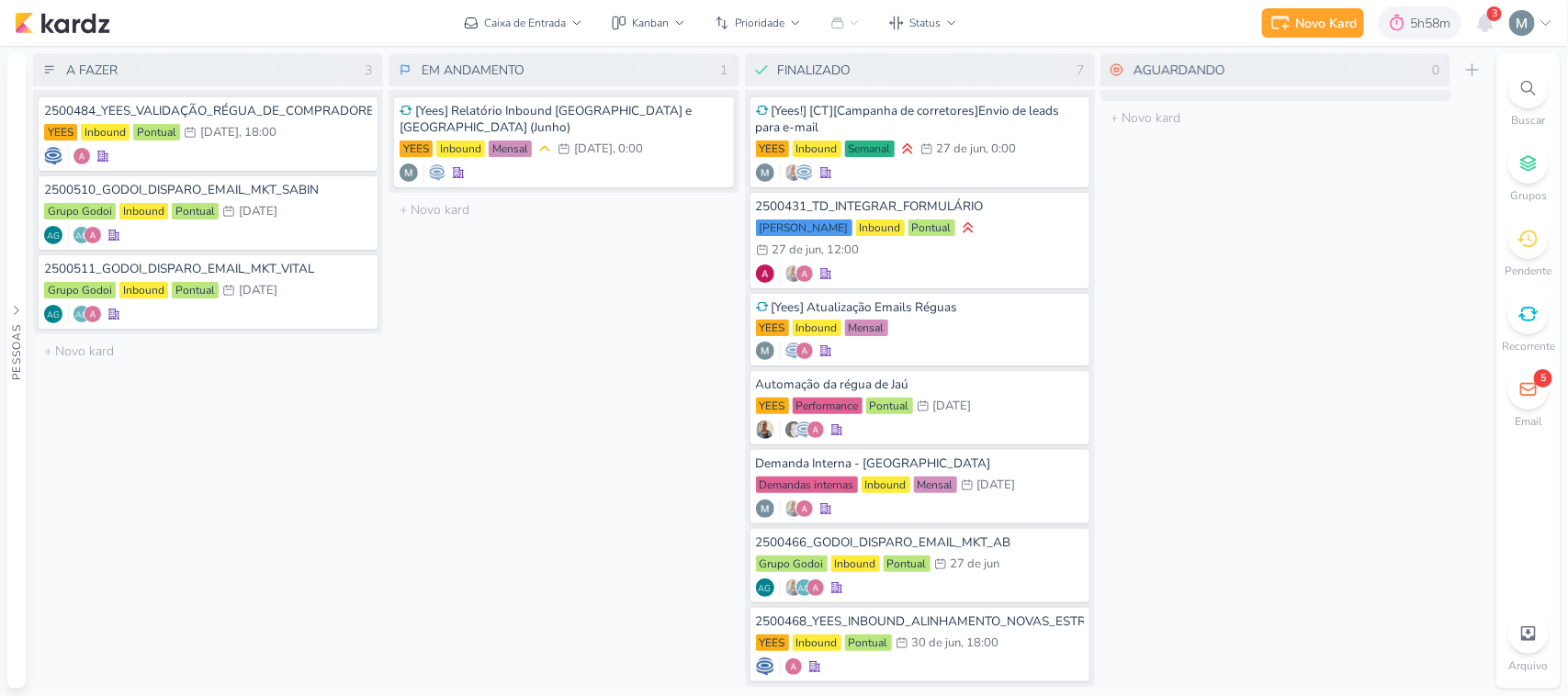 click on "O título do kard deve ter menos que 100 caracteres" at bounding box center (1275, 118) 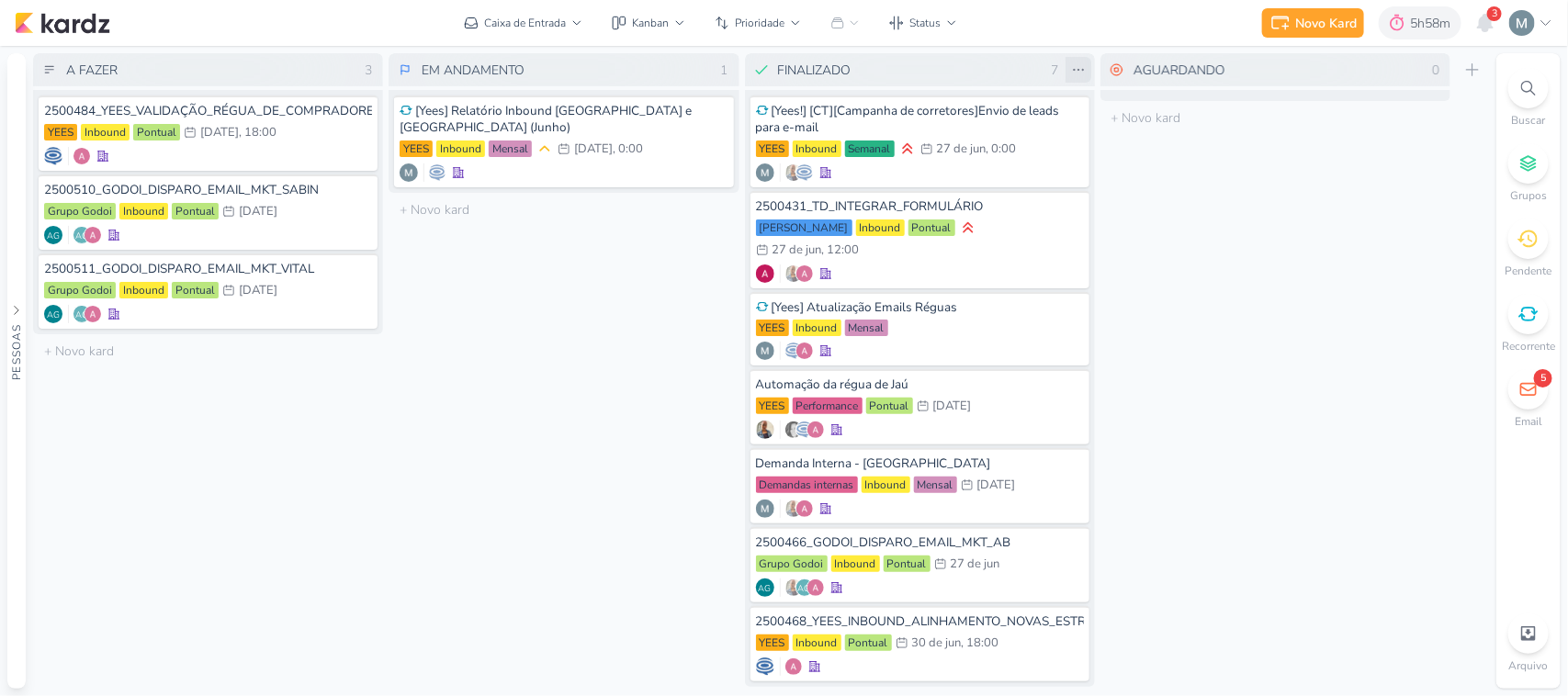 drag, startPoint x: 1001, startPoint y: 70, endPoint x: 1077, endPoint y: 71, distance: 76.006579 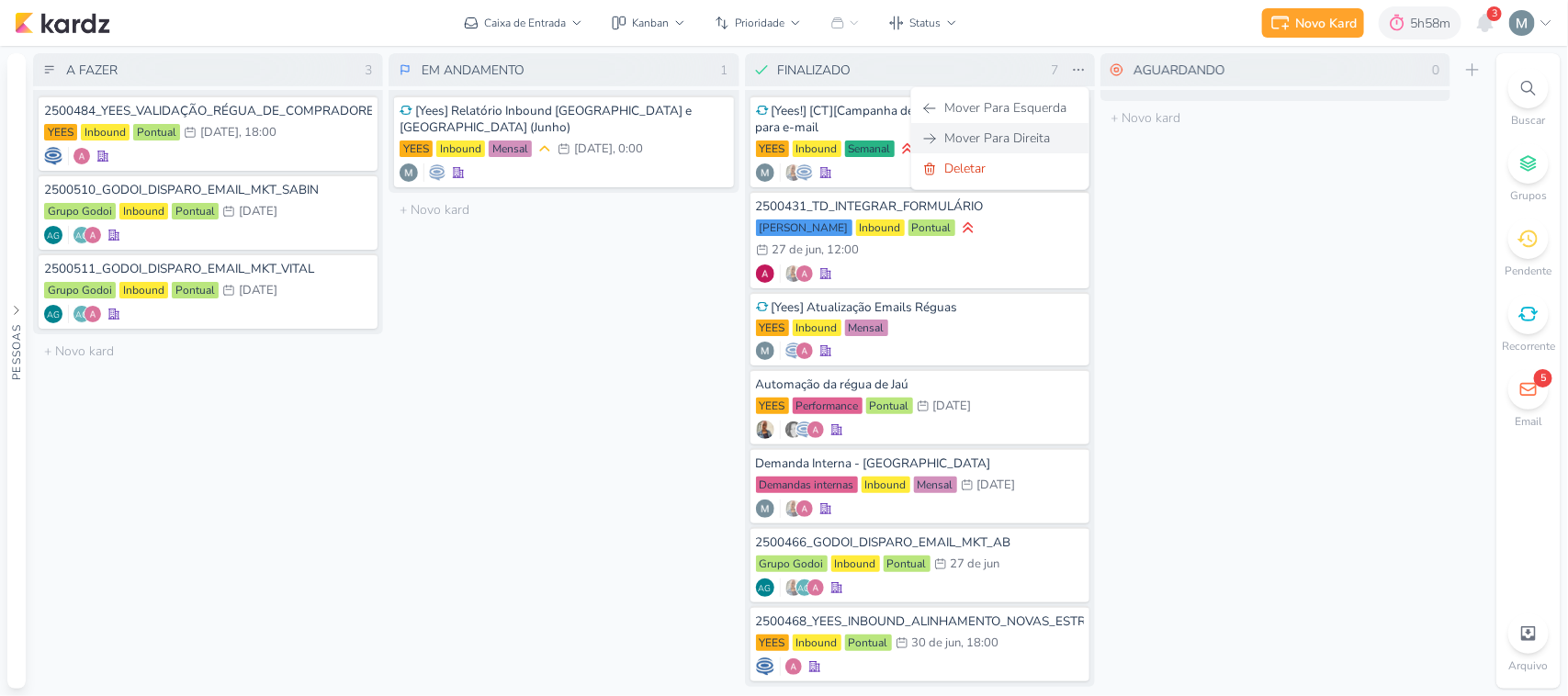 click on "Mover Para Direita" at bounding box center [999, 138] 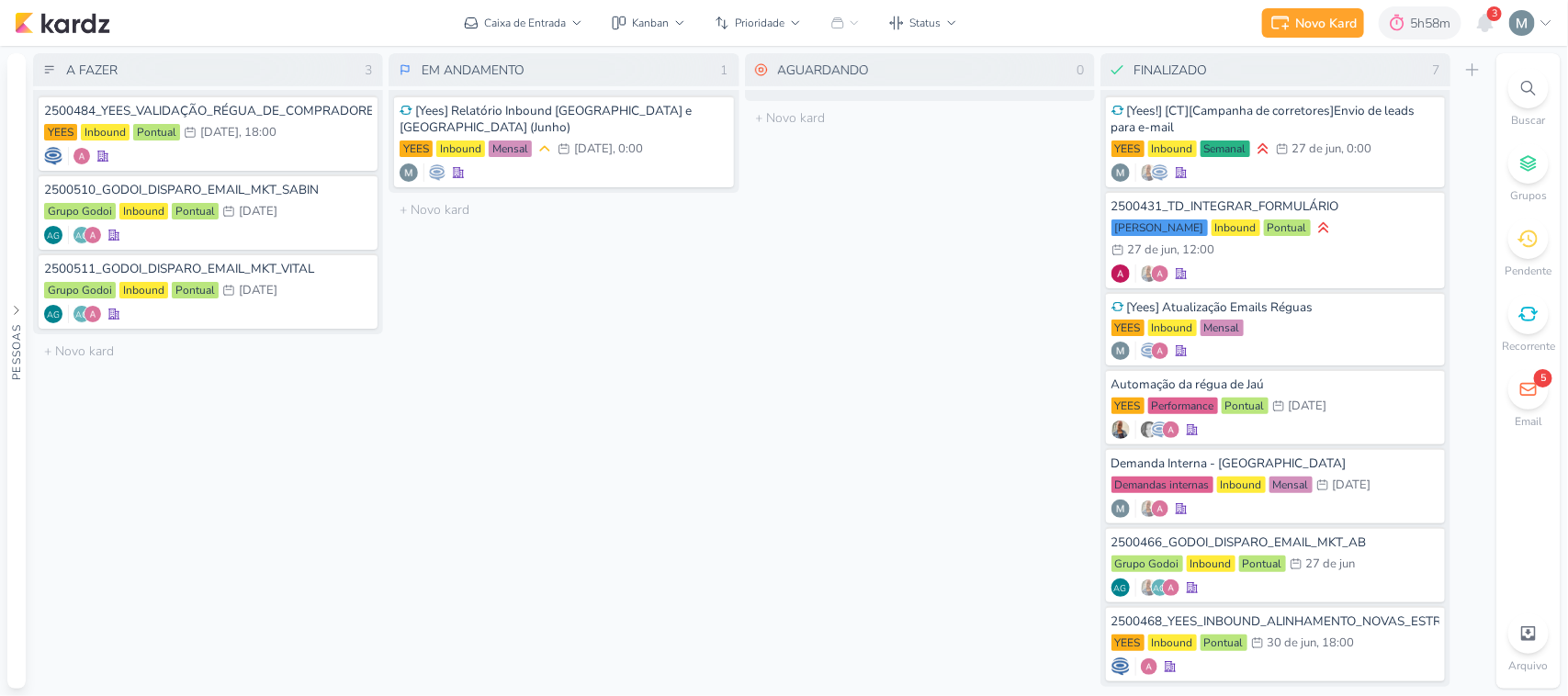 click on "AGUARDANDO
0
Mover Para Esquerda
Mover Para Direita
Deletar
O título do kard deve ter menos que 100 caracteres" at bounding box center [919, 371] 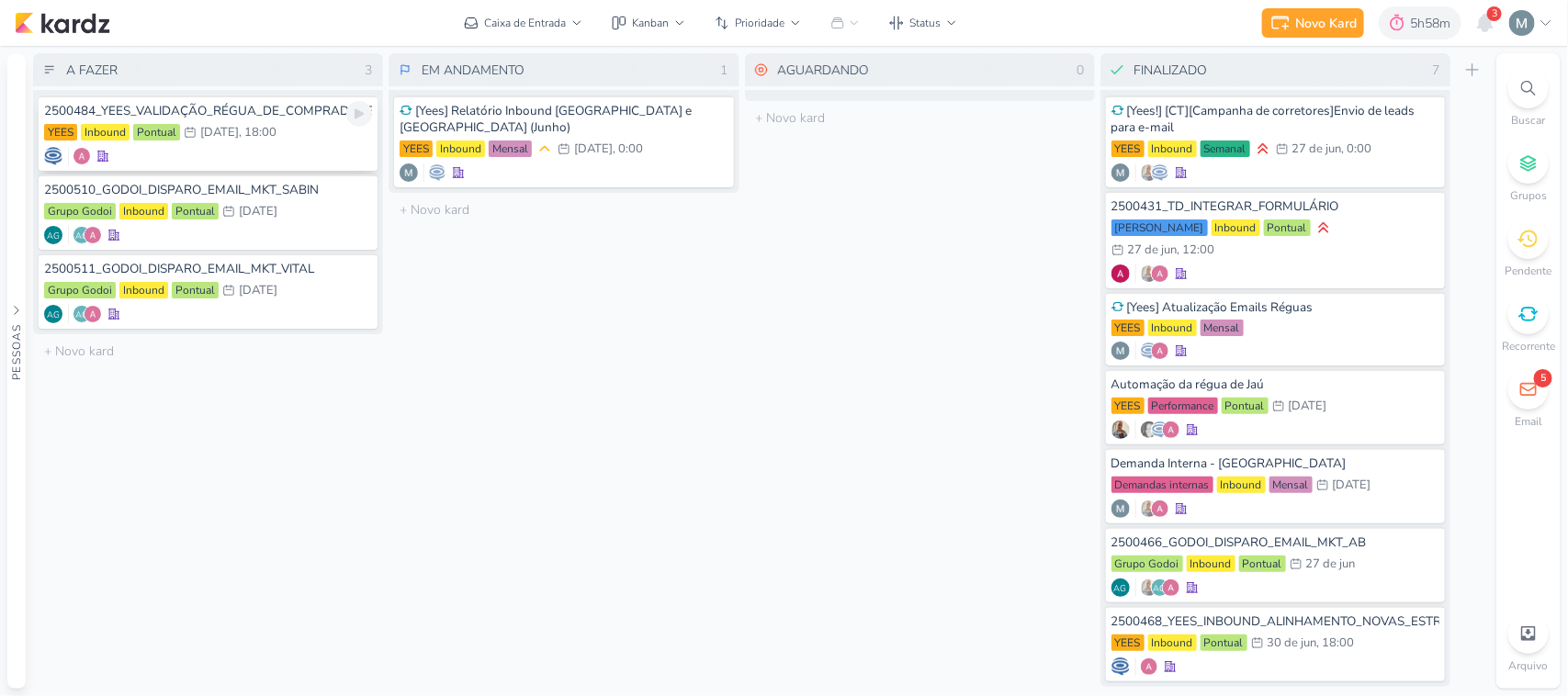 click at bounding box center [208, 156] 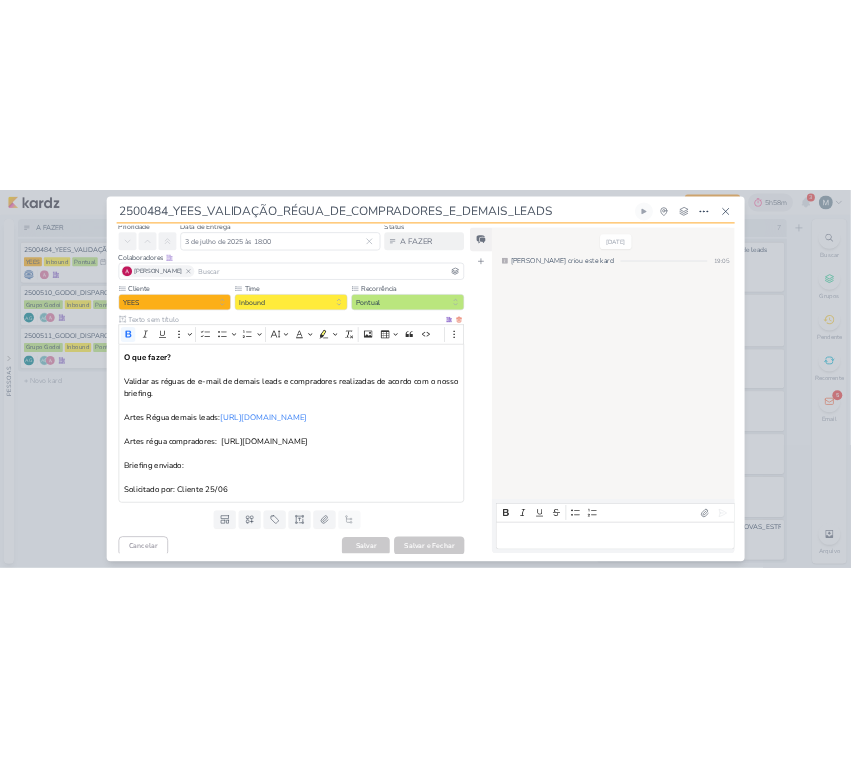 scroll, scrollTop: 127, scrollLeft: 0, axis: vertical 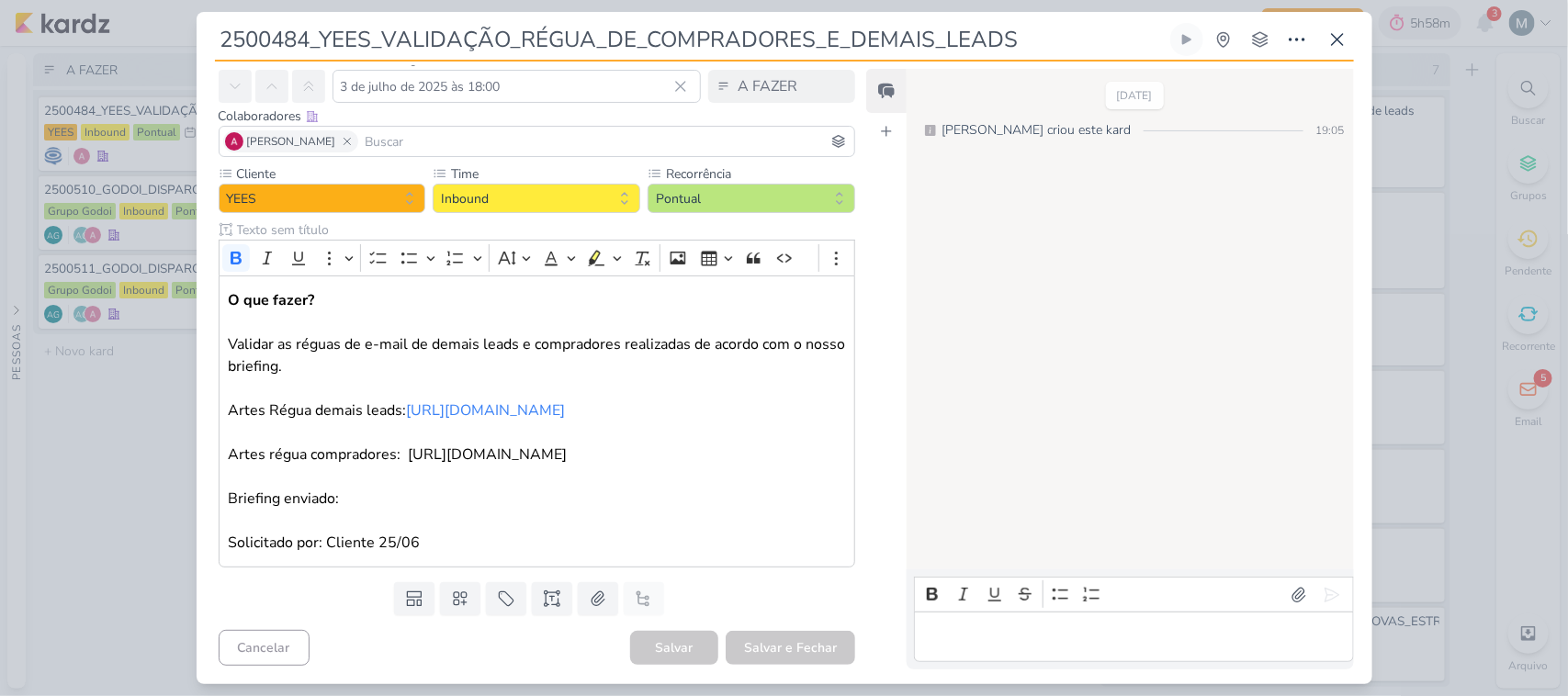 click on "2500484_YEES_VALIDAÇÃO_RÉGUA_DE_COMPRADORES_E_DEMAIS_LEADS" at bounding box center [784, 348] 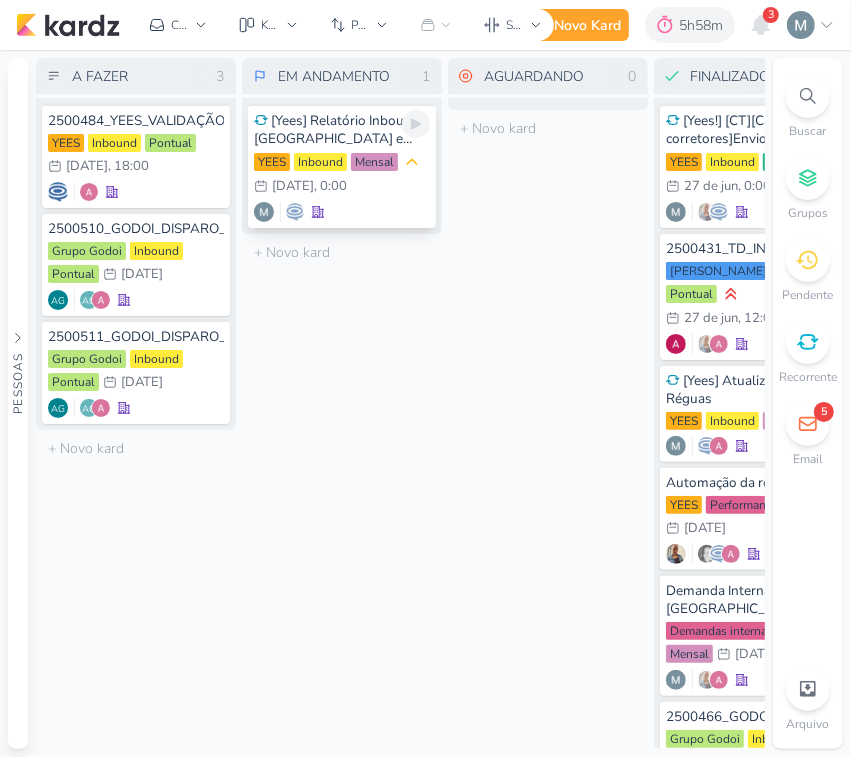 click on "[Yees] Relatório Inbound [GEOGRAPHIC_DATA] e [GEOGRAPHIC_DATA] (Junho)" at bounding box center [342, 130] 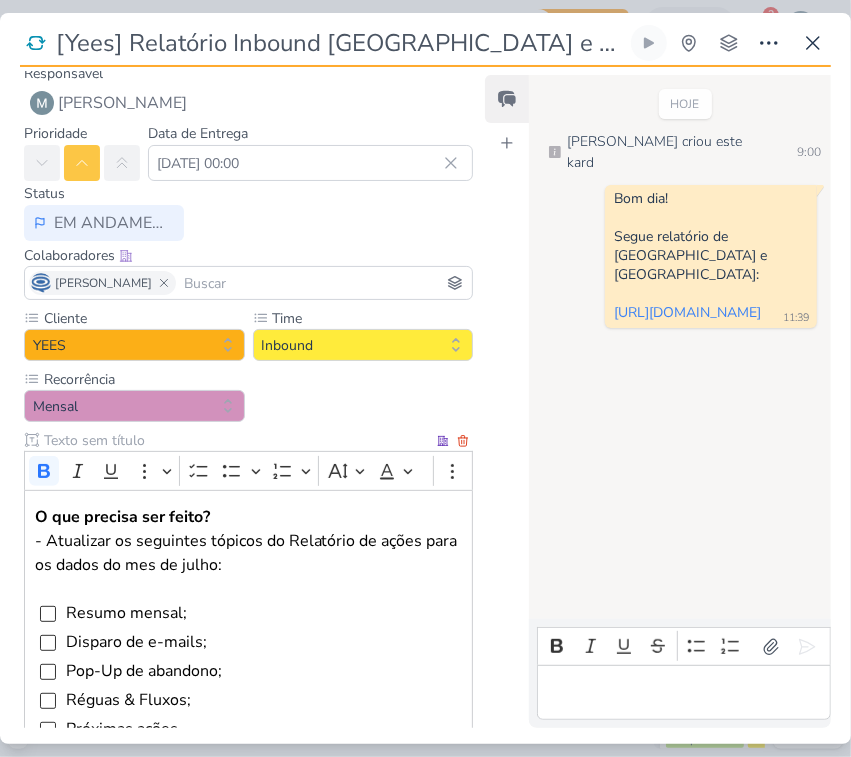 scroll, scrollTop: 0, scrollLeft: 0, axis: both 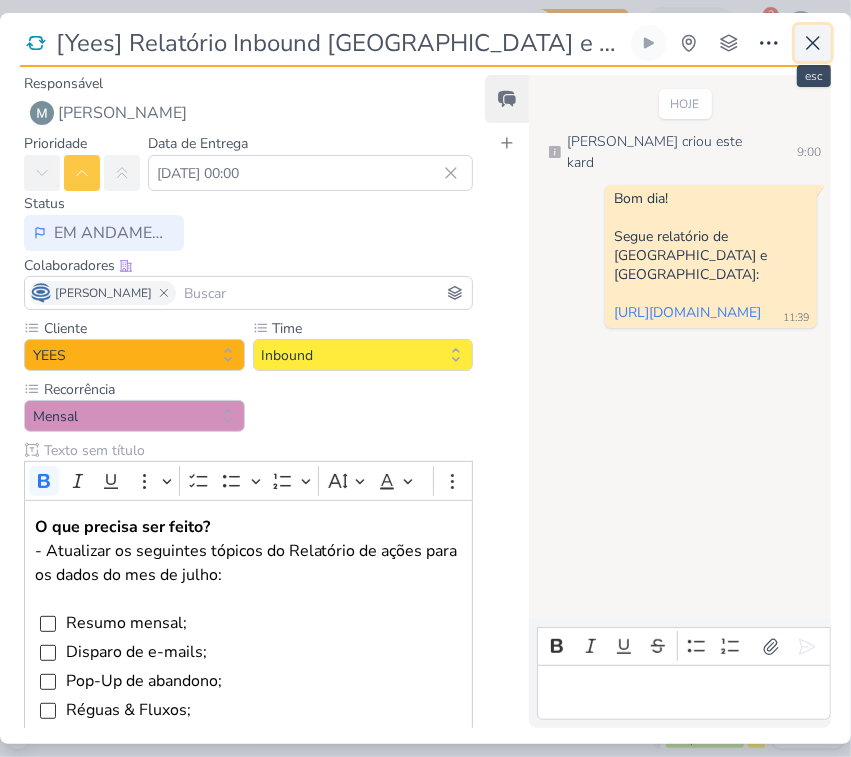 click at bounding box center (813, 43) 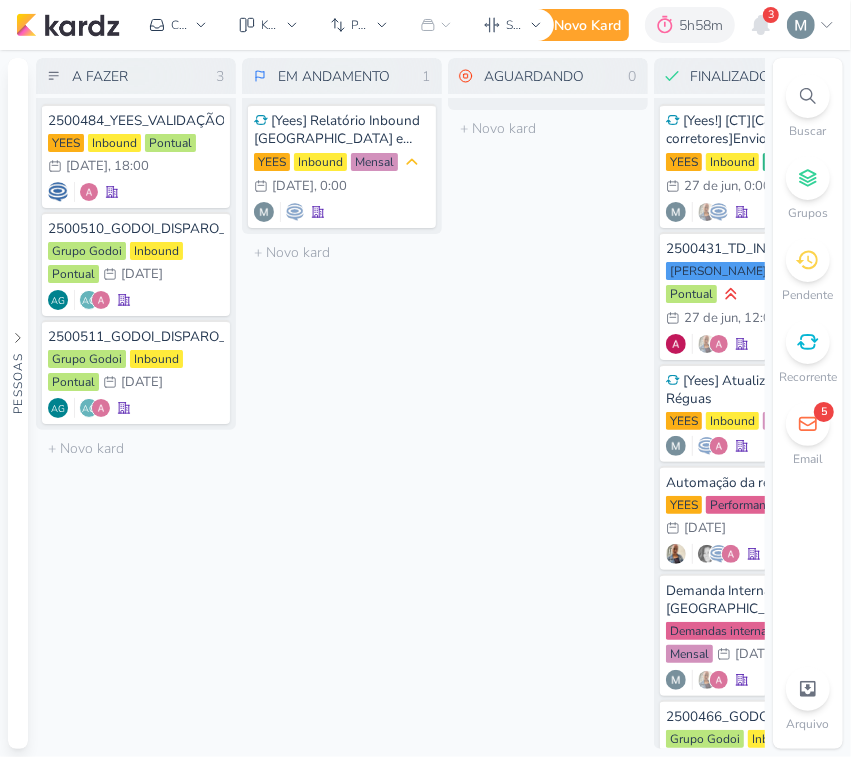 click on "5" at bounding box center [824, 412] 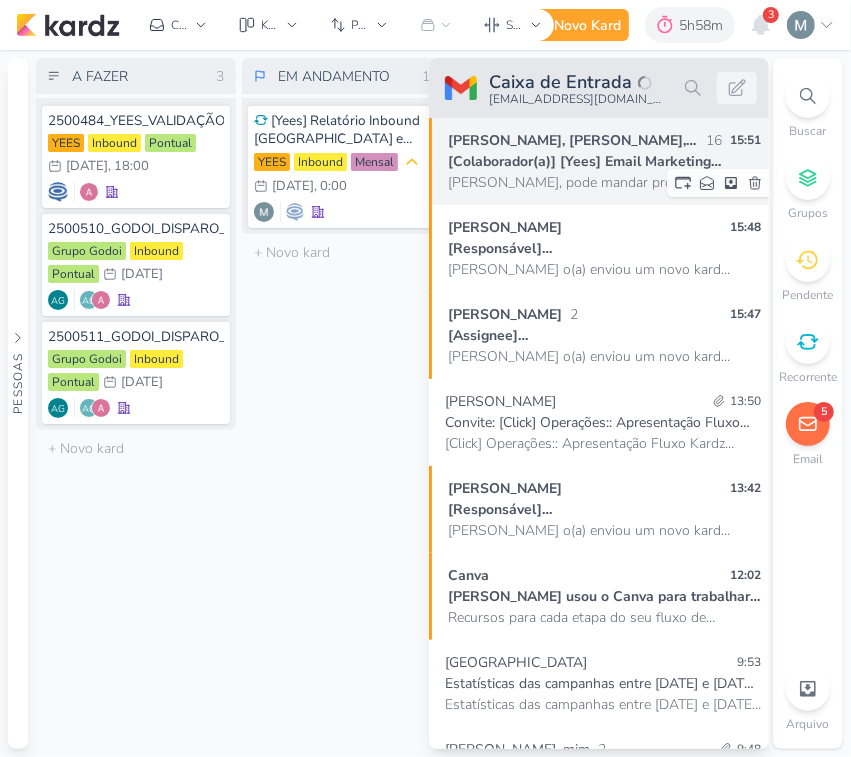 click on "Alessandra Gomes, Carlos Massari, "Notificação Kardz"
16
15:51
[Colaborador(a)] [Yees] Email Marketing Investidores
Carol, pode mandar pro cliente aprovar. Se você puder dar uma olhada nos textos antes, por favor Eu ea Iara vimos, mas quando tem muito texto, nunca é demais revisar se não tem erro de digitação rsrsrs" at bounding box center (599, 161) 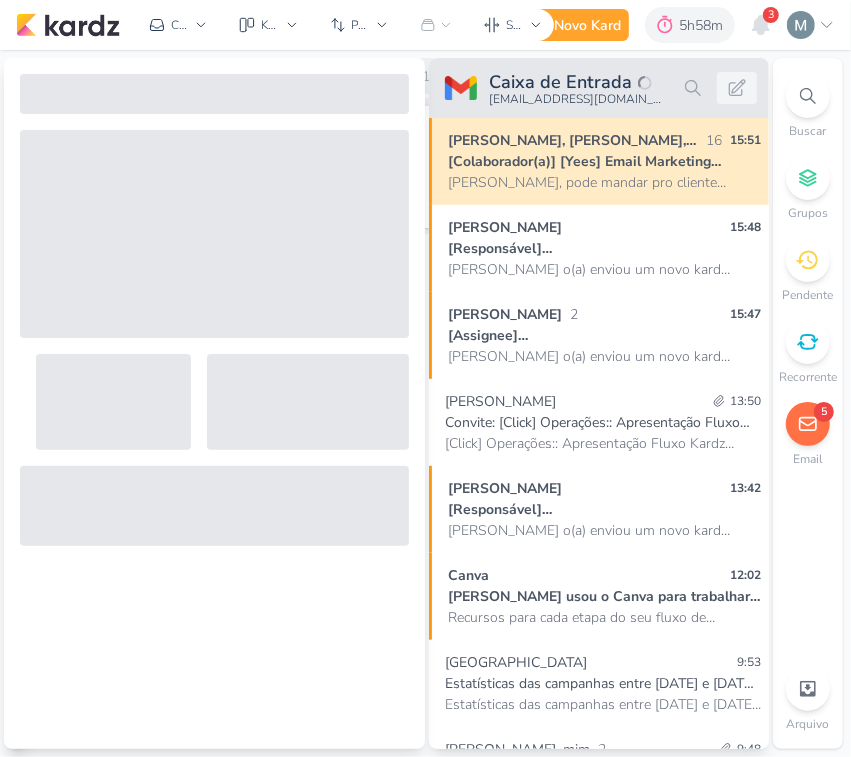 click on "5" at bounding box center (824, 412) 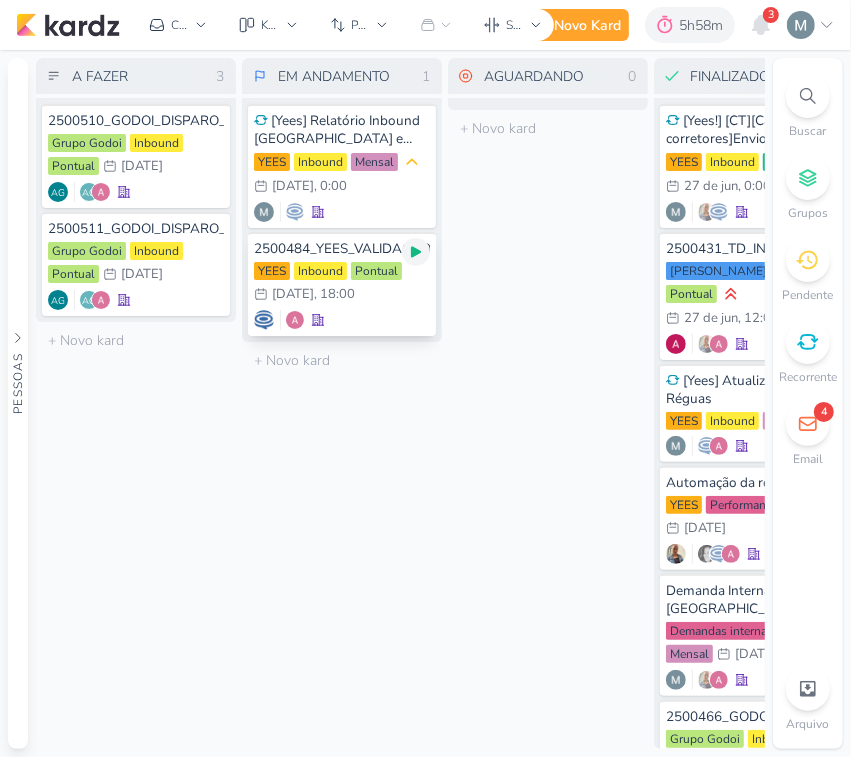 click 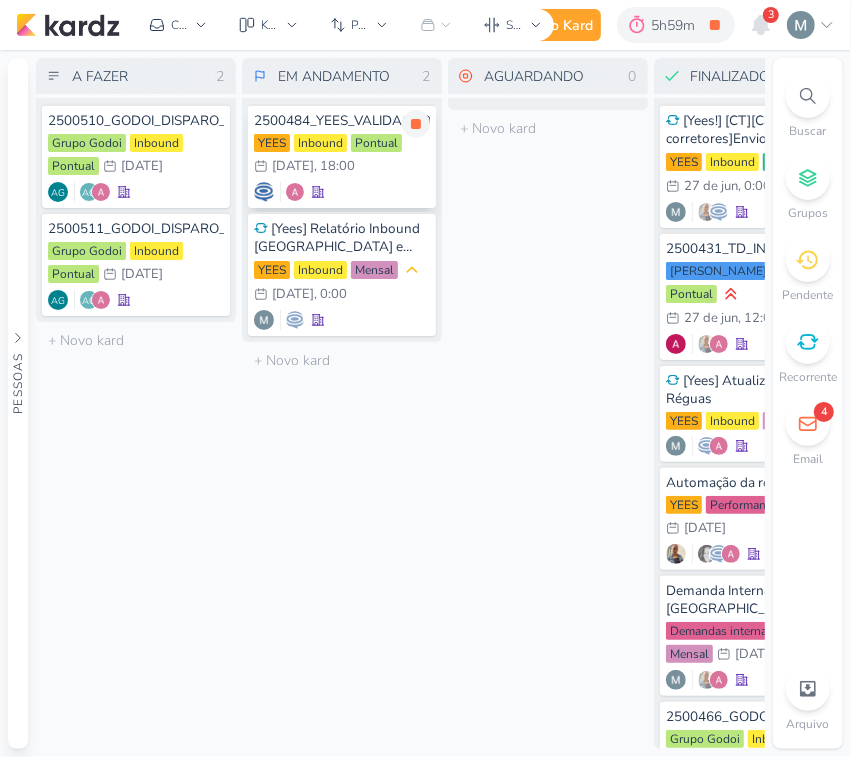click on "2500484_YEES_VALIDAÇÃO_RÉGUA_DE_COMPRADORES_E_DEMAIS_LEADS
YEES
Inbound
Pontual
3/7
3 de jul
, 18:00" at bounding box center [342, 156] 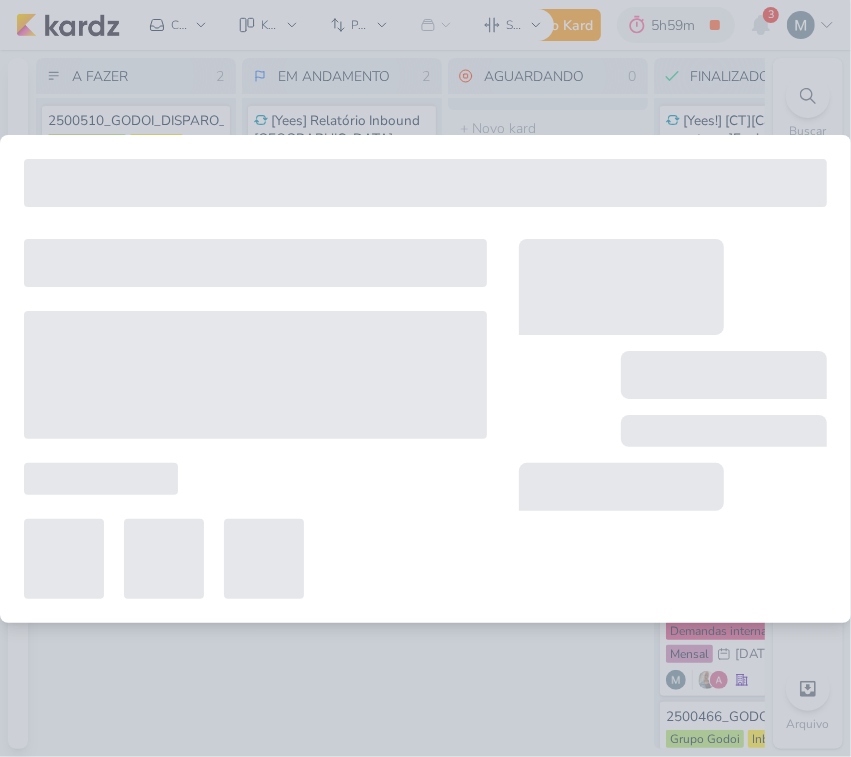 drag, startPoint x: 761, startPoint y: 86, endPoint x: 1002, endPoint y: 338, distance: 348.6904 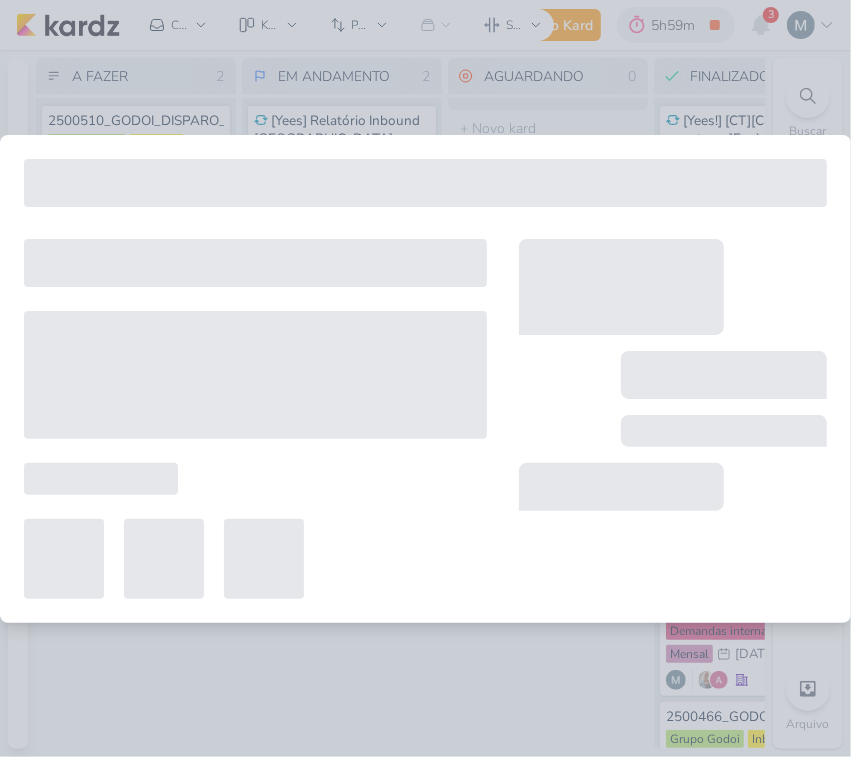 click on "1.99.0
Novo Kard
Ctrl + k
5h59m
2500484_YEES_VALIDAÇÃO_RÉGUA_DE_COMPRADORES_E_DEMAIS_LEADS
0h1m
Hoje
5h59m
Semana" at bounding box center [425, 378] 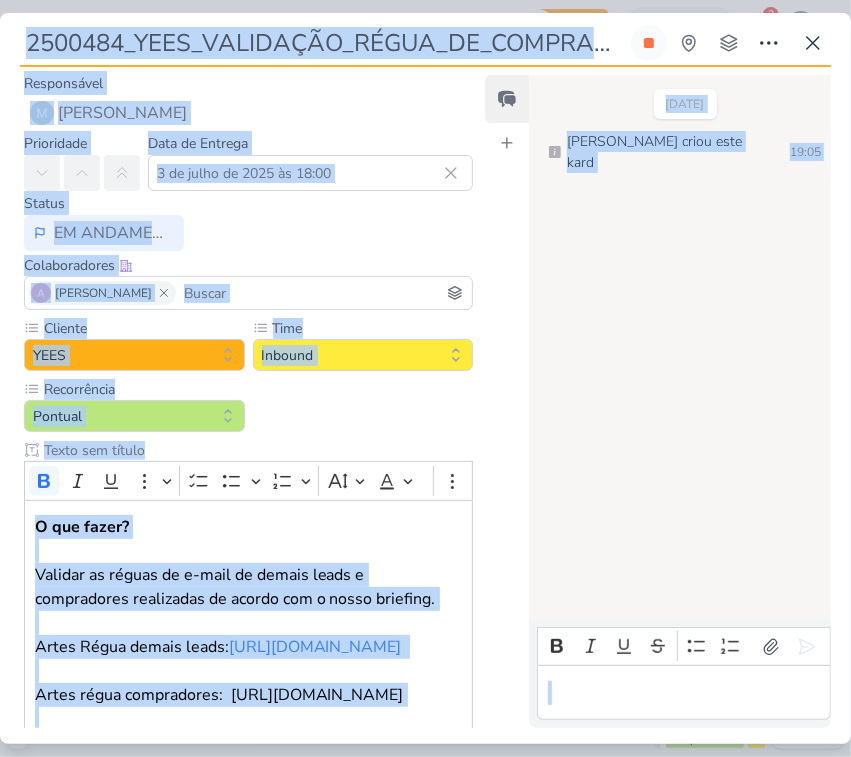 click on "26/6/25
Caroline criou este kard
19:05" at bounding box center [679, 348] 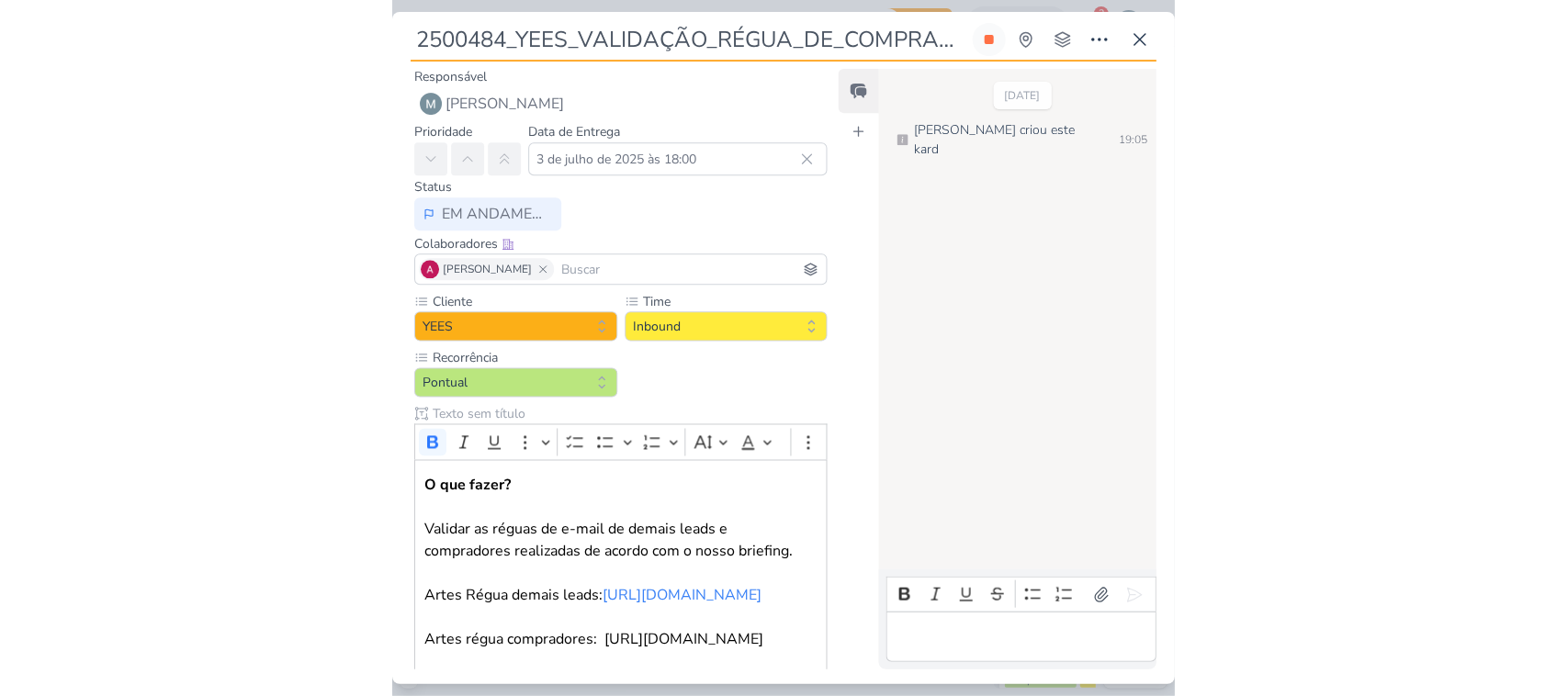 scroll, scrollTop: 274, scrollLeft: 0, axis: vertical 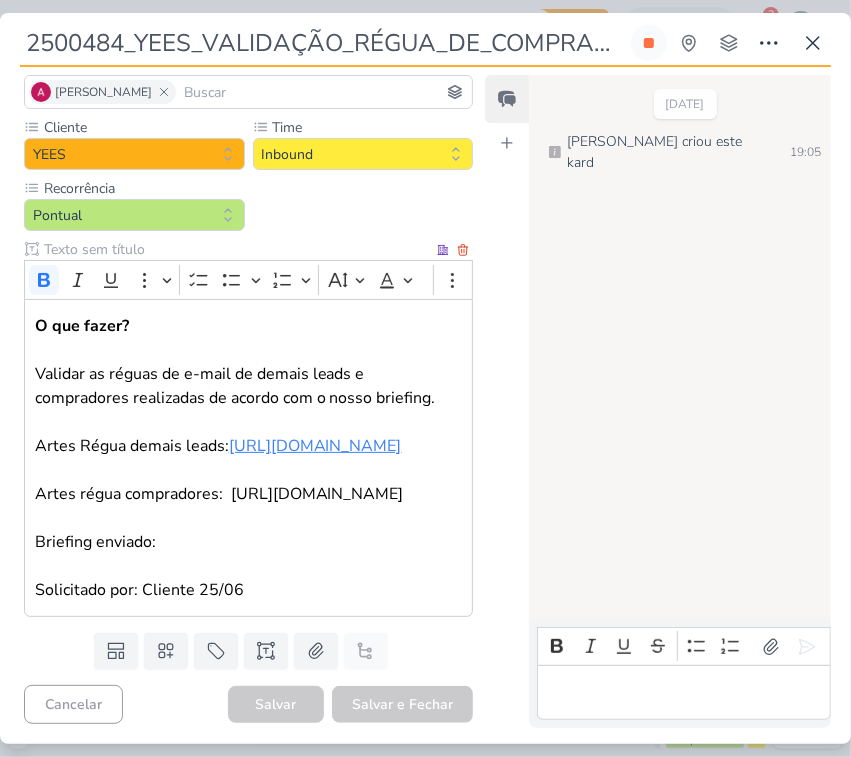 click on "https://drive.google.com/drive/folders/1RZ2zpnrJcQgfm0pIIGPBC8w9w_UQhNMx" at bounding box center [315, 446] 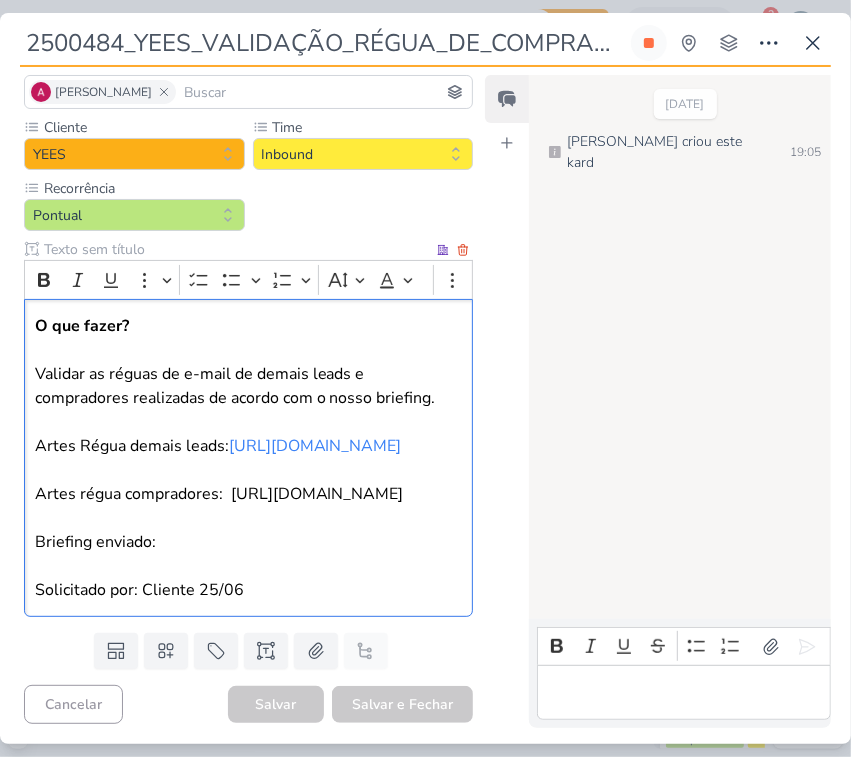 click on "O que fazer?  Validar as réguas de e-mail de demais leads e compradores realizadas de acordo com o nosso briefing. Artes Régua demais leads:  https://drive.google.com/drive/folders/1RZ2zpnrJcQgfm0pIIGPBC8w9w_UQhNMx   Artes régua compradores:  https://drive.google.com/drive/folders/1rbPgGq1mvpEPItkcagO1KhSLNxFgGVMB Briefing enviado: Solicitado por: Cliente 25/06" at bounding box center [249, 458] 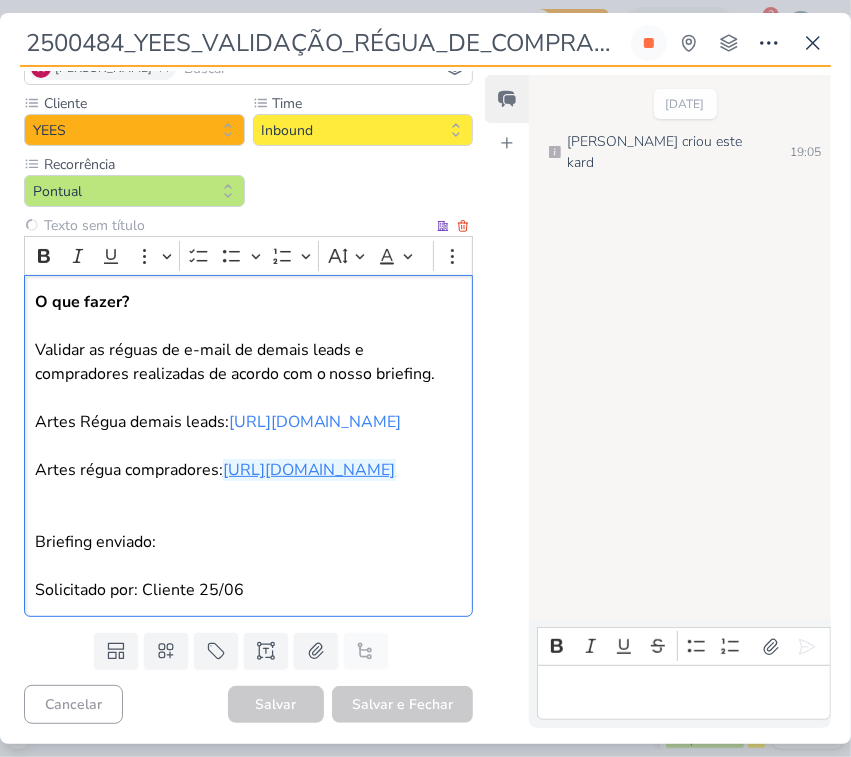 click on "O que fazer?  Validar as réguas de e-mail de demais leads e compradores realizadas de acordo com o nosso briefing. Artes Régua demais leads:  https://drive.google.com/drive/folders/1RZ2zpnrJcQgfm0pIIGPBC8w9w_UQhNMx   Artes régua compradores:   https://drive.google.com/drive/folders/1rbPgGq1mvpEPItkcagO1KhSLNxFgGVMB" at bounding box center [249, 386] 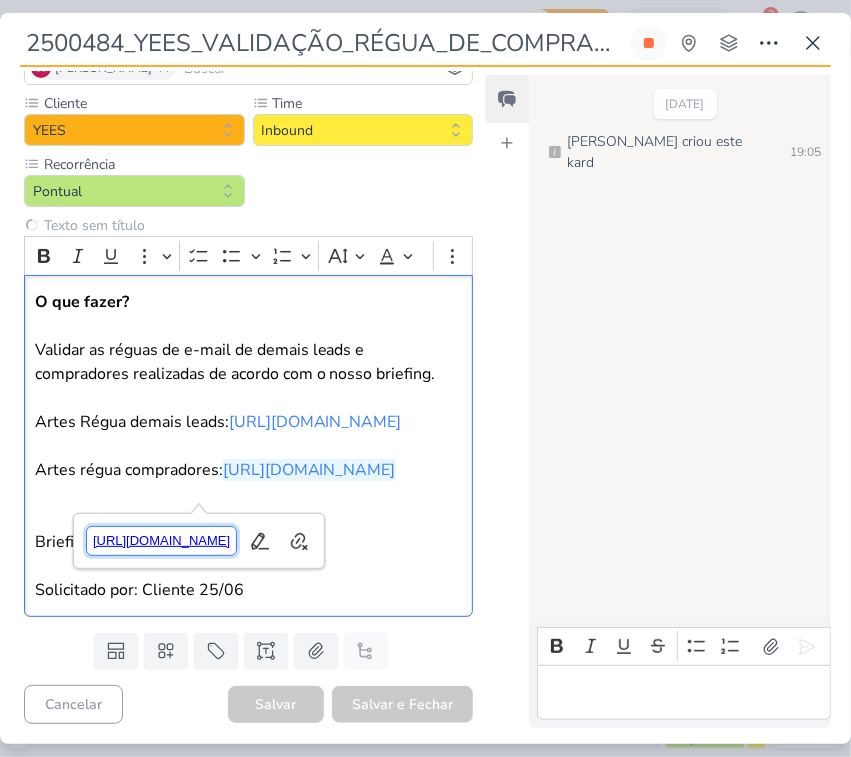 click on "https://drive.google.com/drive/folders/1rbPgGq1mvpEPItkcagO1KhSLNxFgGVMB" at bounding box center (162, 541) 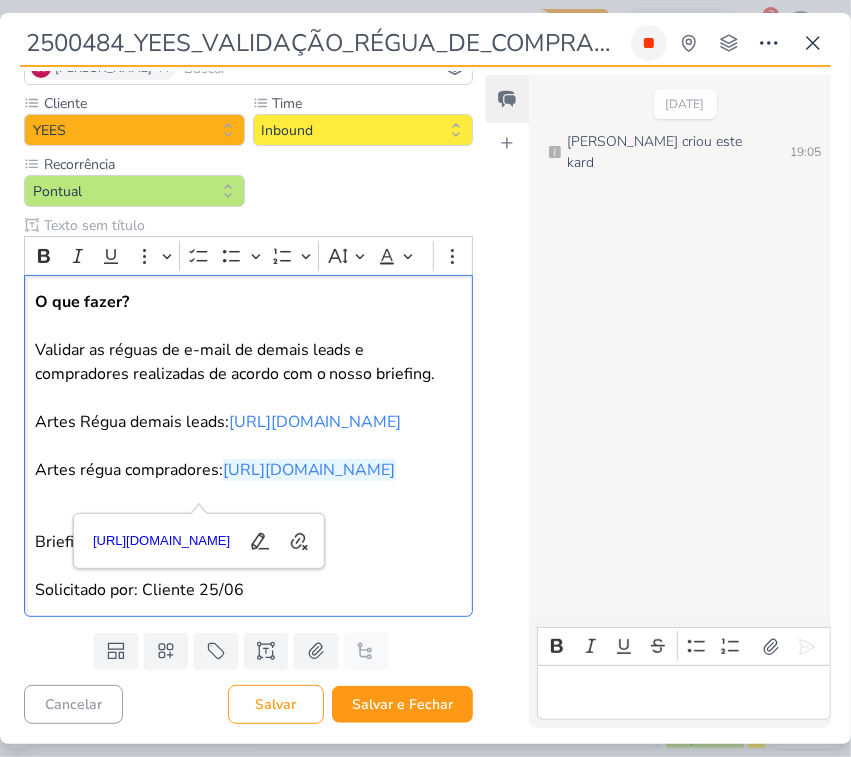 click at bounding box center (649, 43) 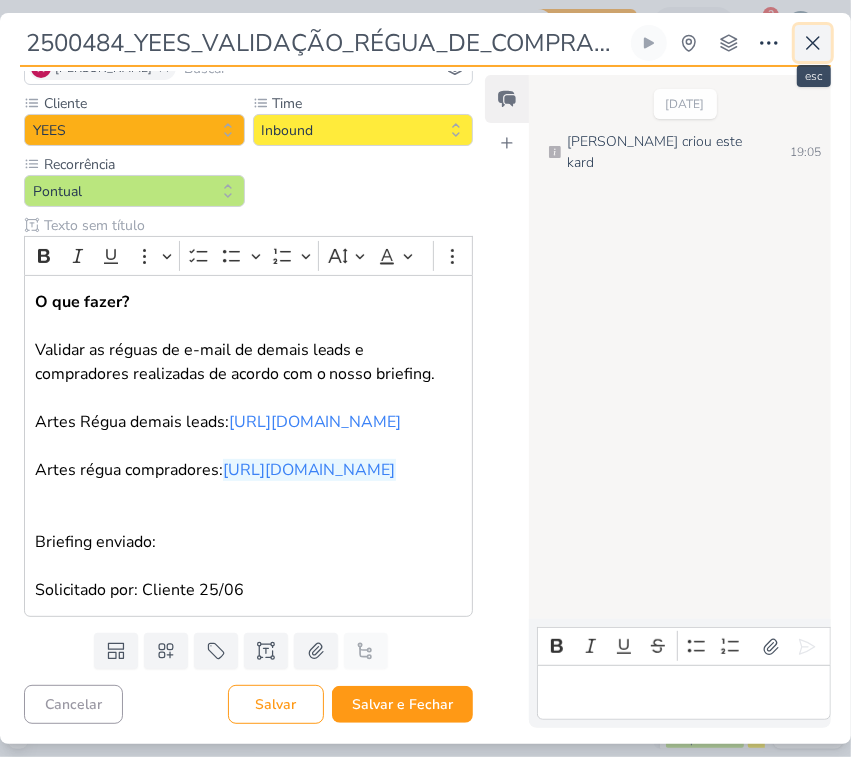 click at bounding box center (813, 43) 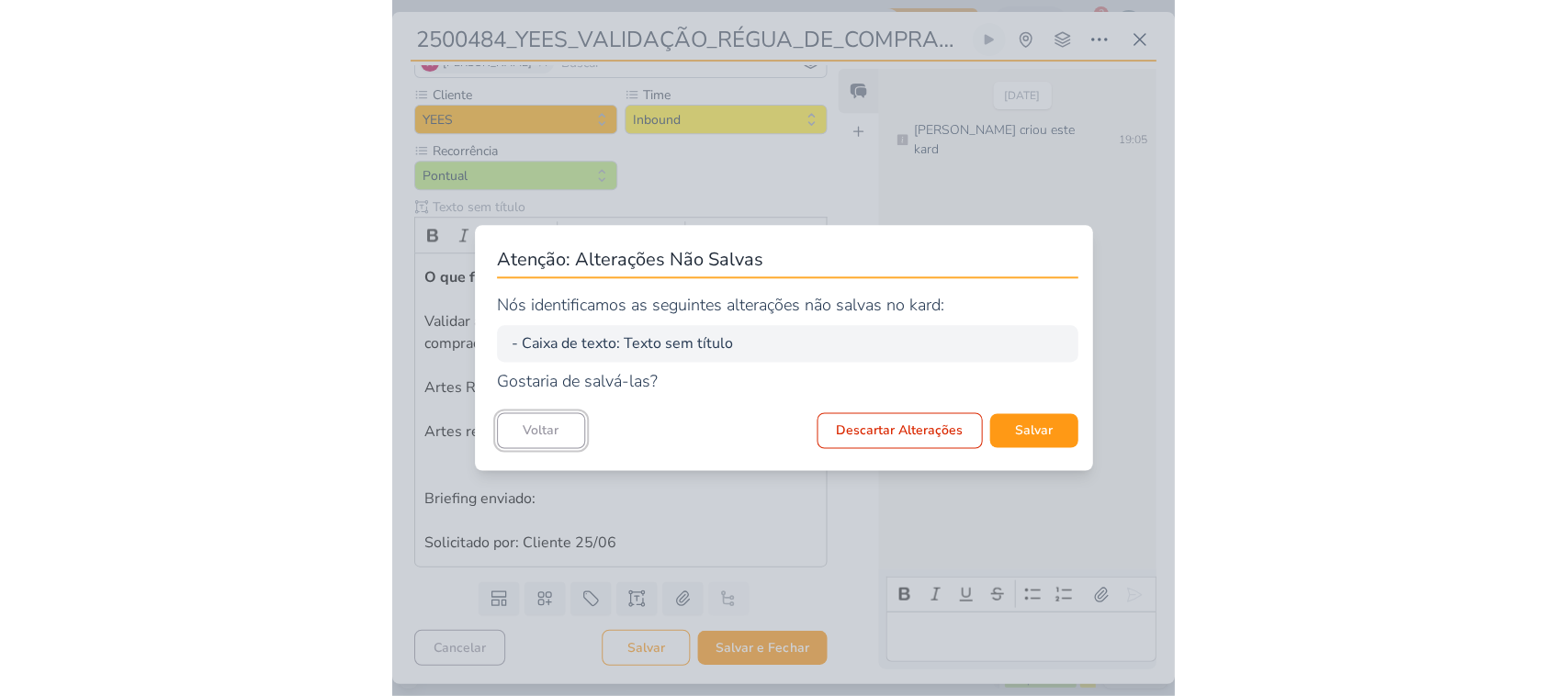 scroll, scrollTop: 140, scrollLeft: 0, axis: vertical 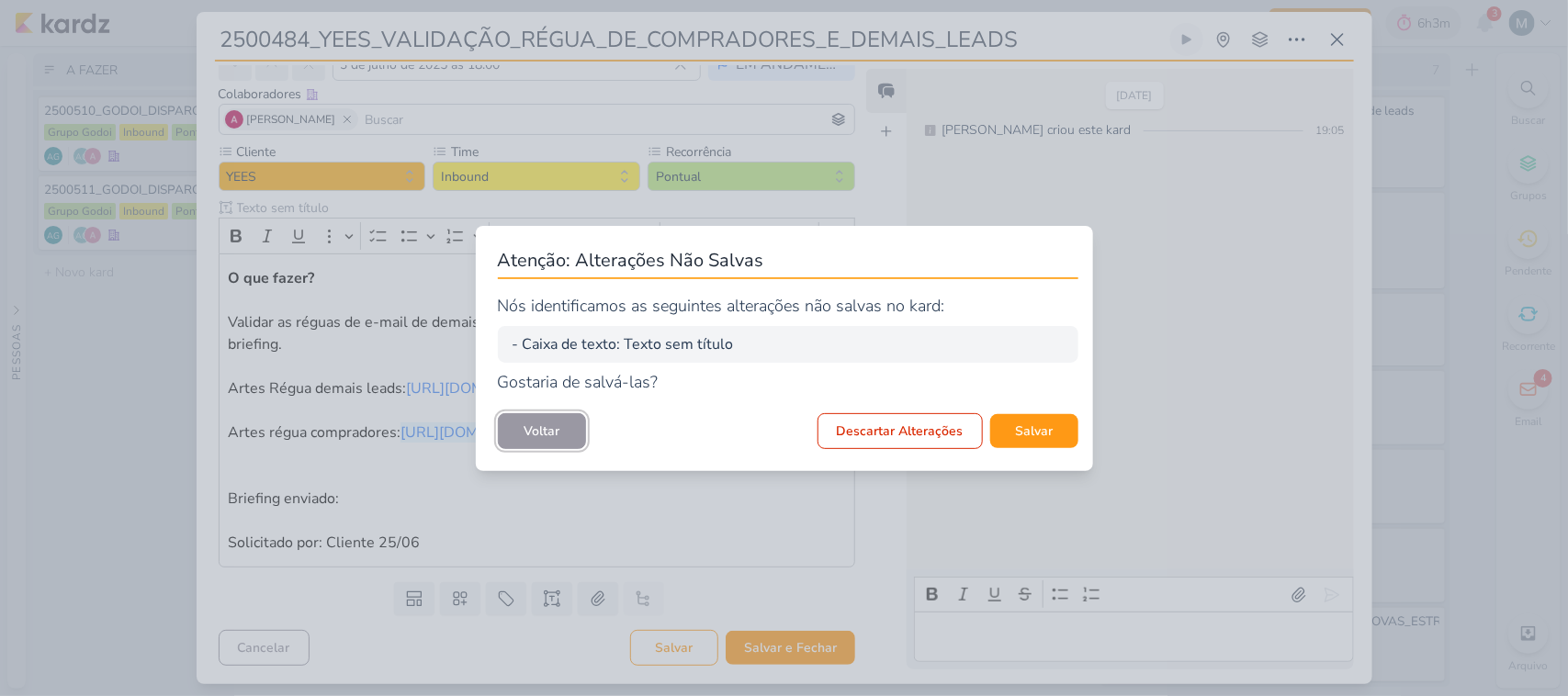 click on "Voltar" at bounding box center (542, 431) 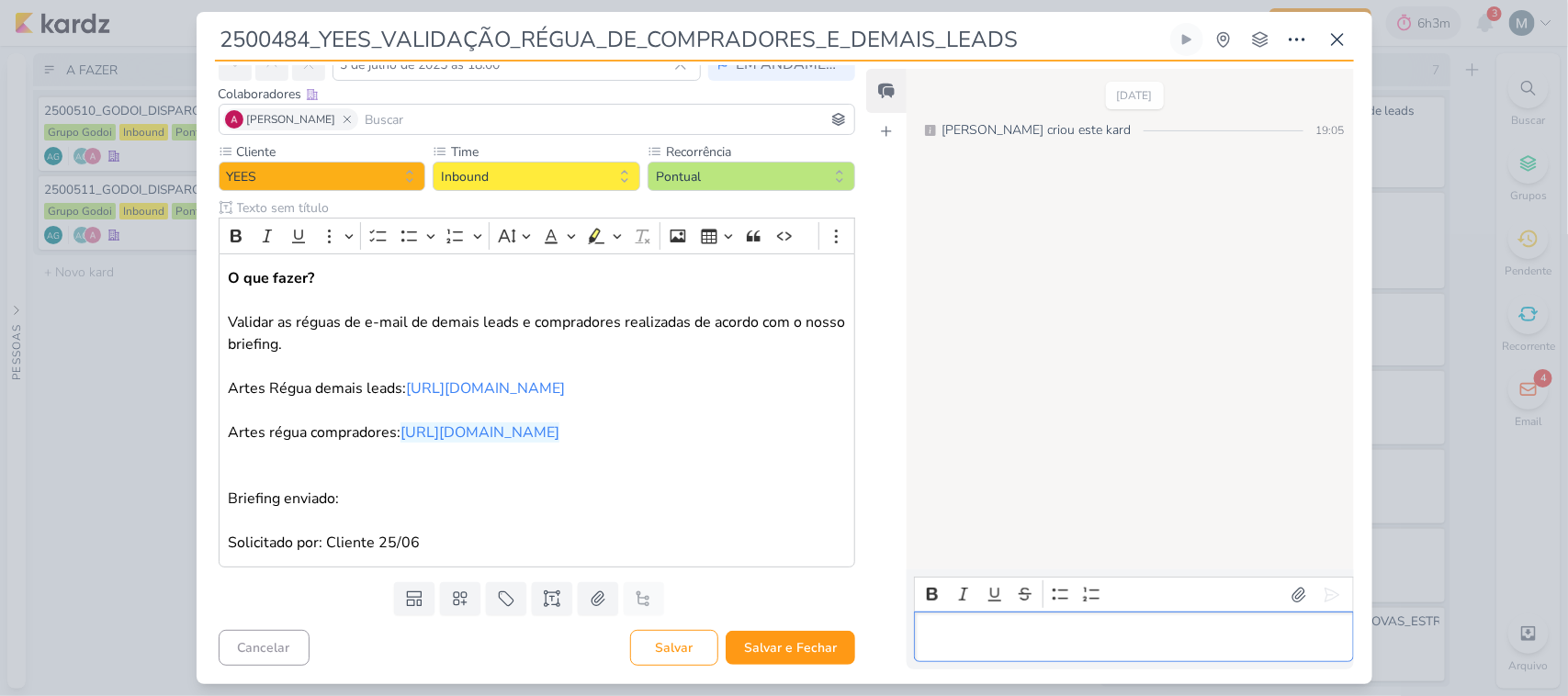 click at bounding box center [1134, 636] 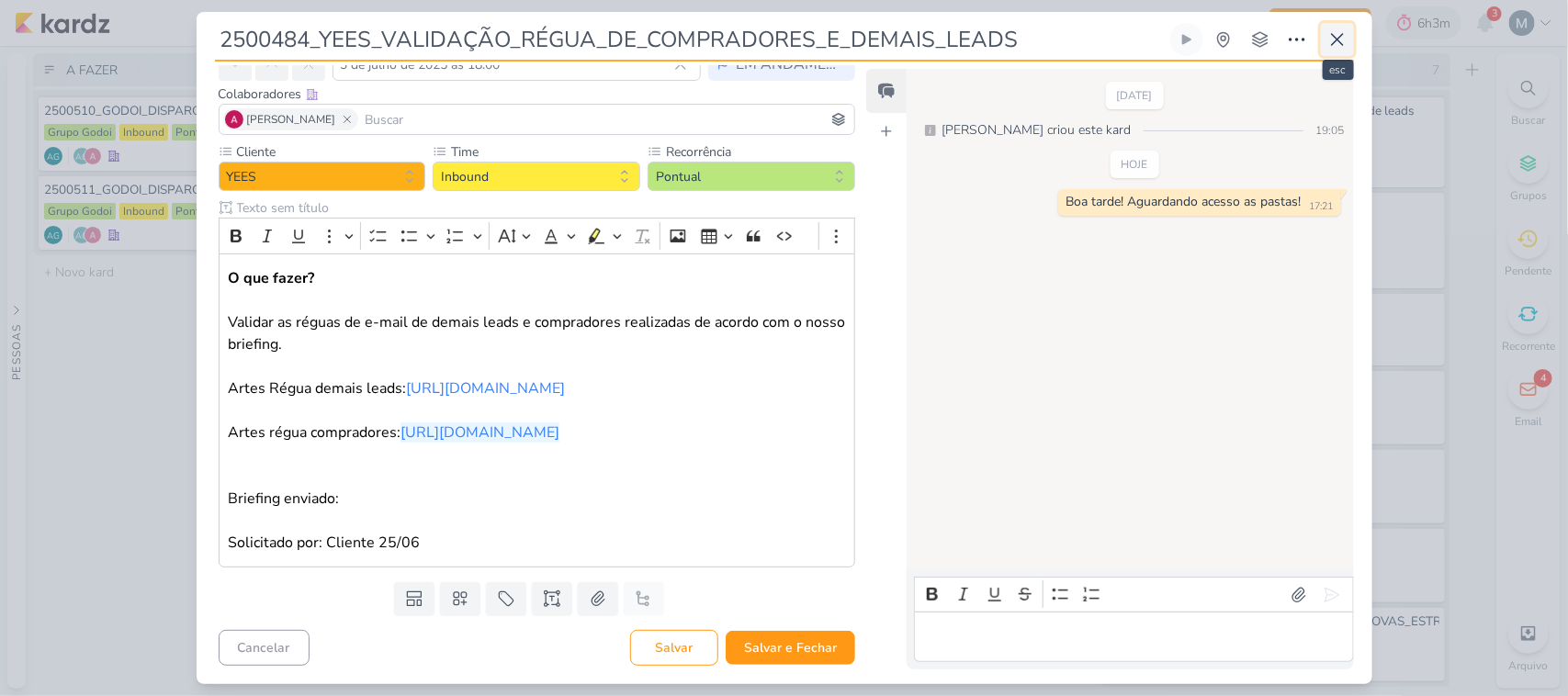 click 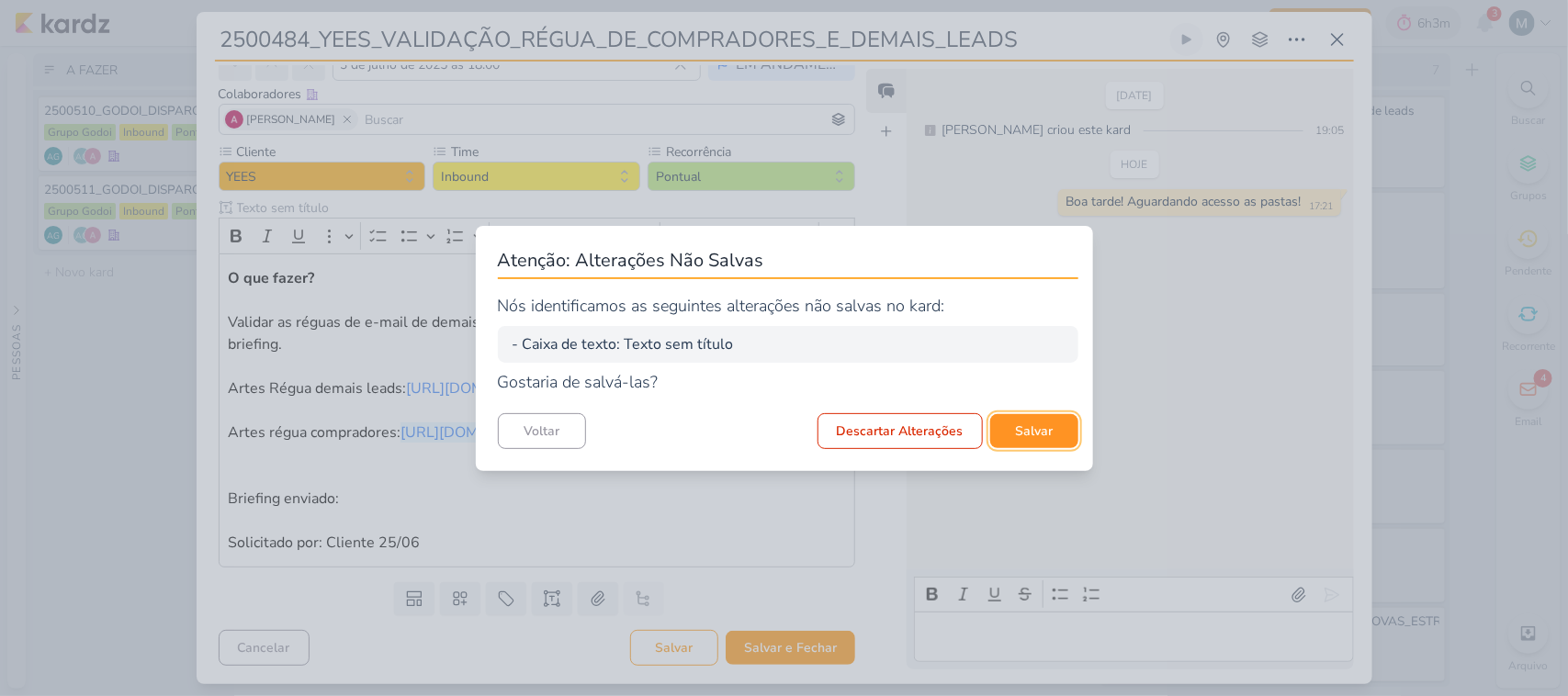 click on "Salvar" at bounding box center (1034, 431) 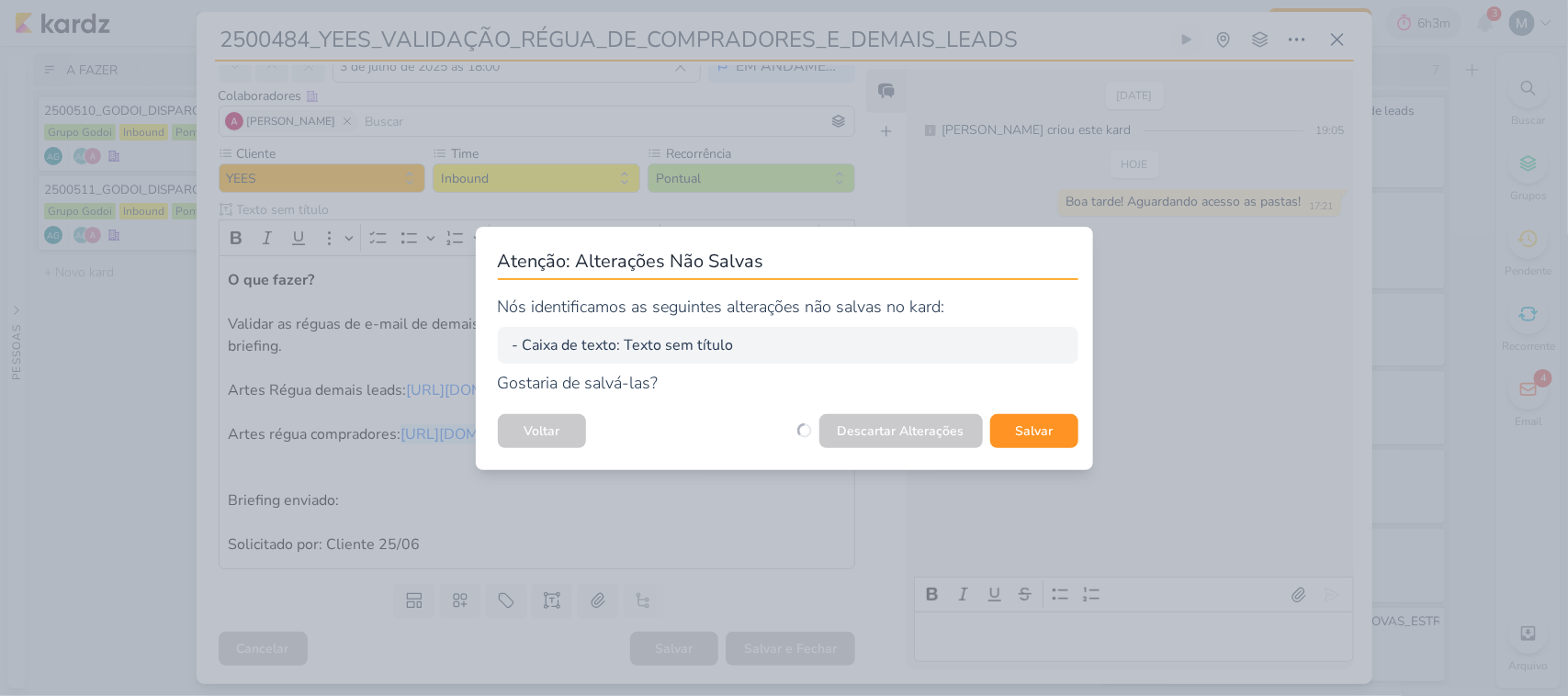 scroll, scrollTop: 138, scrollLeft: 0, axis: vertical 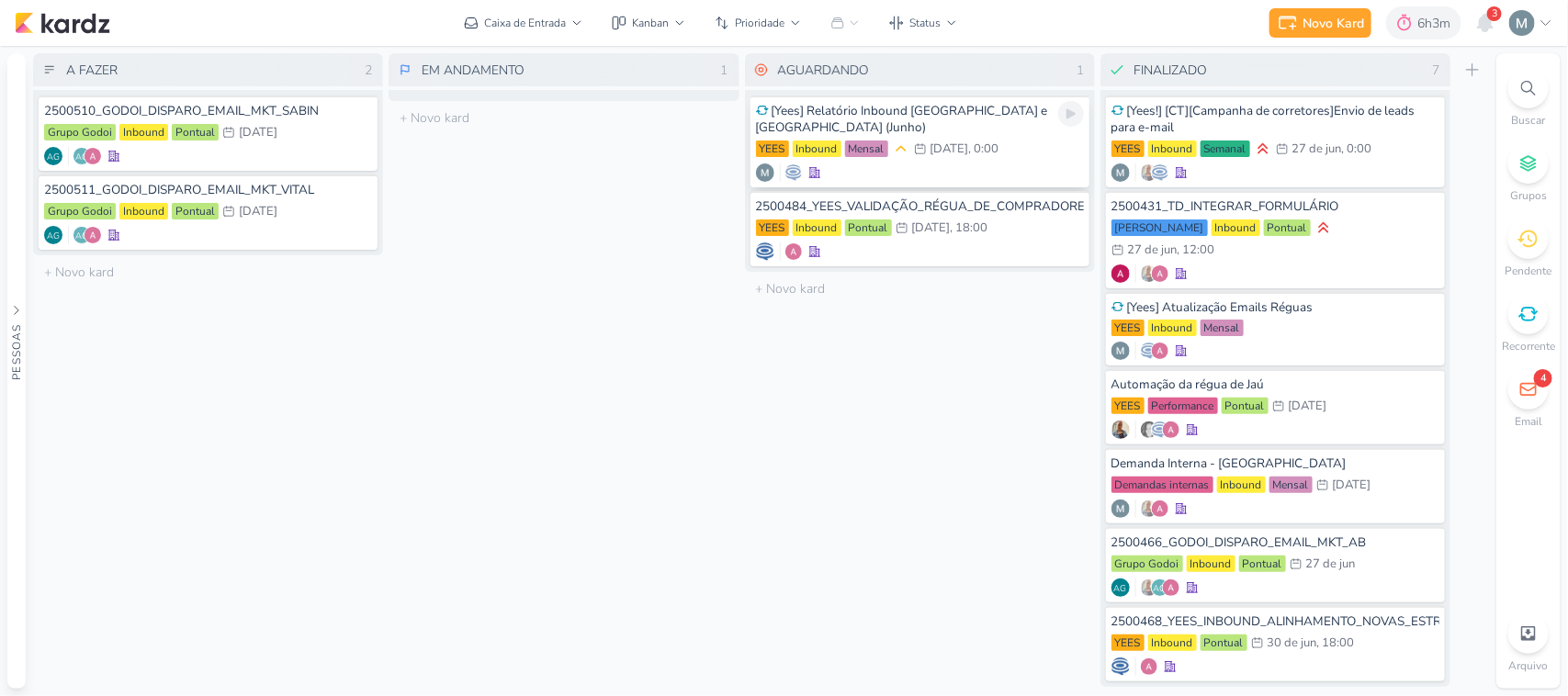 click on "[Yees] Relatório Inbound Campinas e Sorocaba (Junho)
YEES
Inbound
Mensal
6/7
6 de jul
, 0:00" at bounding box center (919, 141) 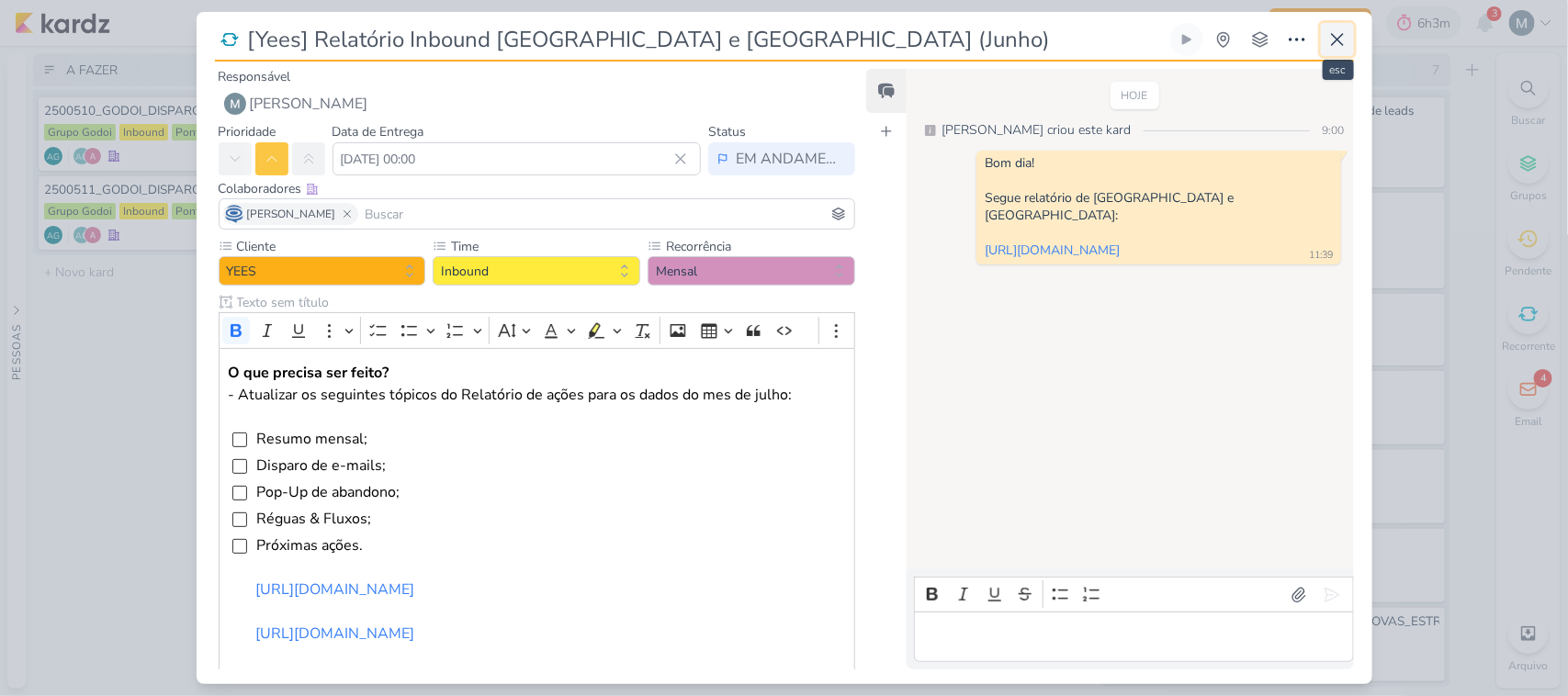 click at bounding box center [1337, 39] 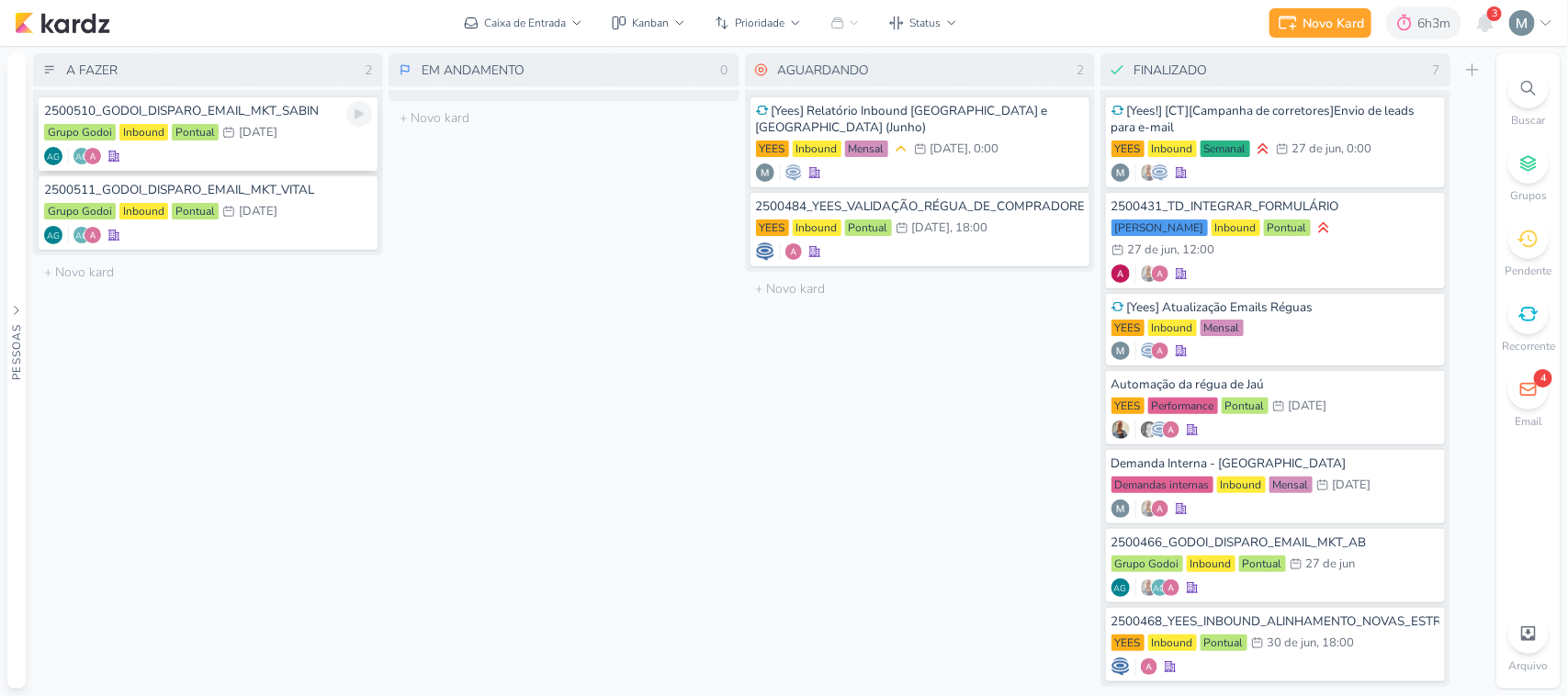 click on "Grupo Godoi
Inbound
Pontual
3/7
3 de jul" at bounding box center [208, 133] 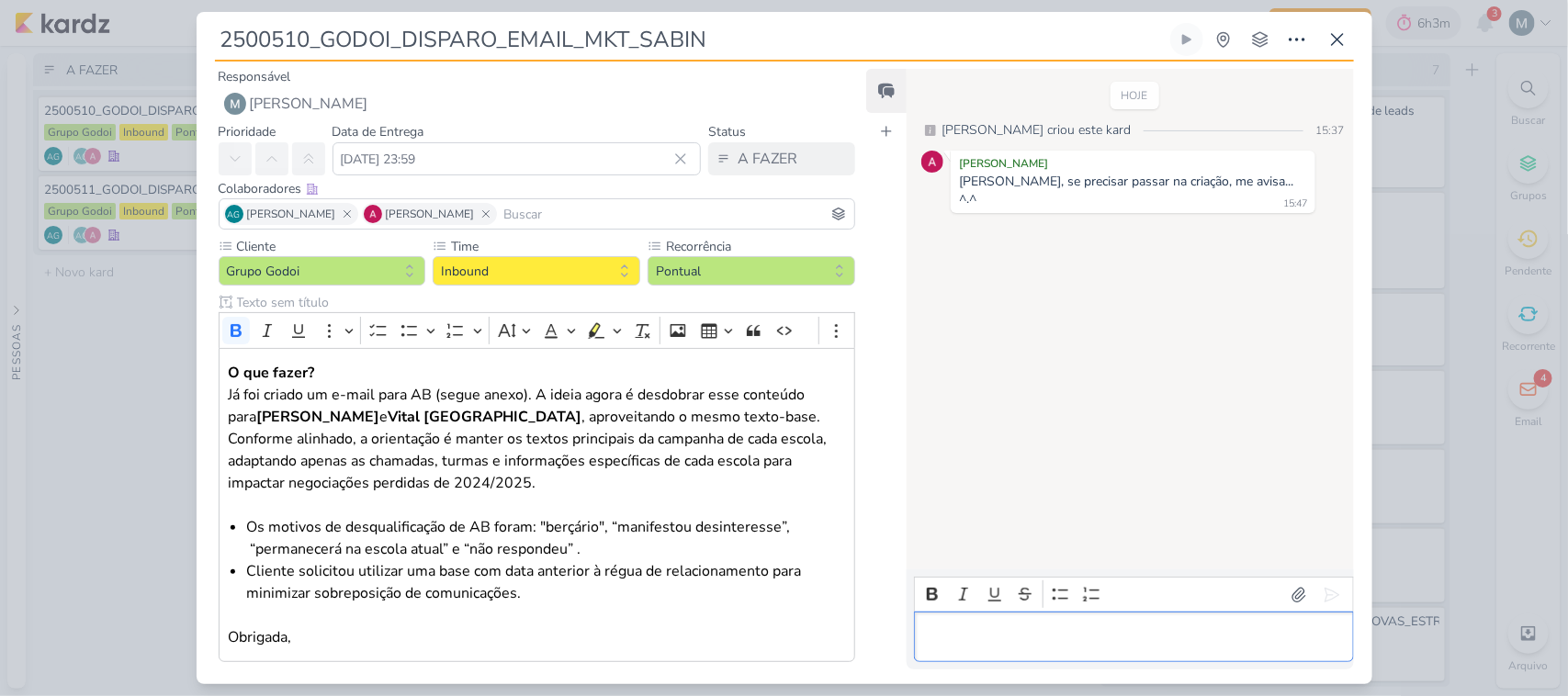click at bounding box center (1134, 637) 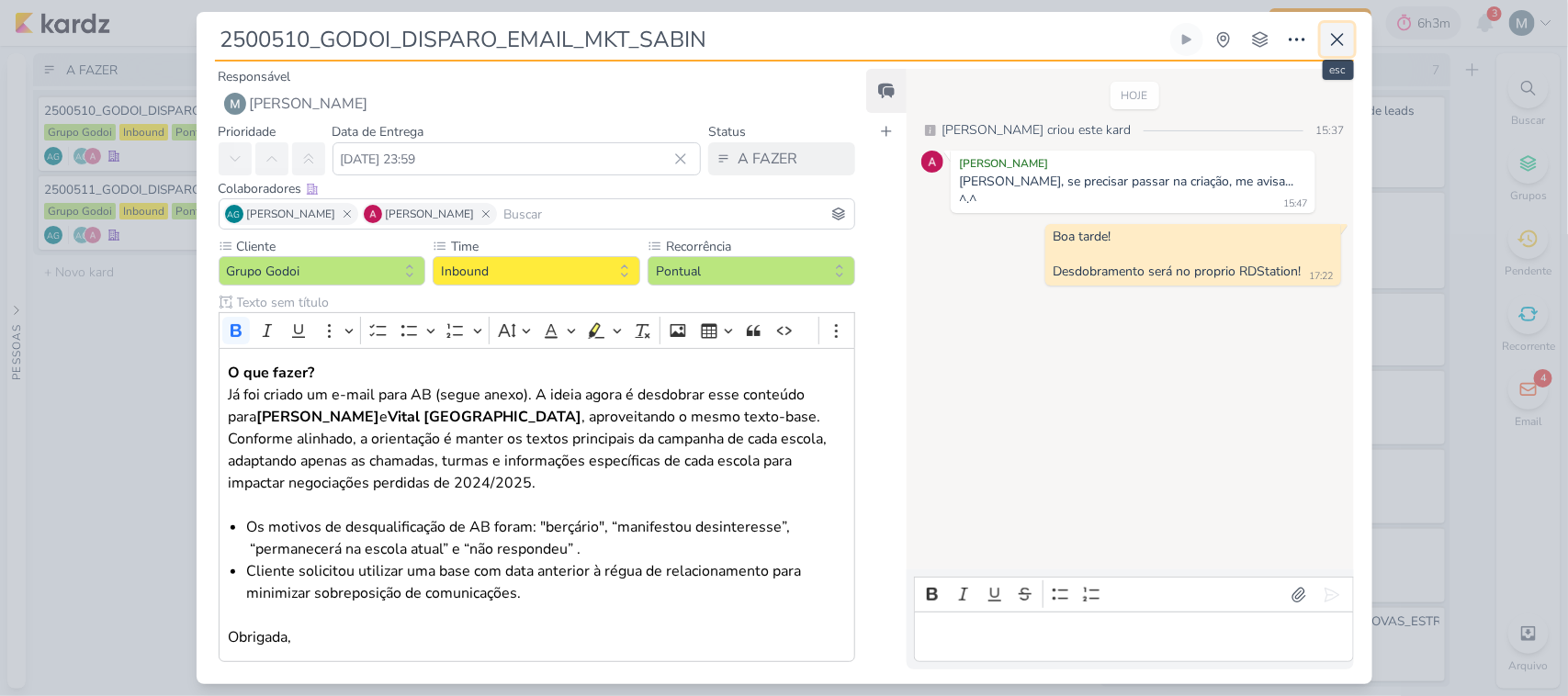 click 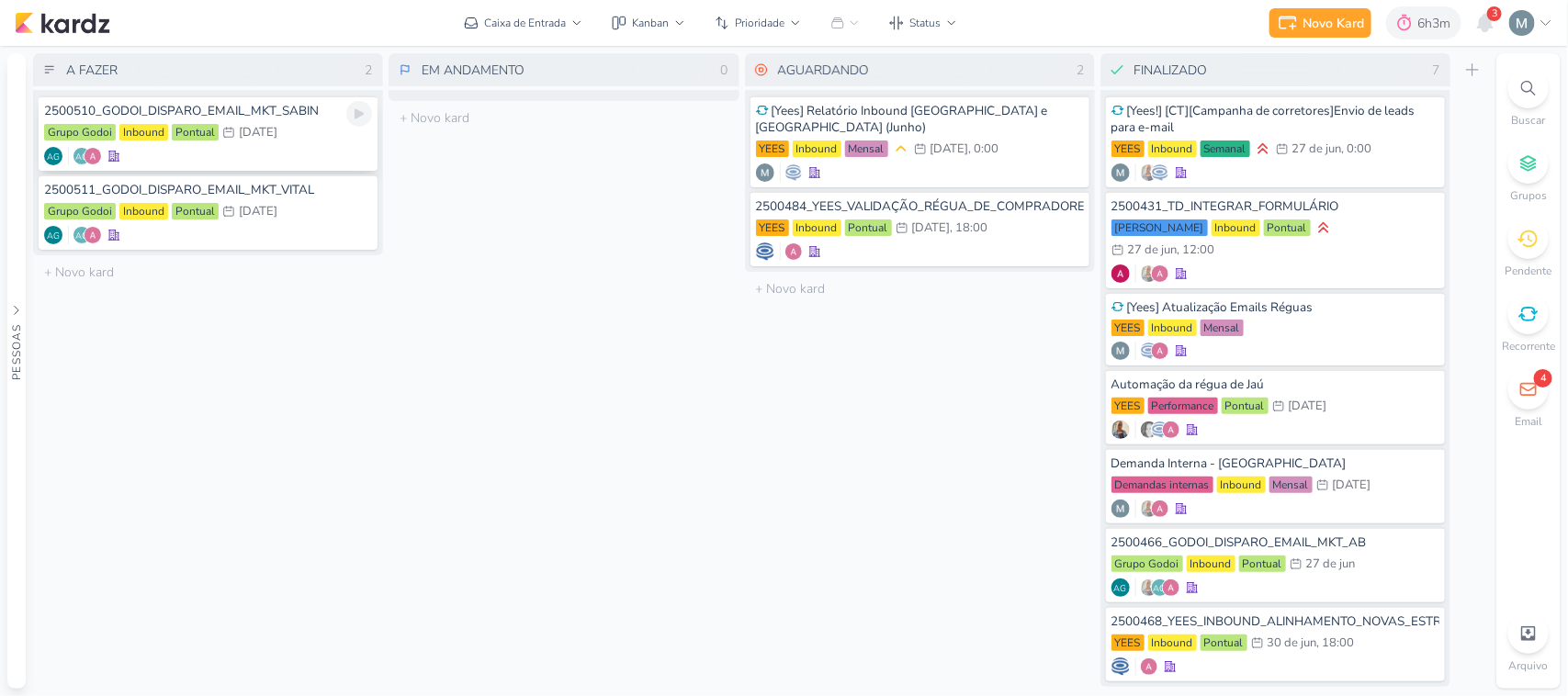 click on "[DATE]" at bounding box center (258, 132) 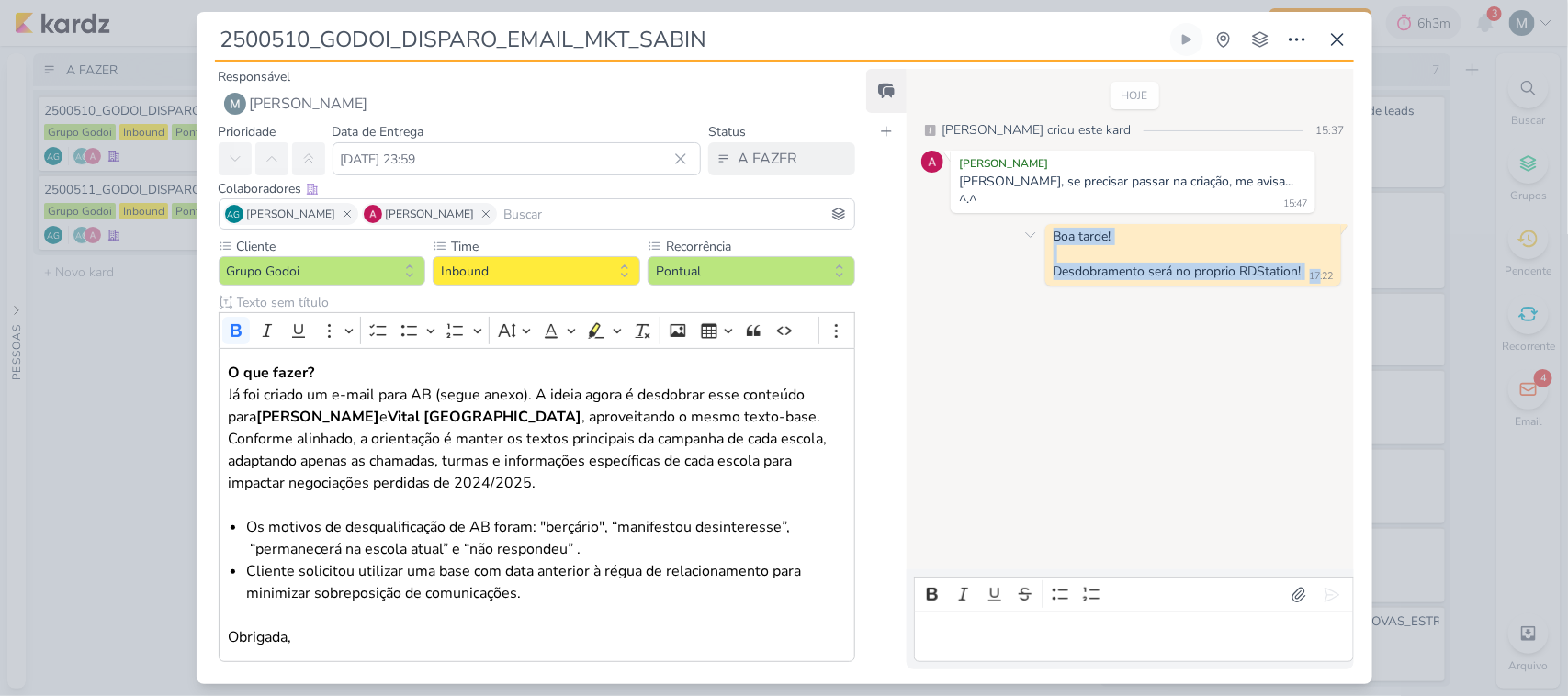 drag, startPoint x: 1035, startPoint y: 213, endPoint x: 1310, endPoint y: 253, distance: 277.89386 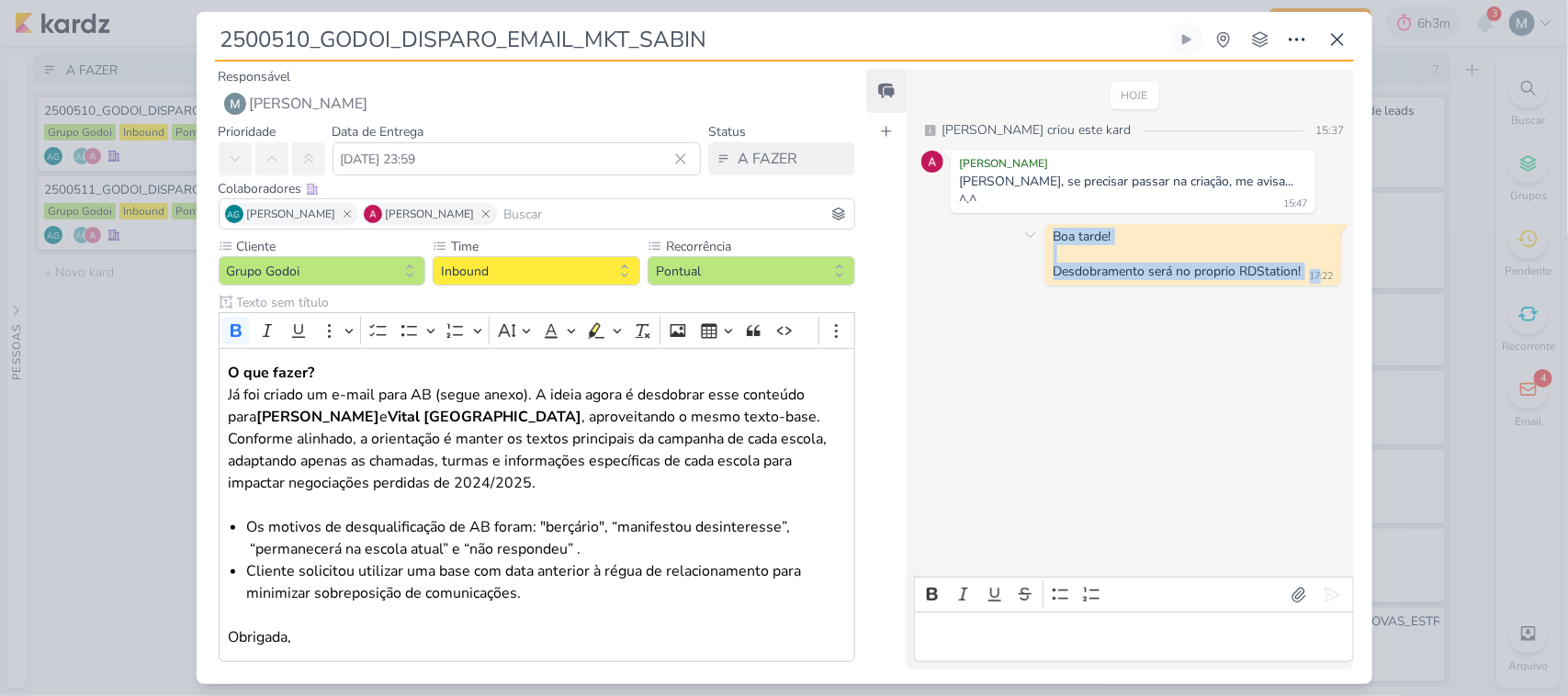 click on "Boa tarde! Desdobramento será no proprio RDStation!
17:22
17:22" at bounding box center [1193, 254] 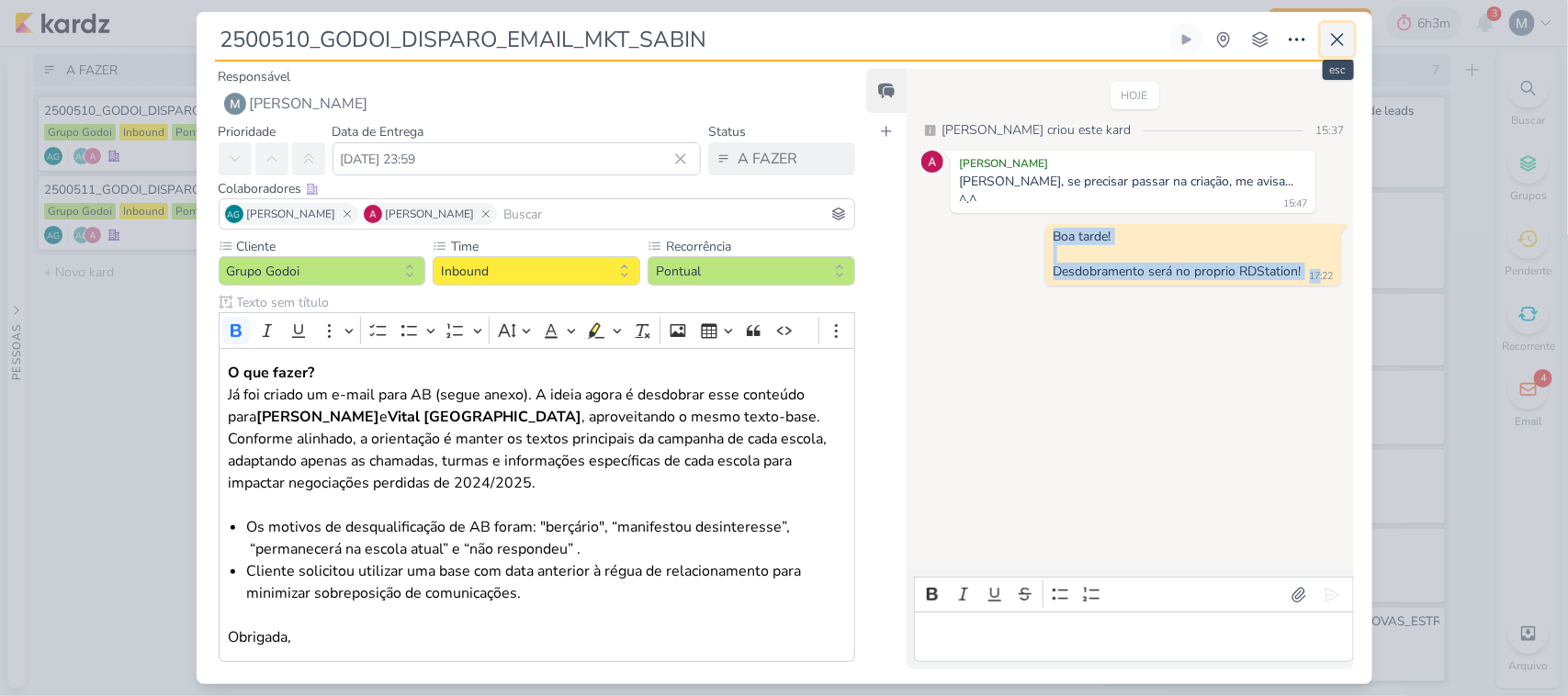 click 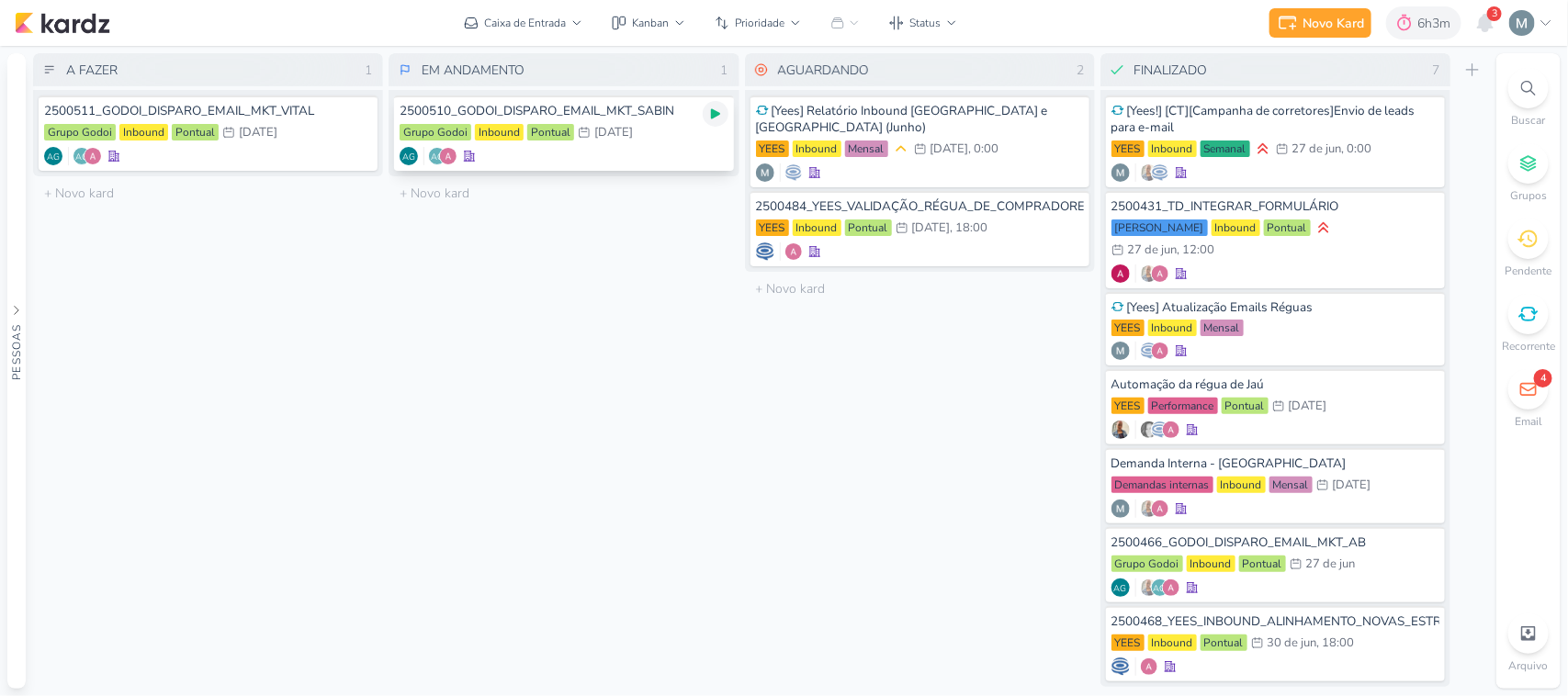 click 